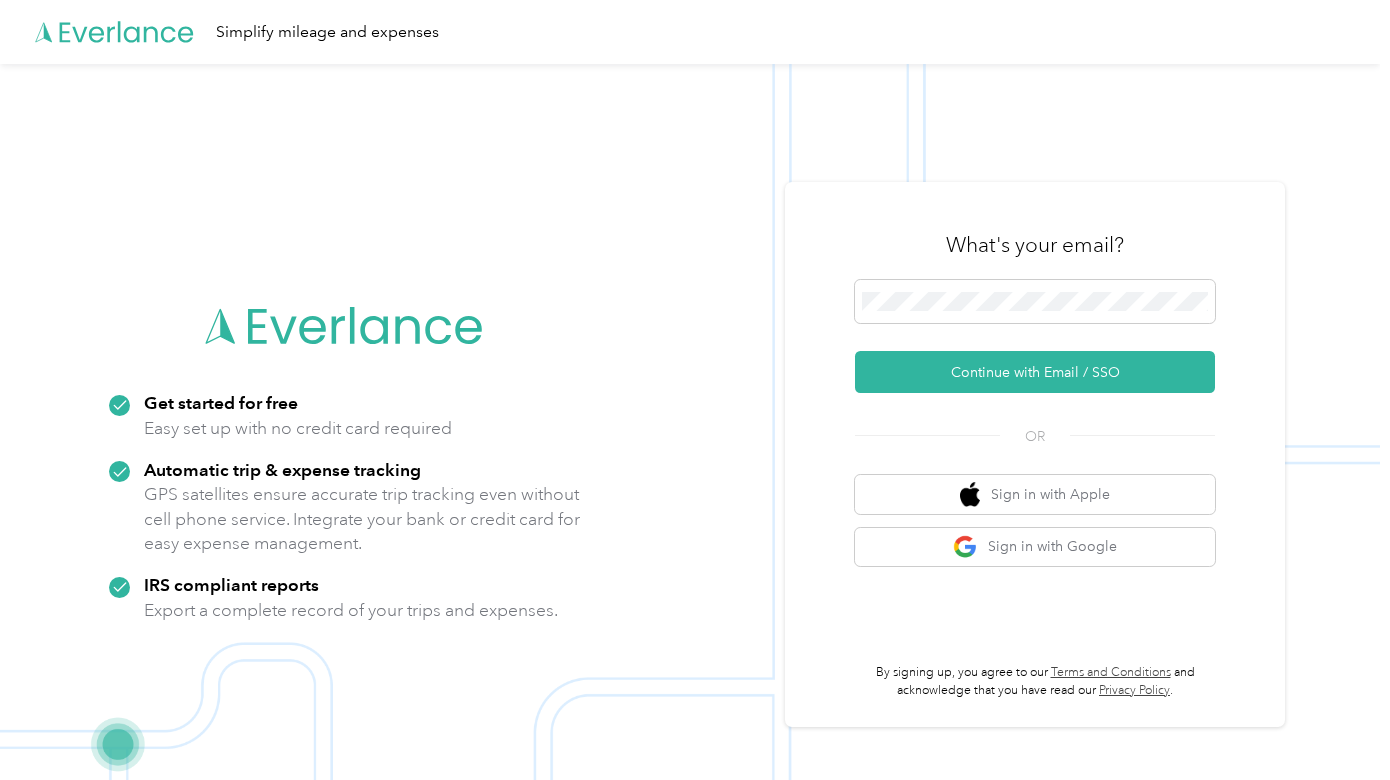 scroll, scrollTop: 0, scrollLeft: 0, axis: both 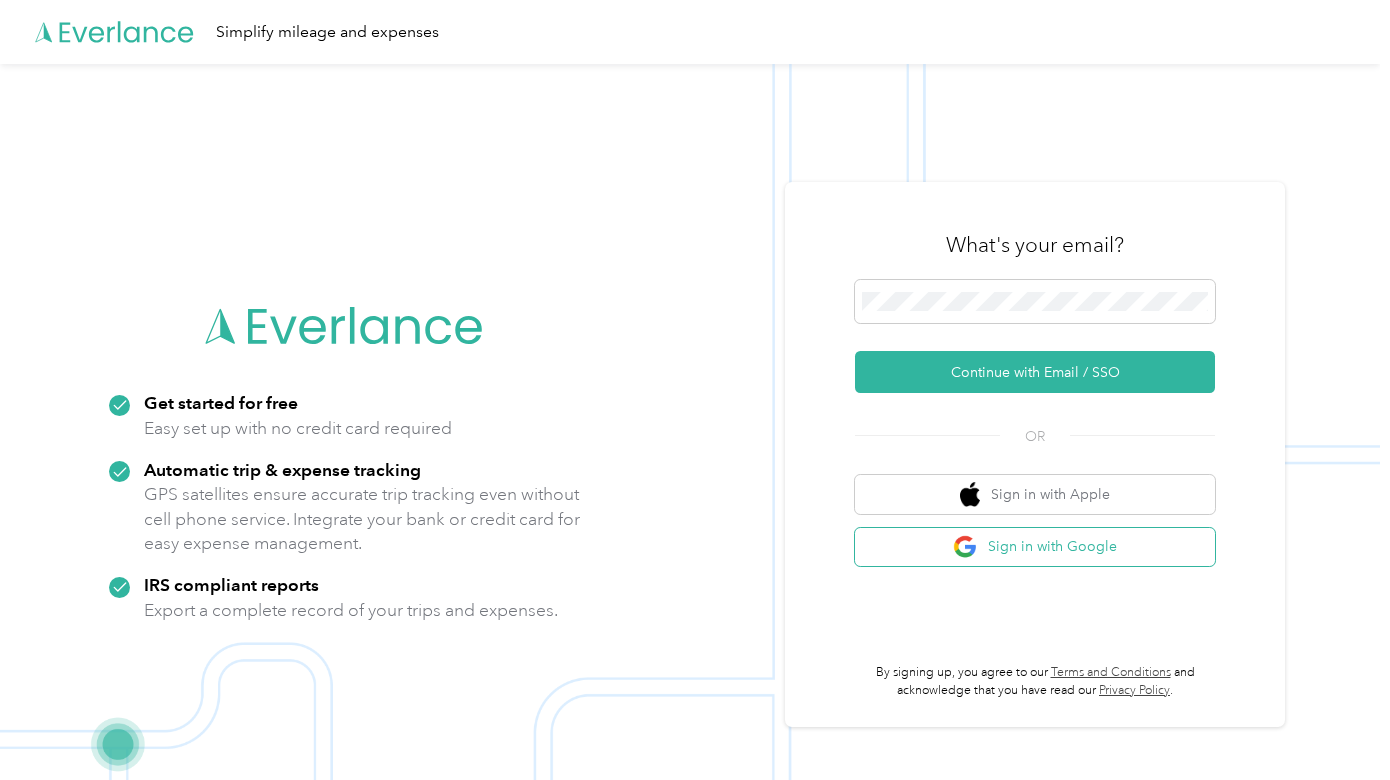 click on "Sign in with Google" at bounding box center (1035, 547) 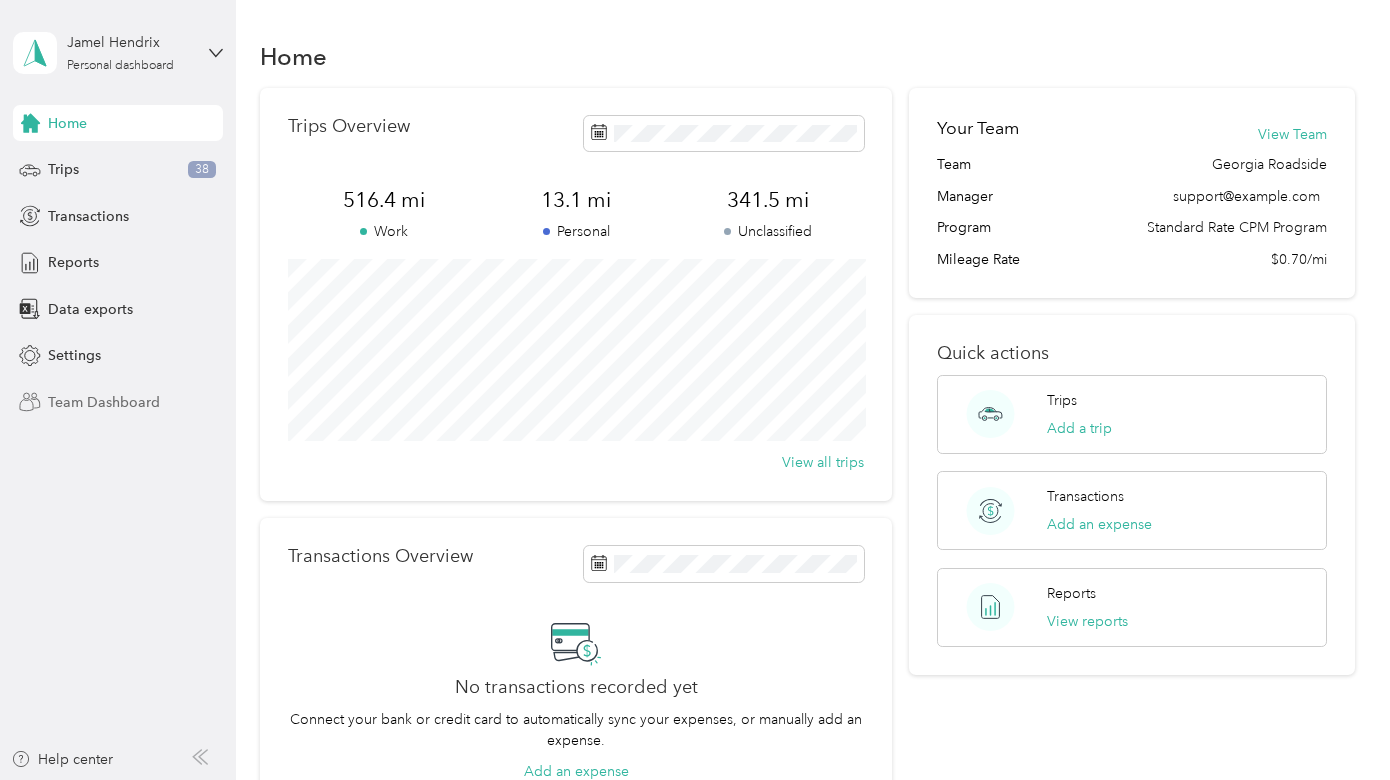 click on "Team Dashboard" at bounding box center (104, 402) 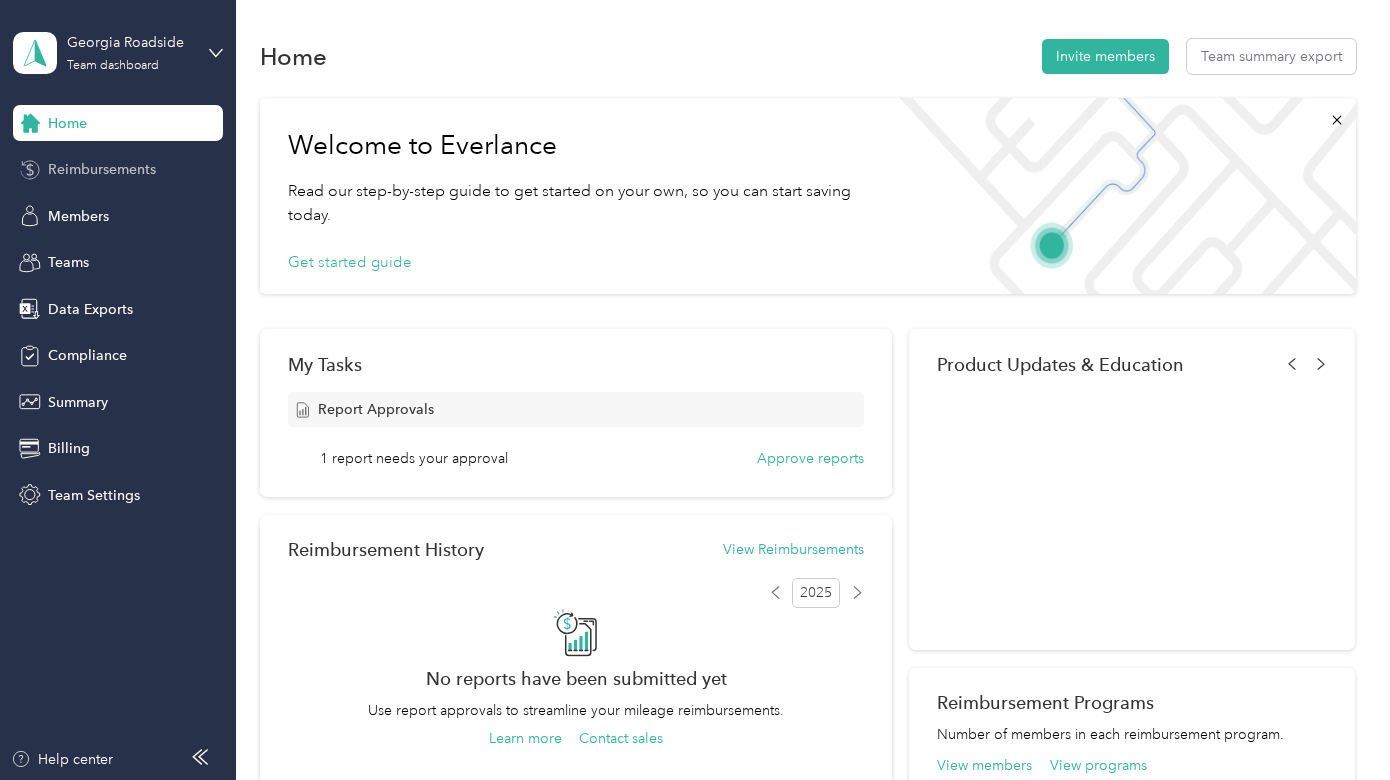 scroll, scrollTop: 0, scrollLeft: 0, axis: both 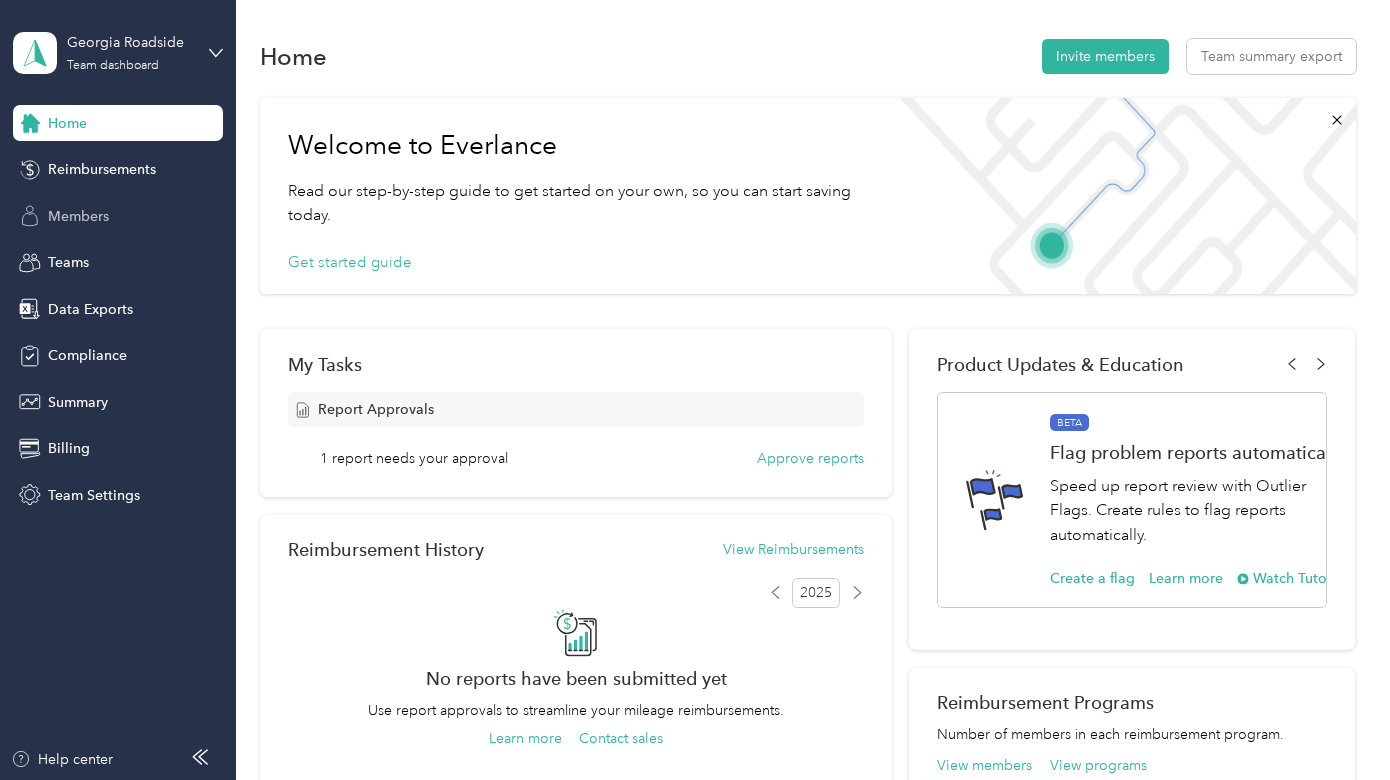 click on "Members" at bounding box center (78, 216) 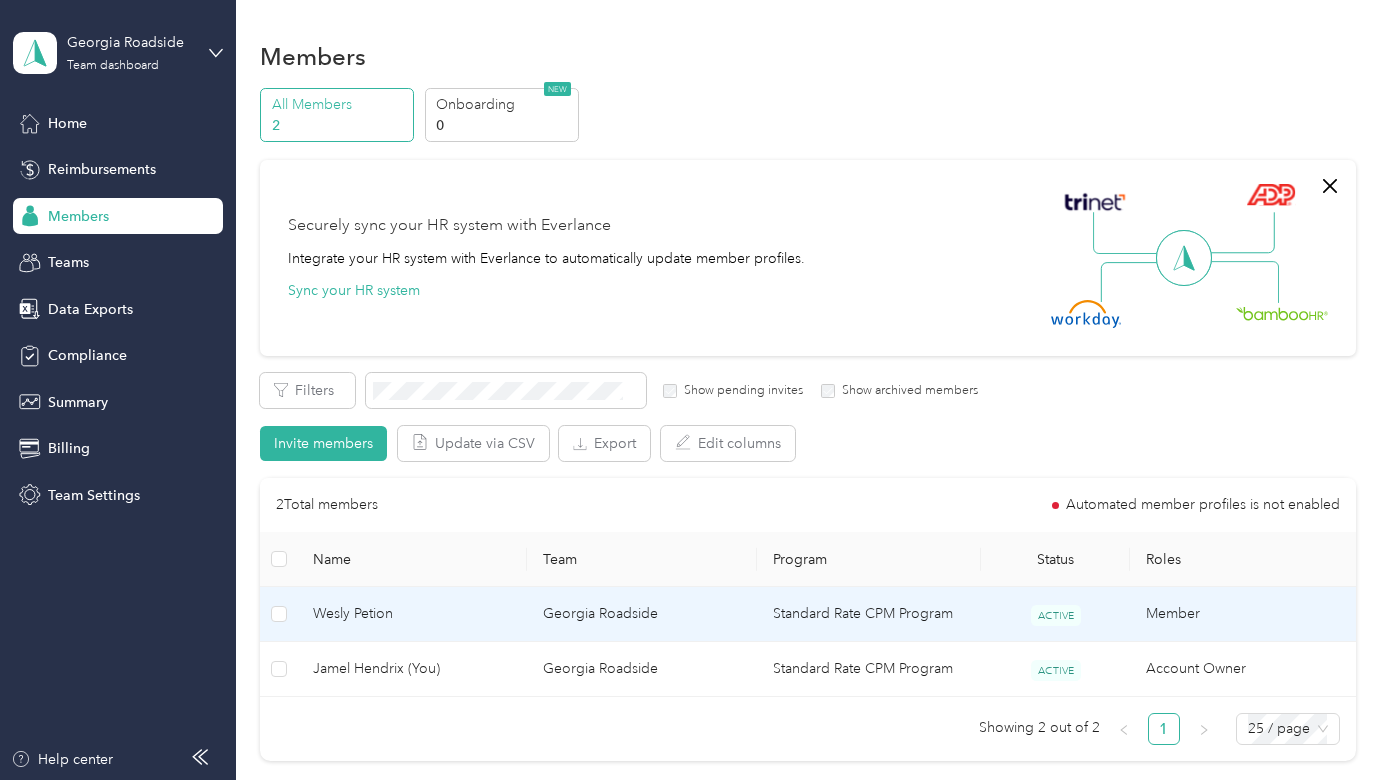 click on "Standard Rate CPM Program" at bounding box center [869, 614] 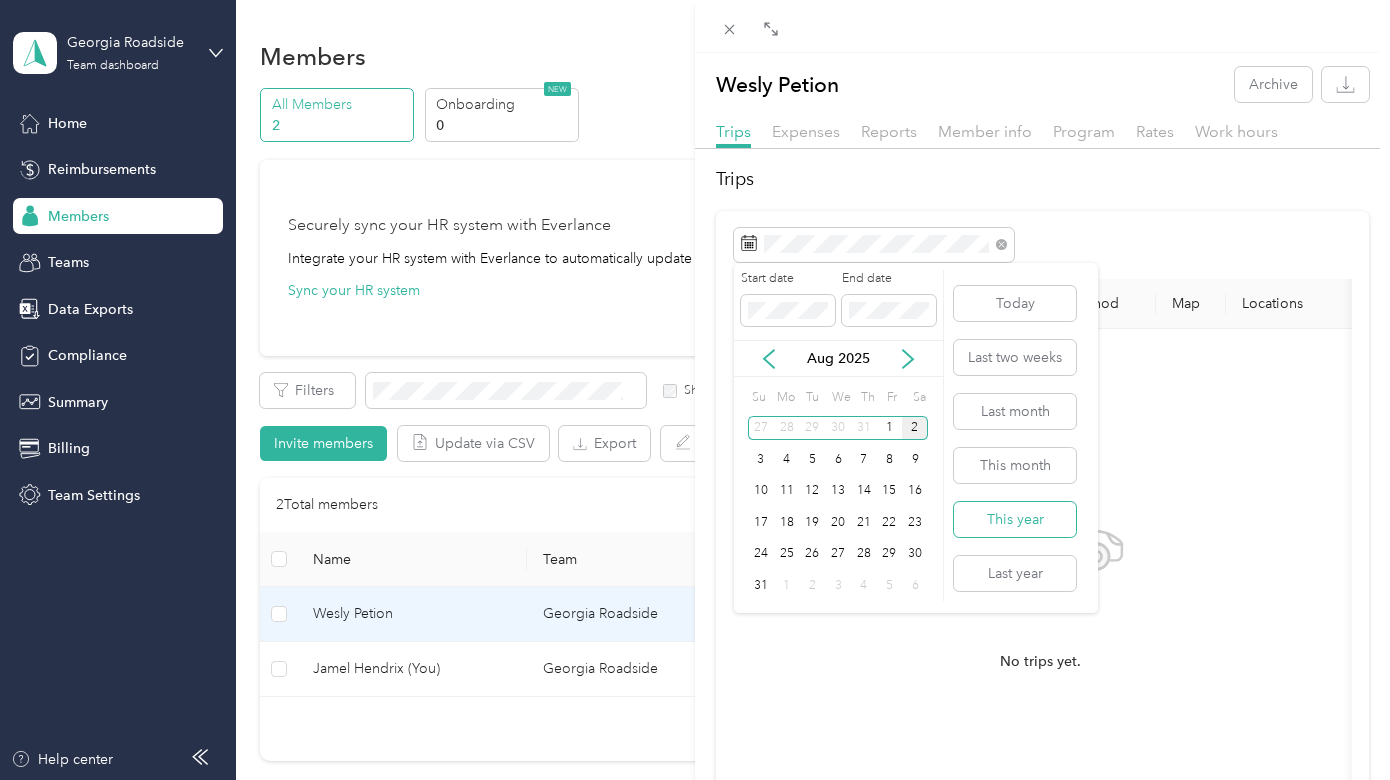 click on "This year" at bounding box center [1015, 519] 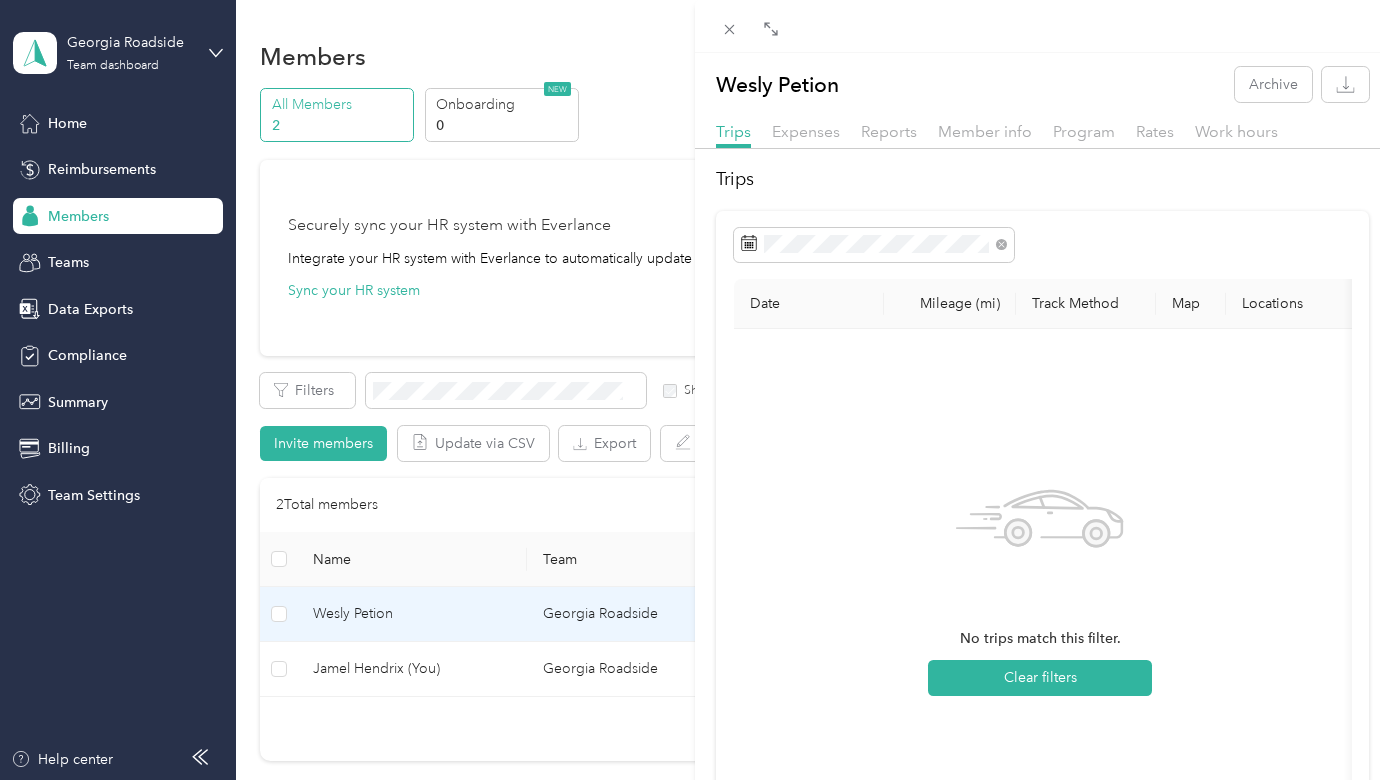 click on "Date Mileage (mi) Track Method Map Locations Mileage value Purpose               No trips match this filter. Clear filters" at bounding box center (1042, 568) 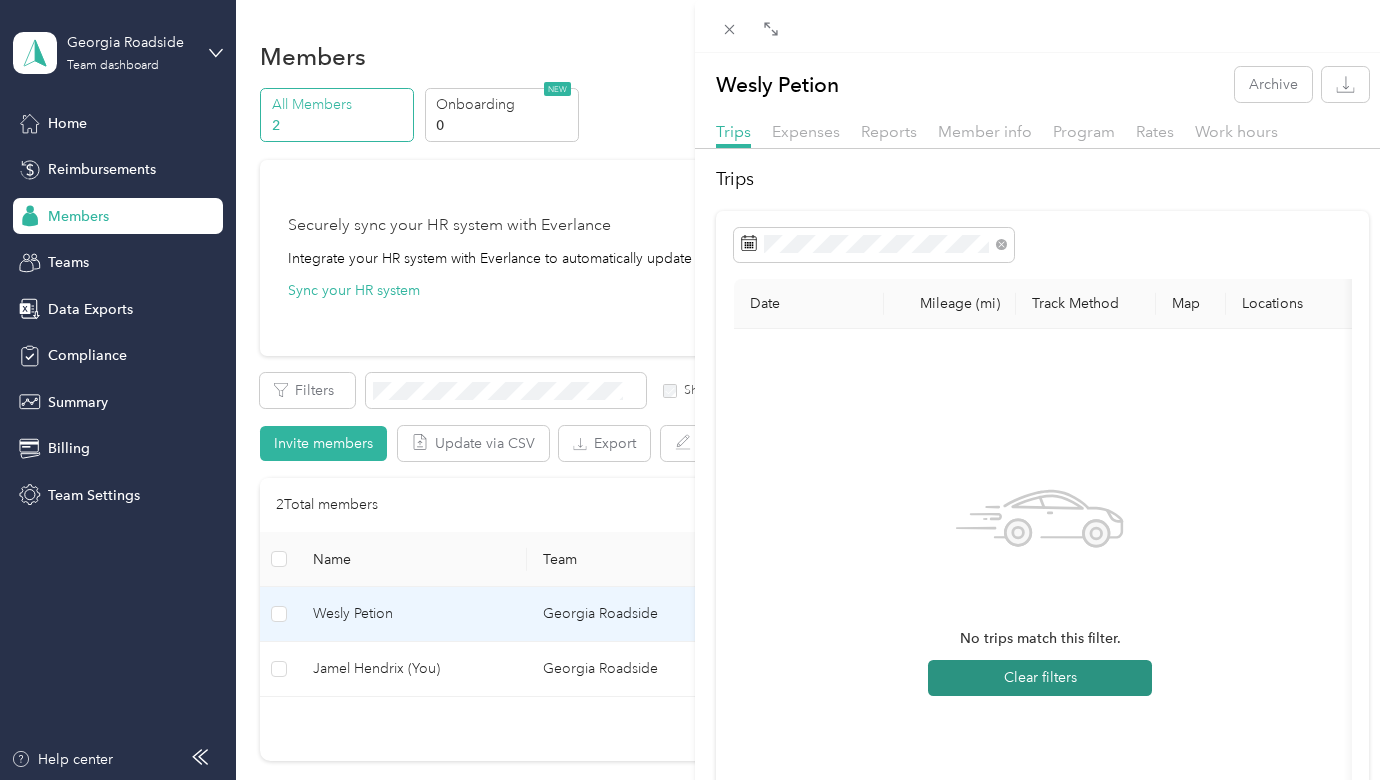 click on "Clear filters" at bounding box center (1040, 678) 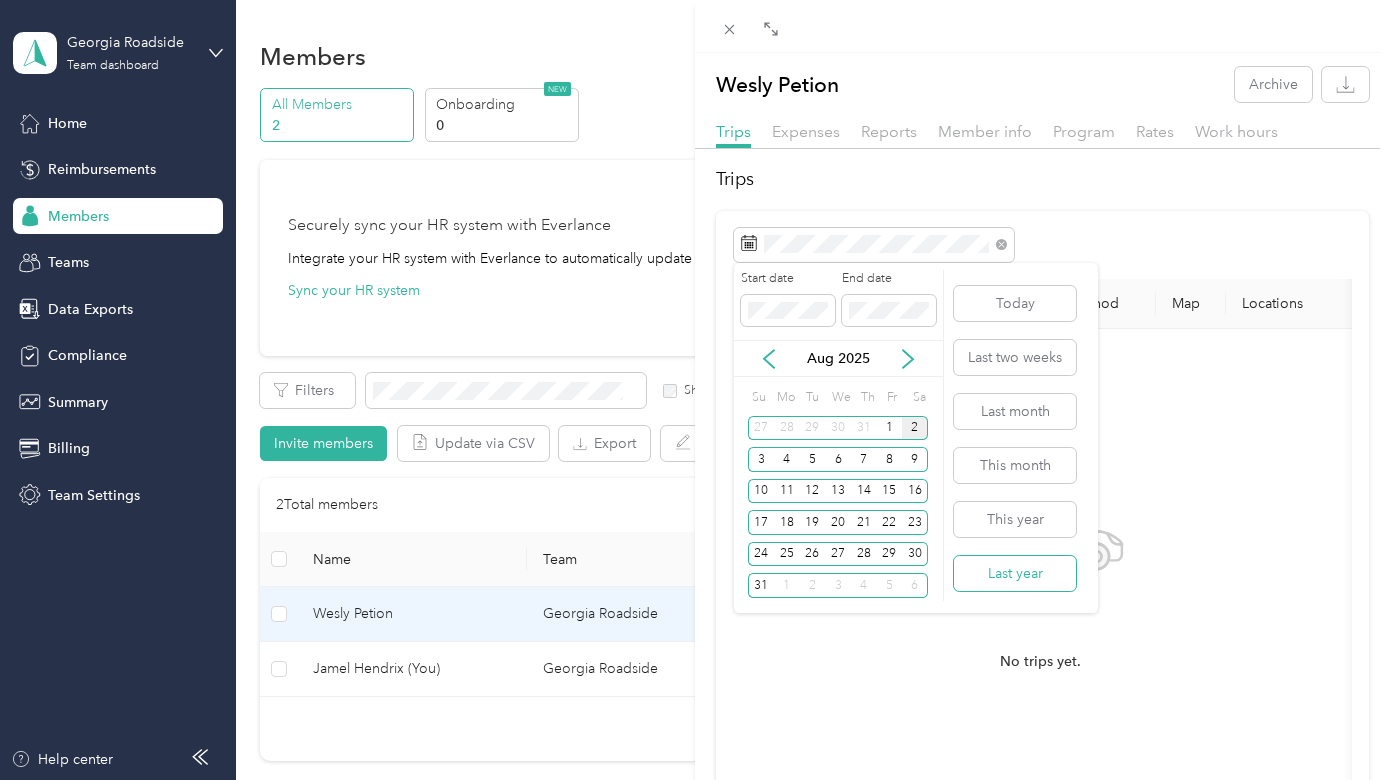 click on "Last year" at bounding box center (1015, 573) 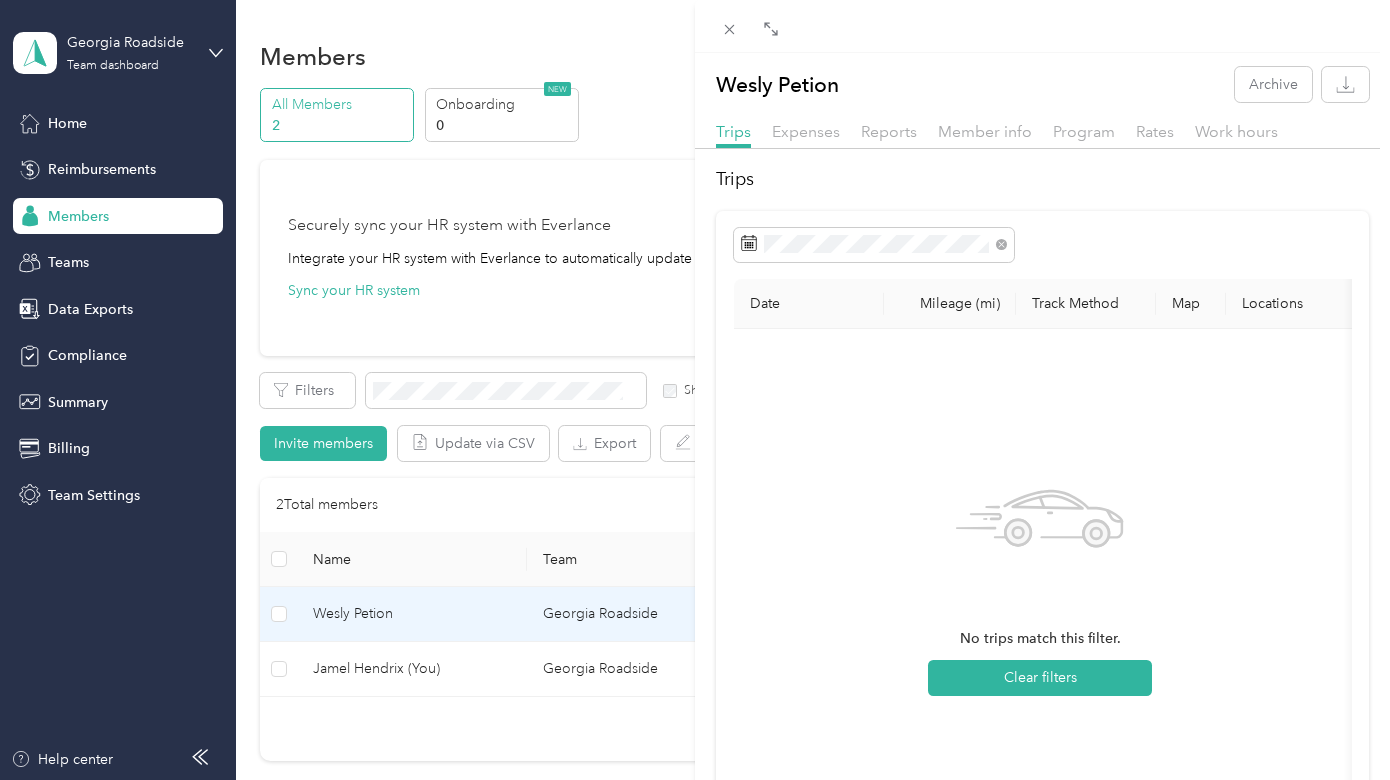 click on "Date Mileage (mi) Track Method Map Locations Mileage value Purpose               No trips match this filter. Clear filters" at bounding box center [1042, 568] 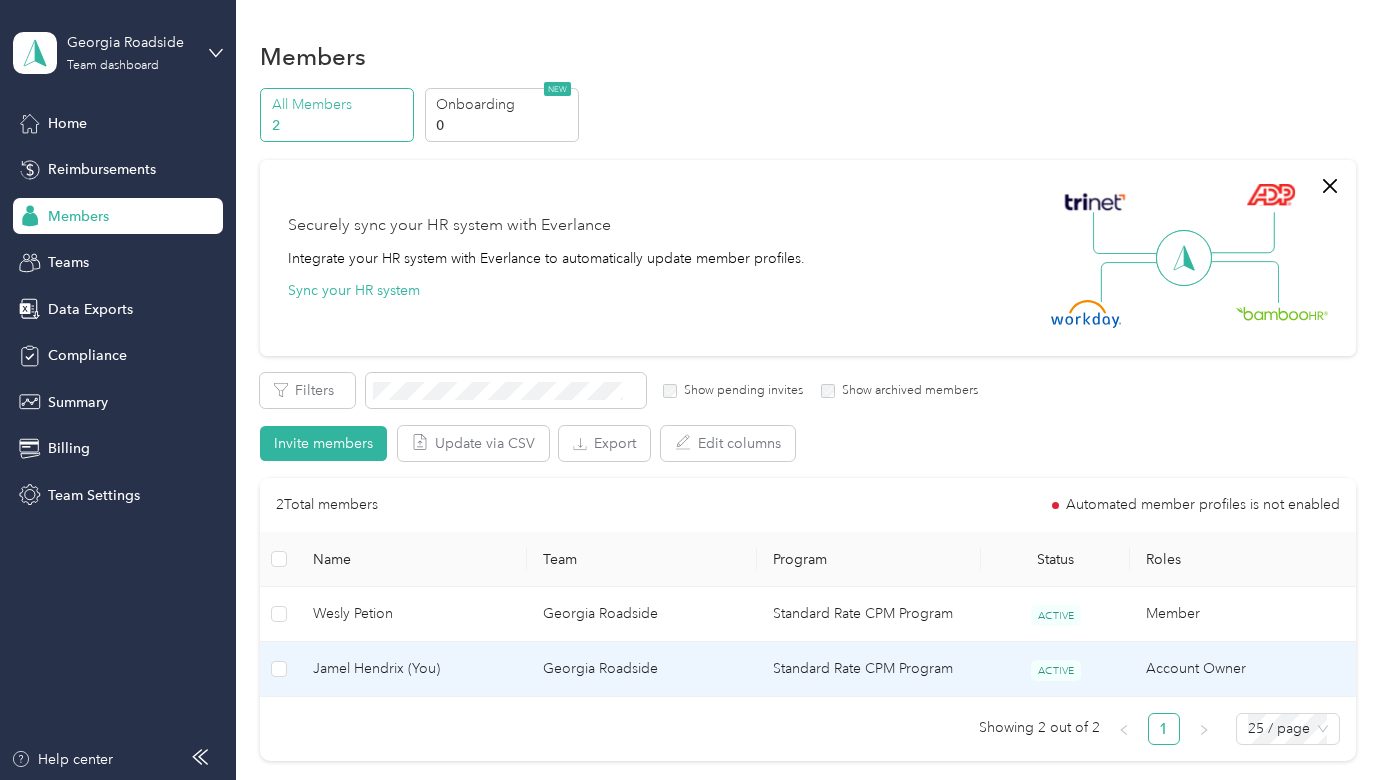 click on "Jamel Hendrix  (You)" at bounding box center [412, 669] 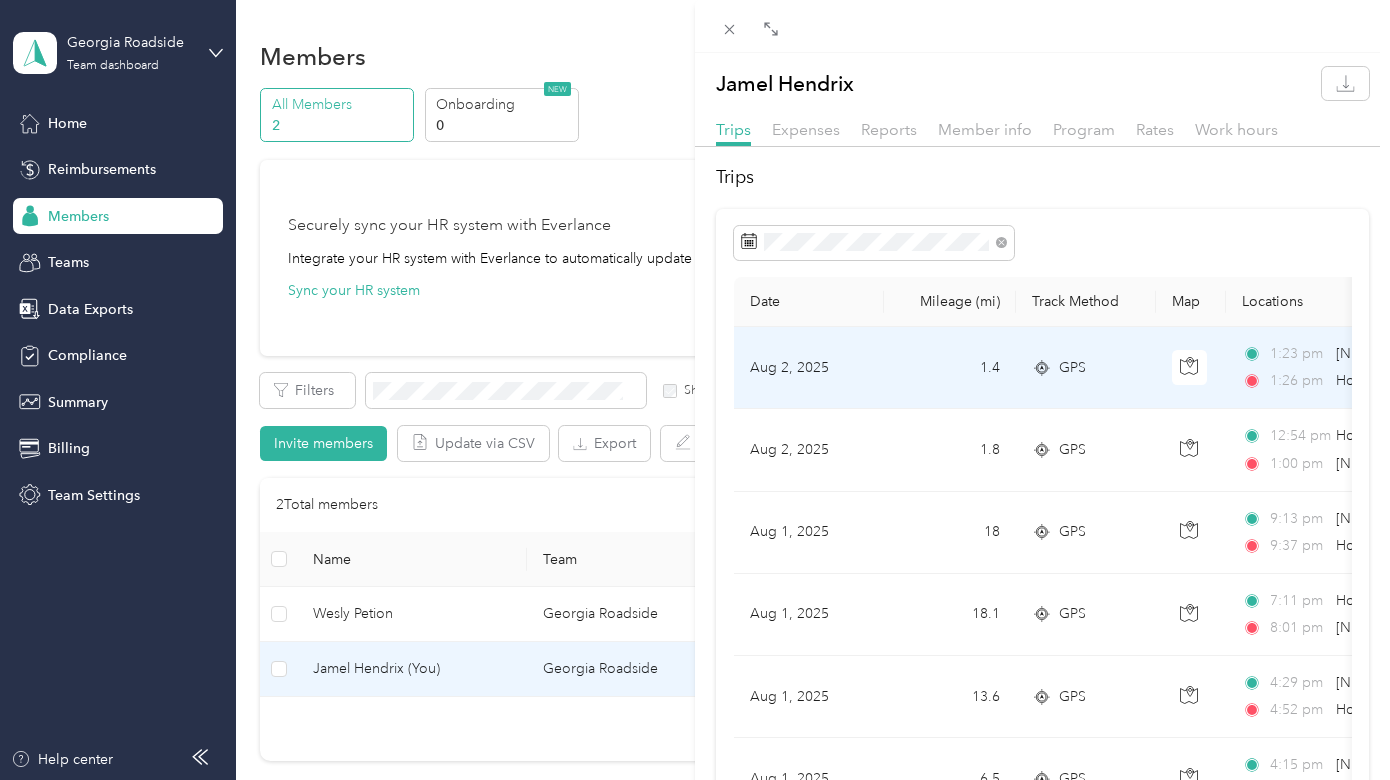 scroll, scrollTop: 0, scrollLeft: 0, axis: both 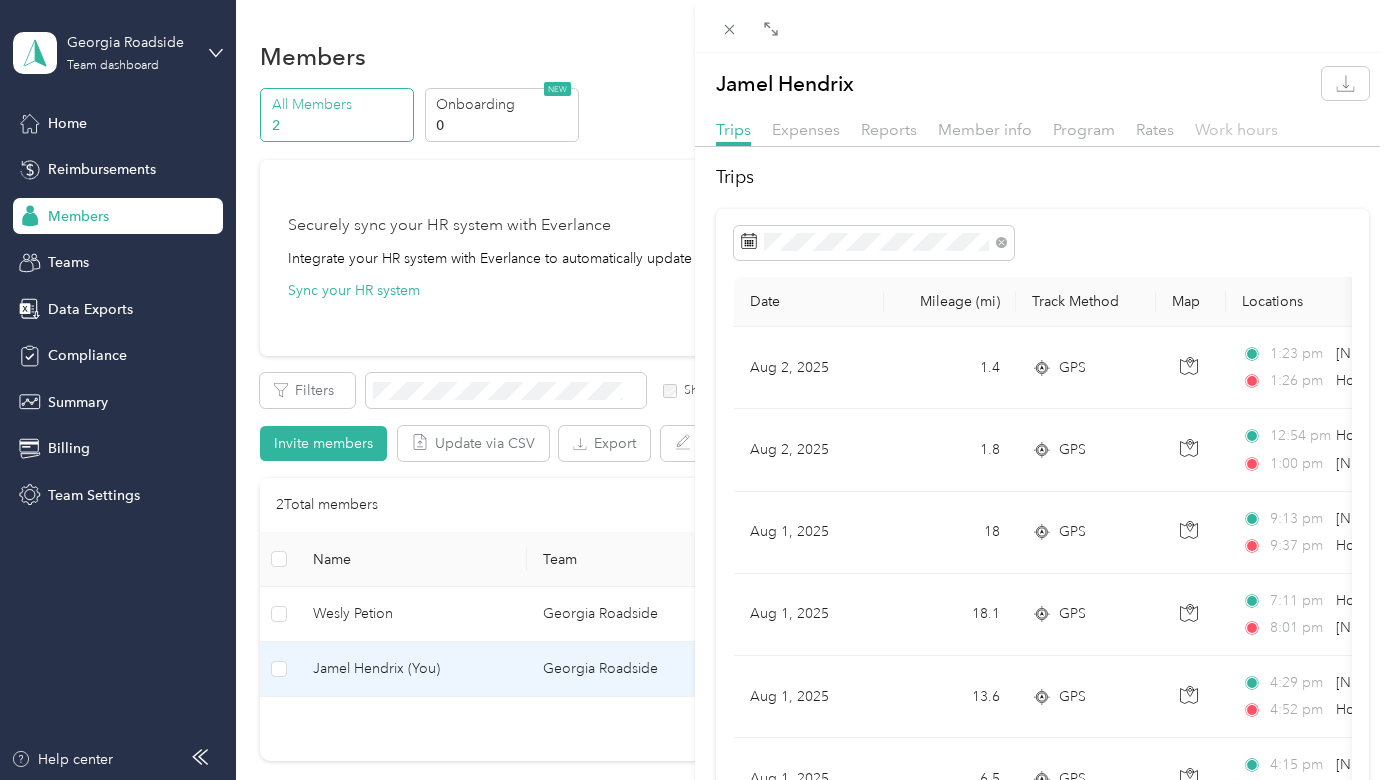 click on "Work hours" at bounding box center (1236, 129) 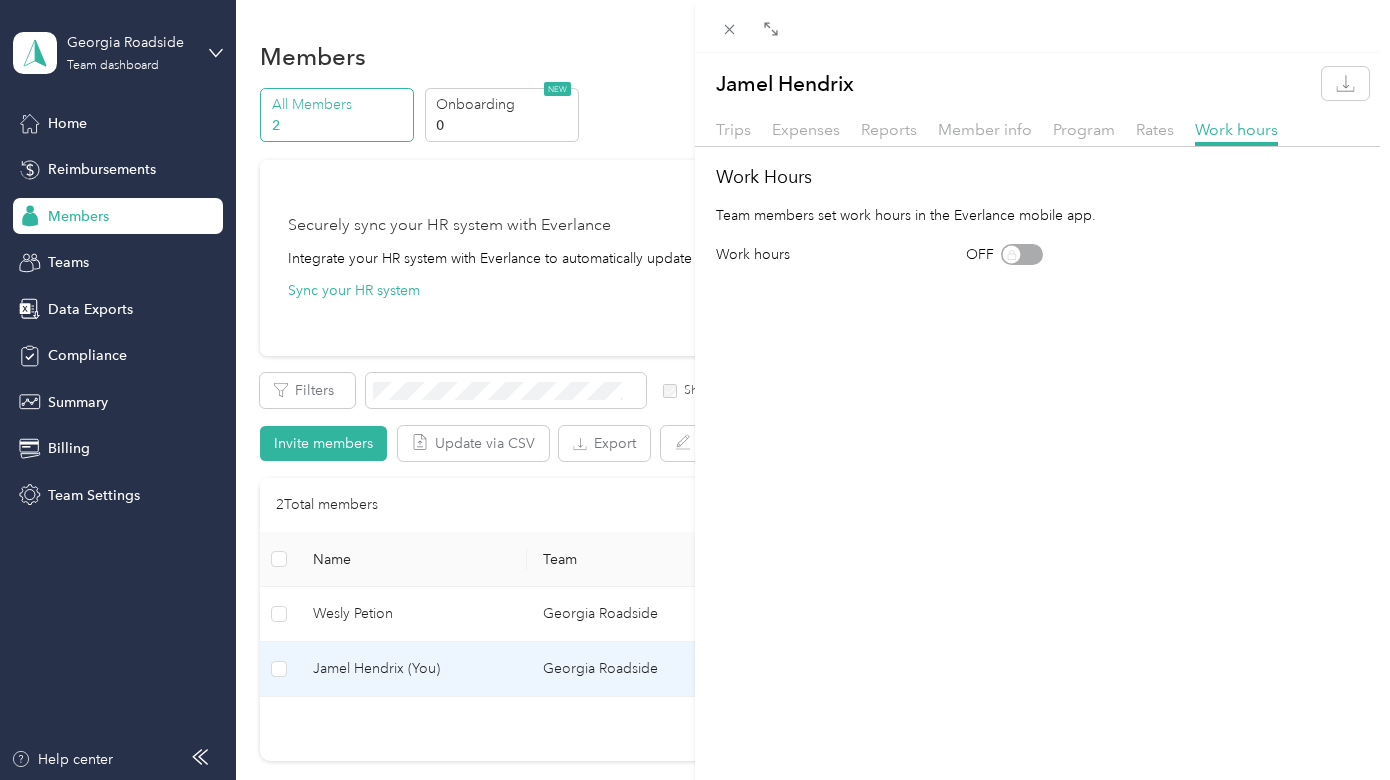 click on "Jamel Hendrix Trips Expenses Reports Member info Program Rates Work hours Work Hours Team members set work hours in the Everlance mobile app.  Work hours OFF" at bounding box center (695, 390) 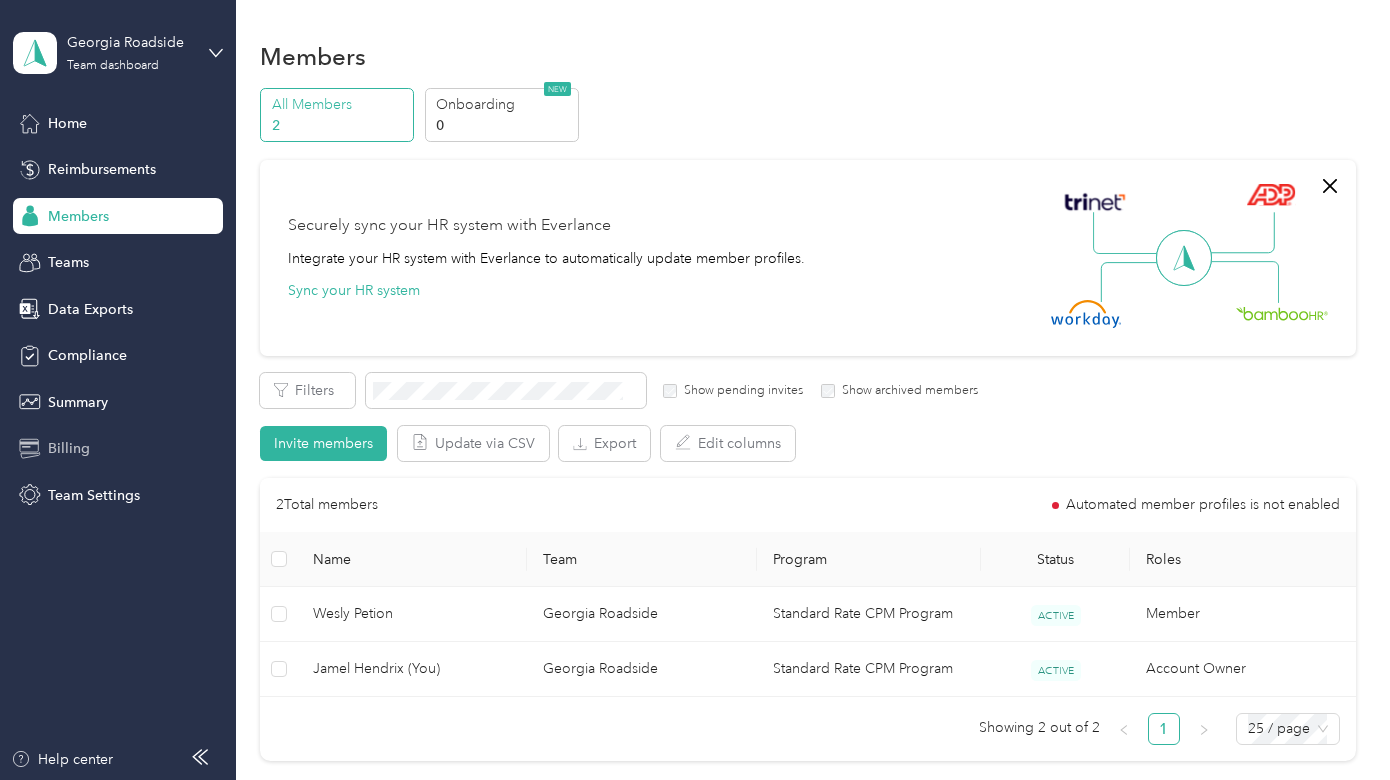 click on "Billing" at bounding box center [69, 448] 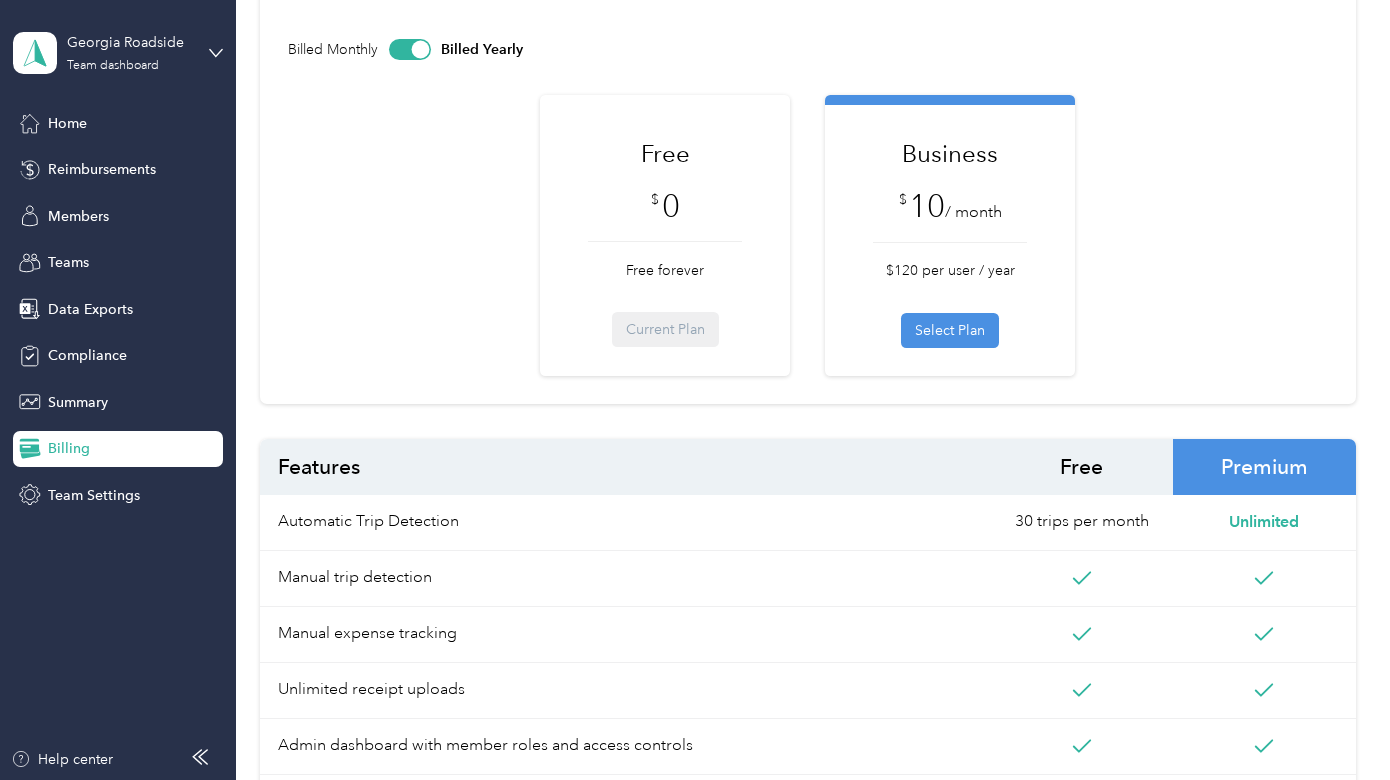 scroll, scrollTop: 105, scrollLeft: 0, axis: vertical 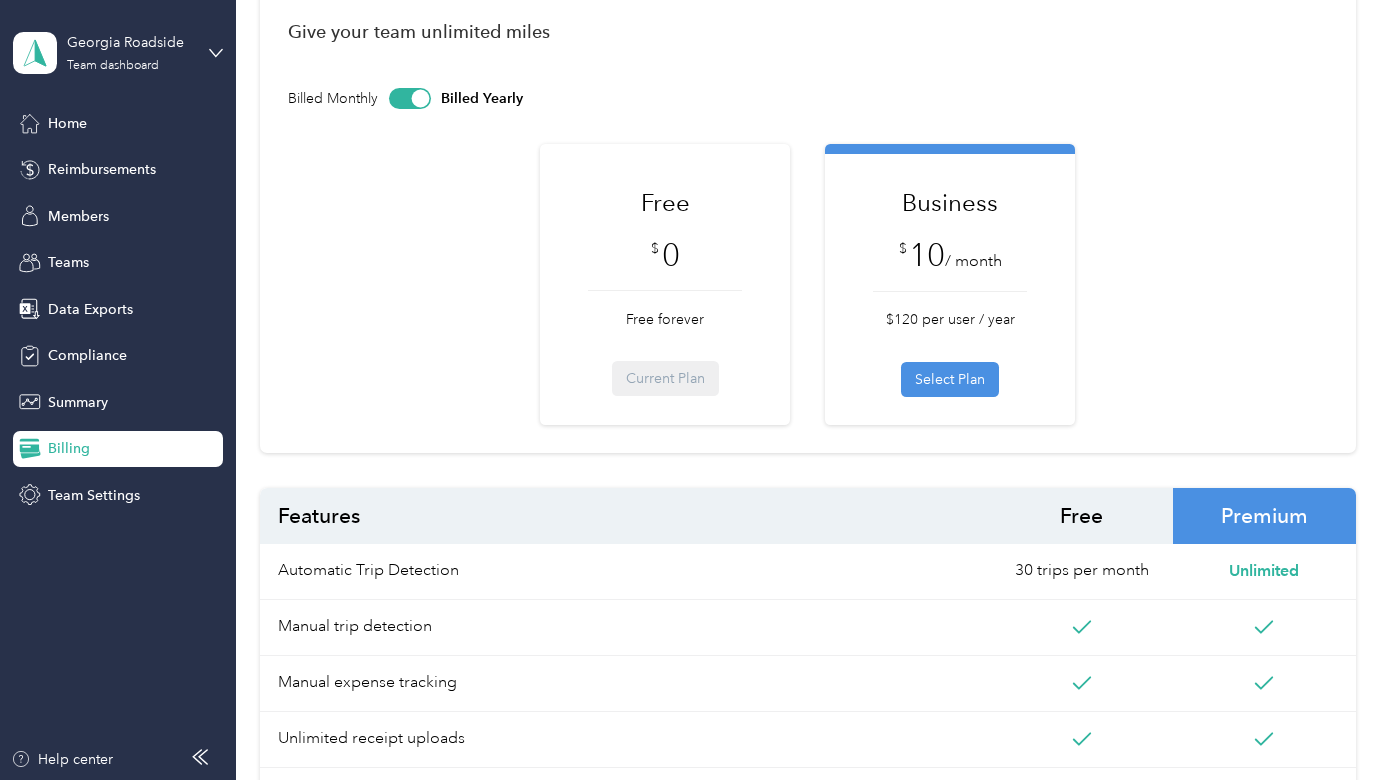 click at bounding box center (410, 98) 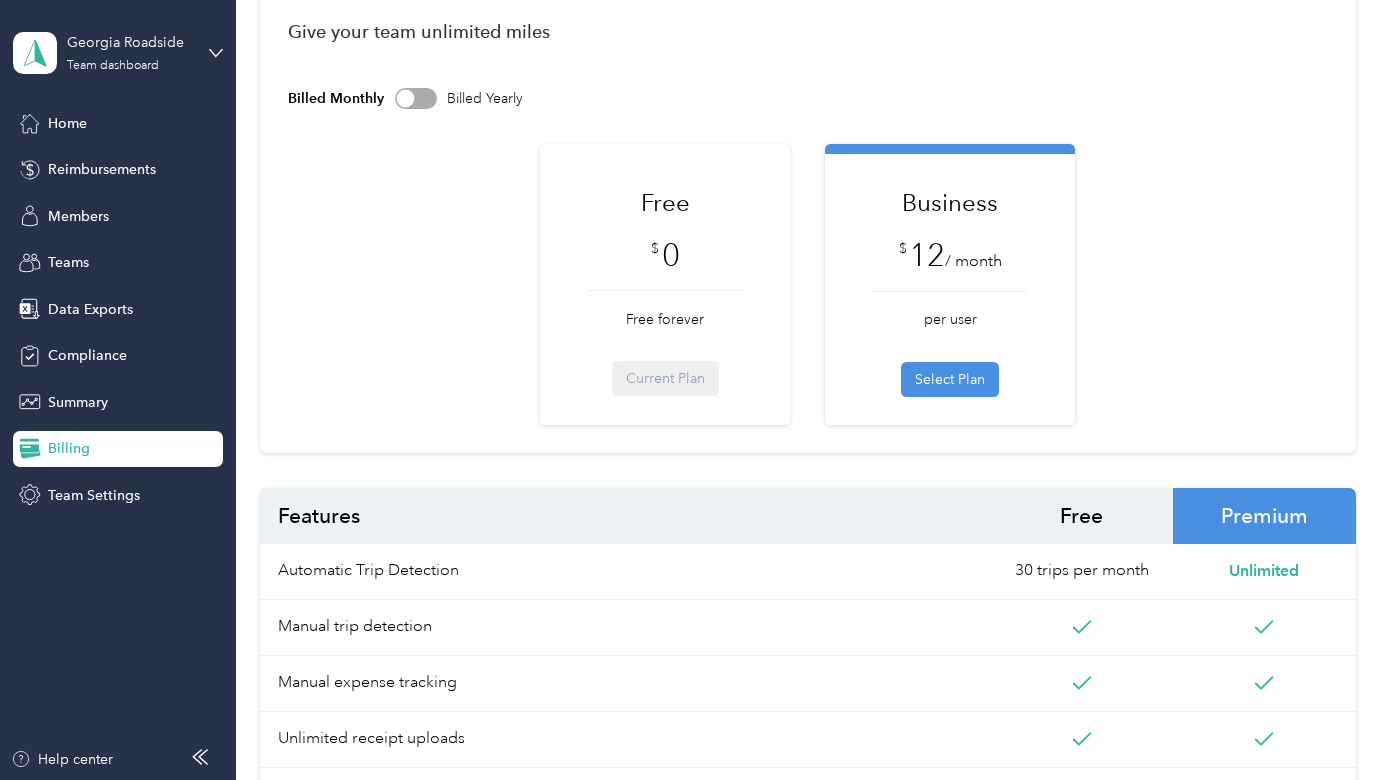 click at bounding box center [405, 98] 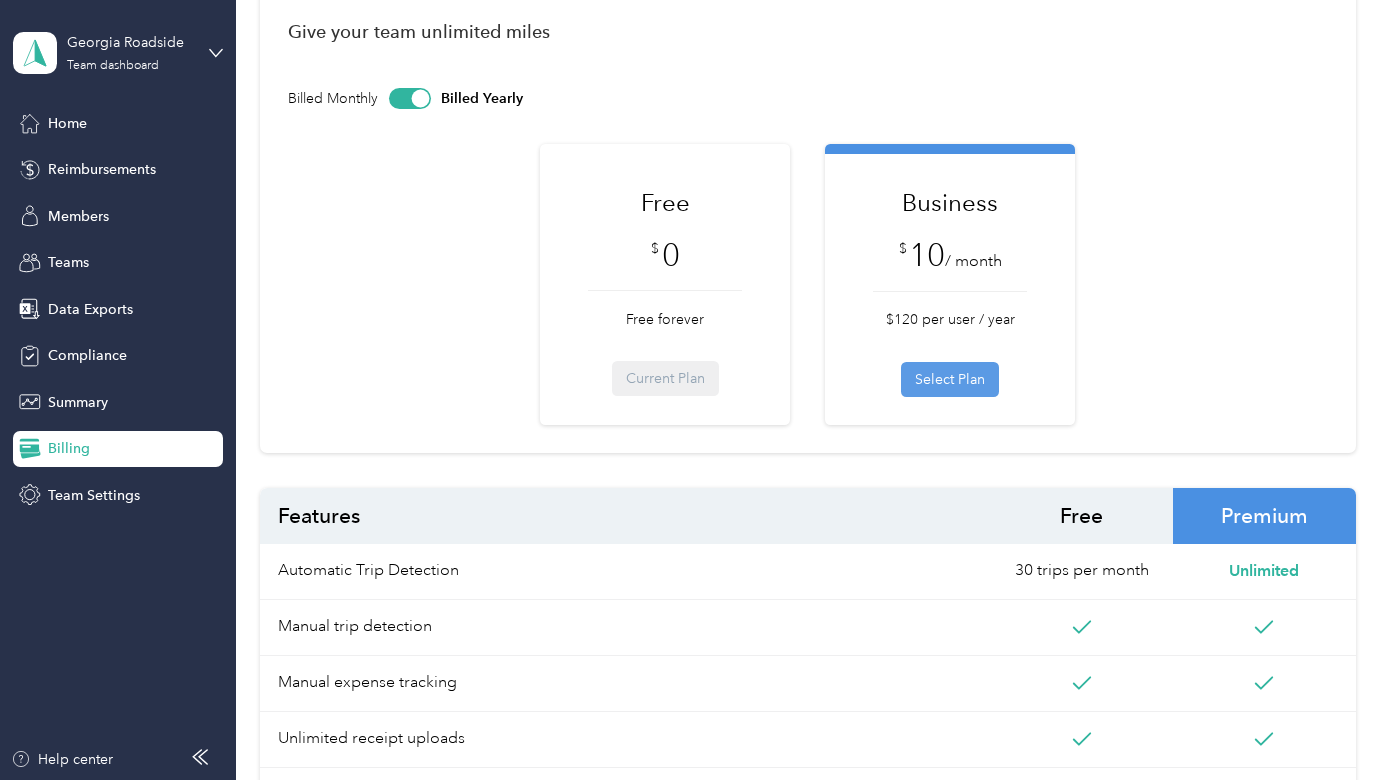 click on "Select Plan" at bounding box center [950, 379] 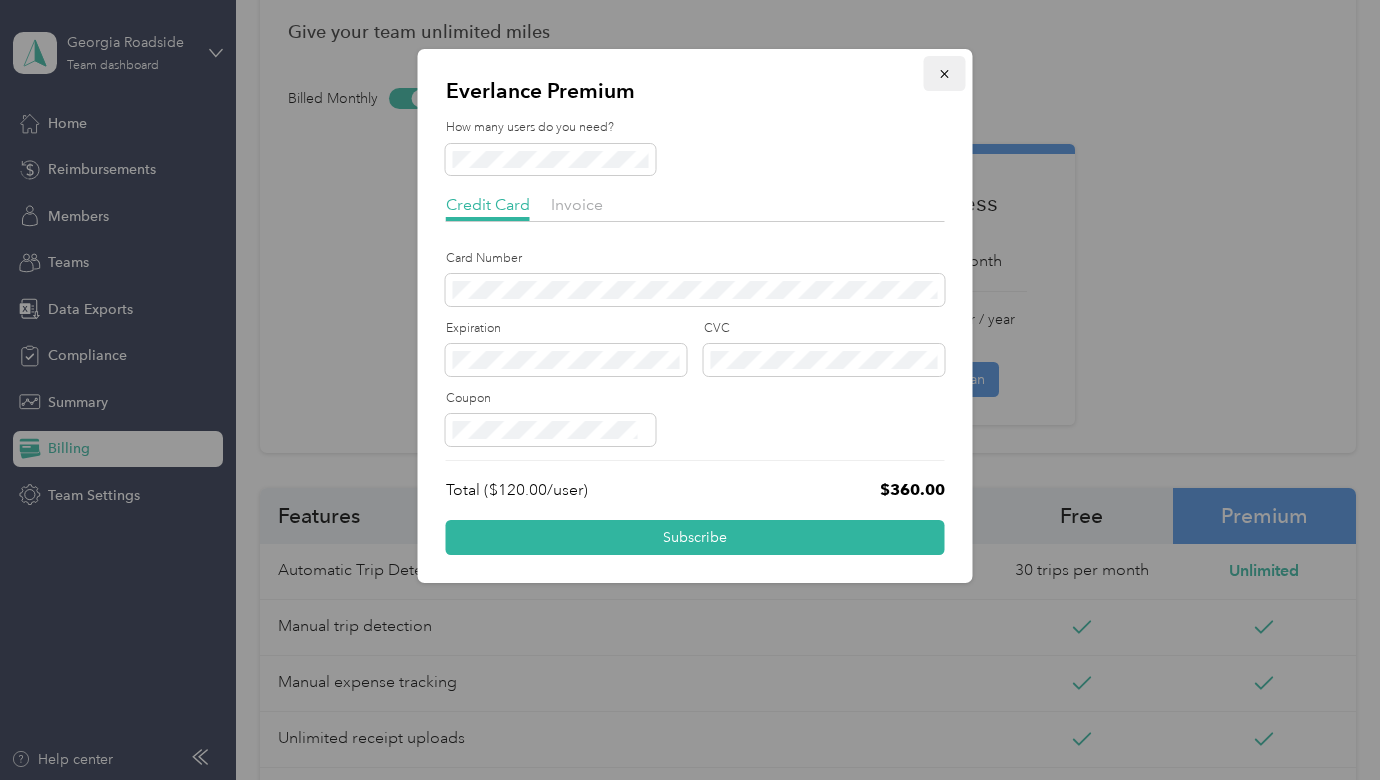 click 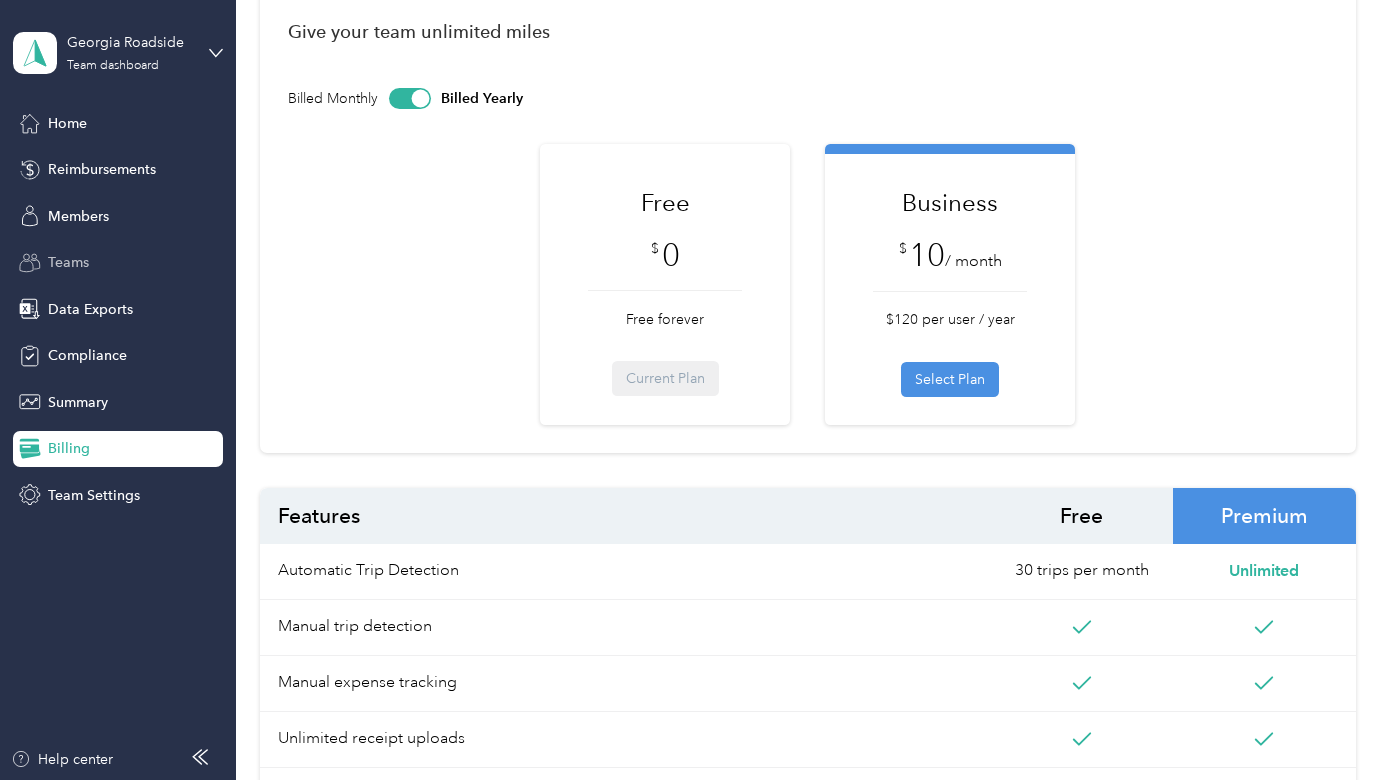 click on "Teams" at bounding box center (118, 263) 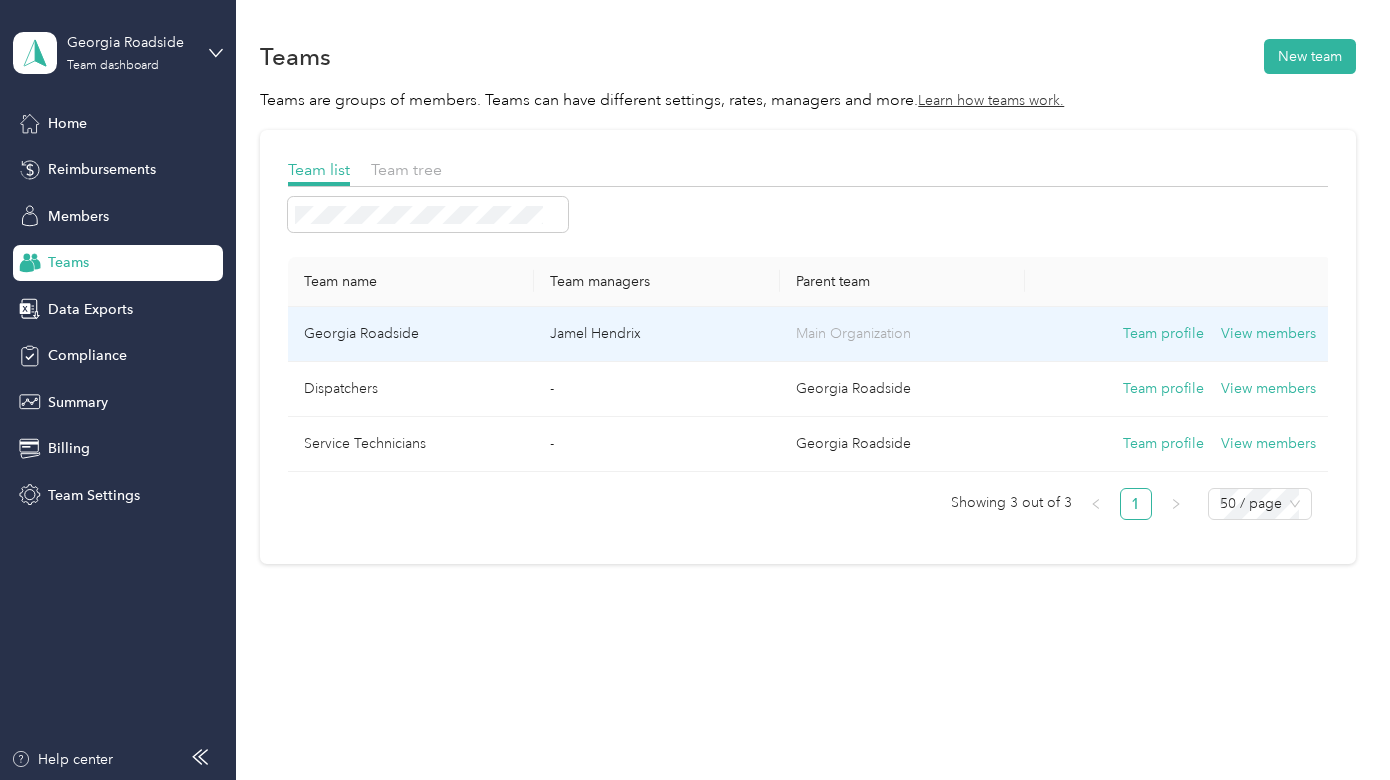 click on "Georgia  Roadside" at bounding box center (411, 334) 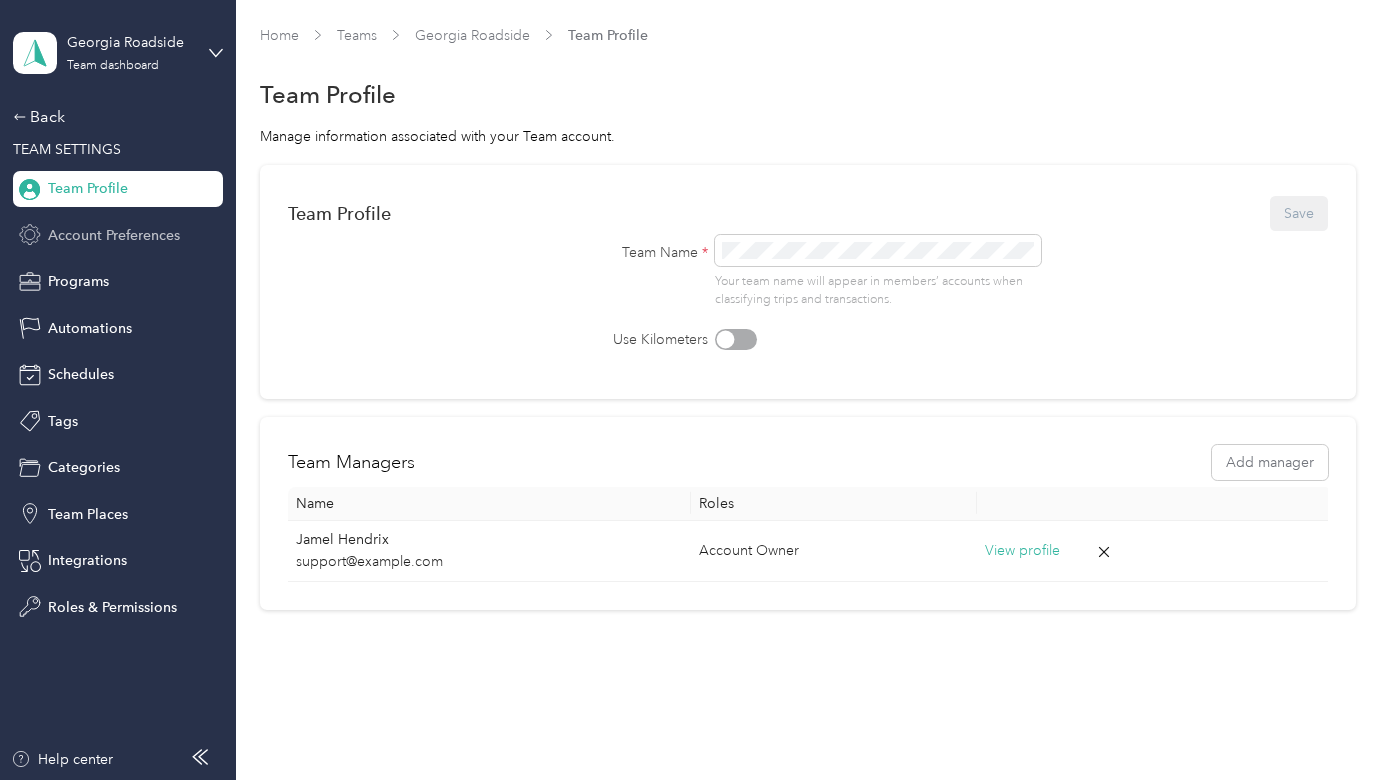 click on "Account Preferences" at bounding box center (114, 235) 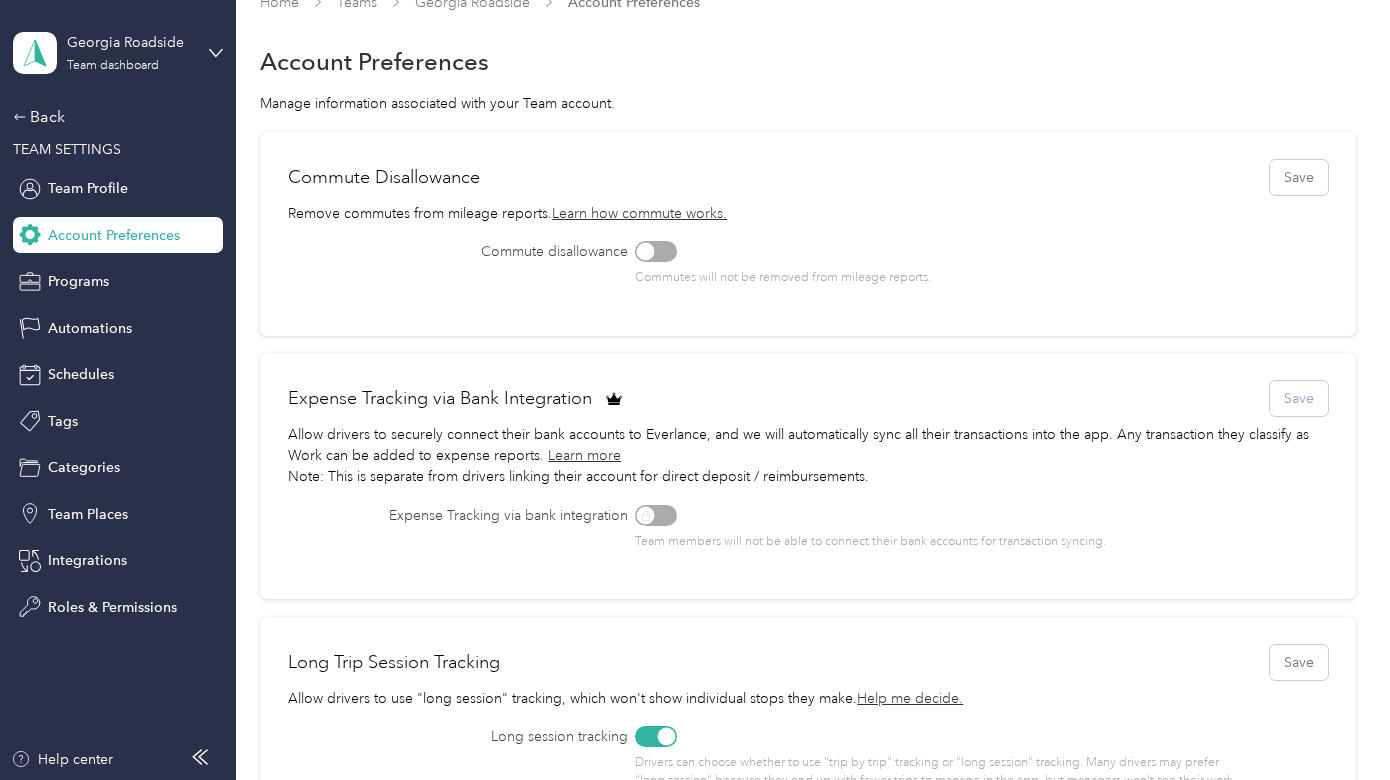 scroll, scrollTop: 35, scrollLeft: 0, axis: vertical 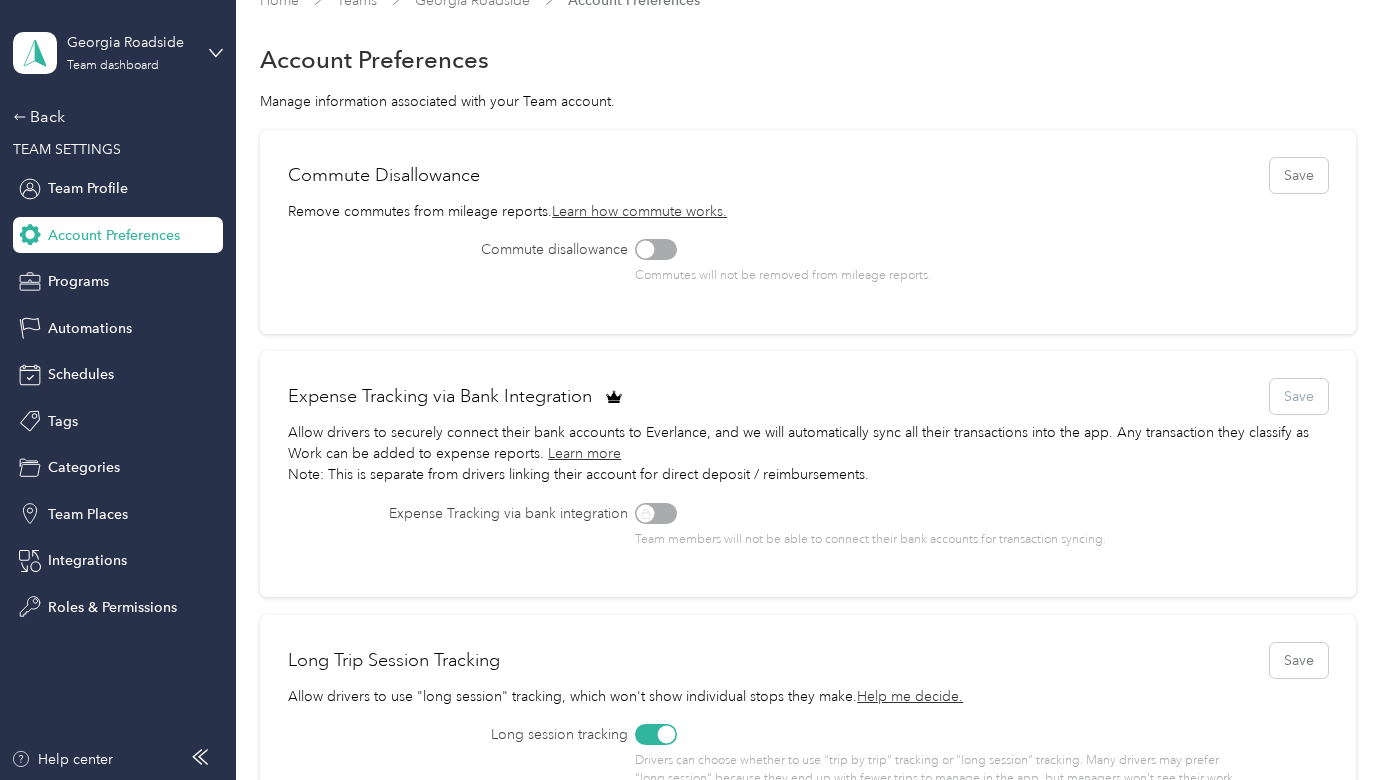 click at bounding box center (656, 249) 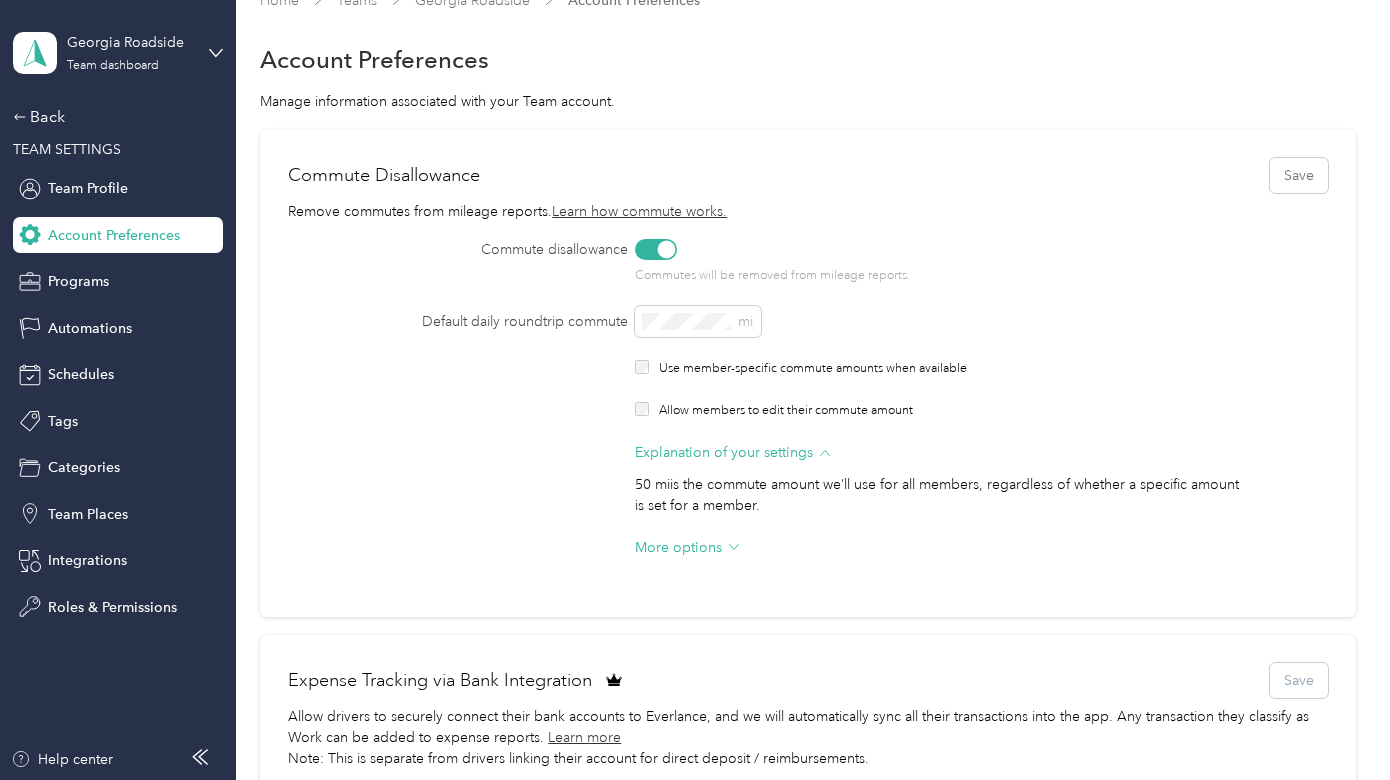 click at bounding box center [666, 250] 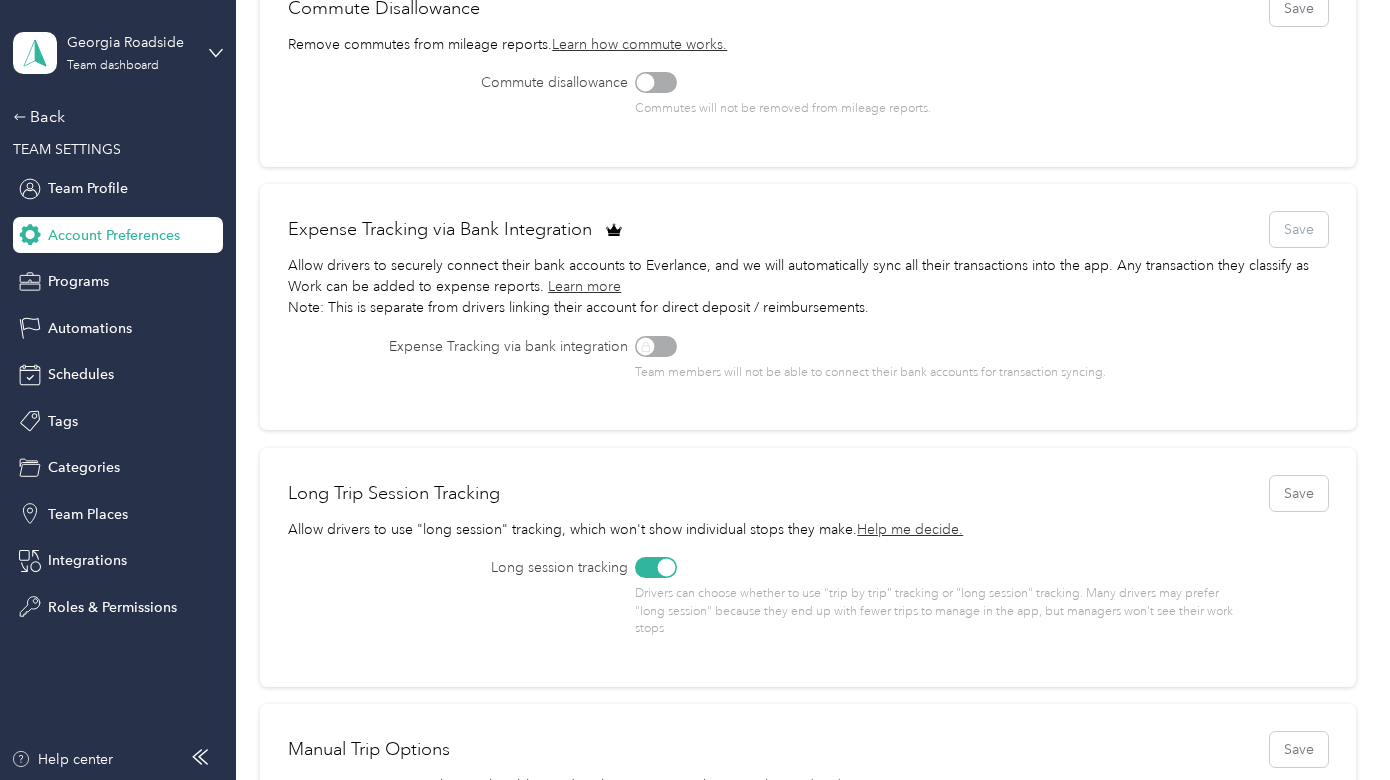 scroll, scrollTop: 214, scrollLeft: 0, axis: vertical 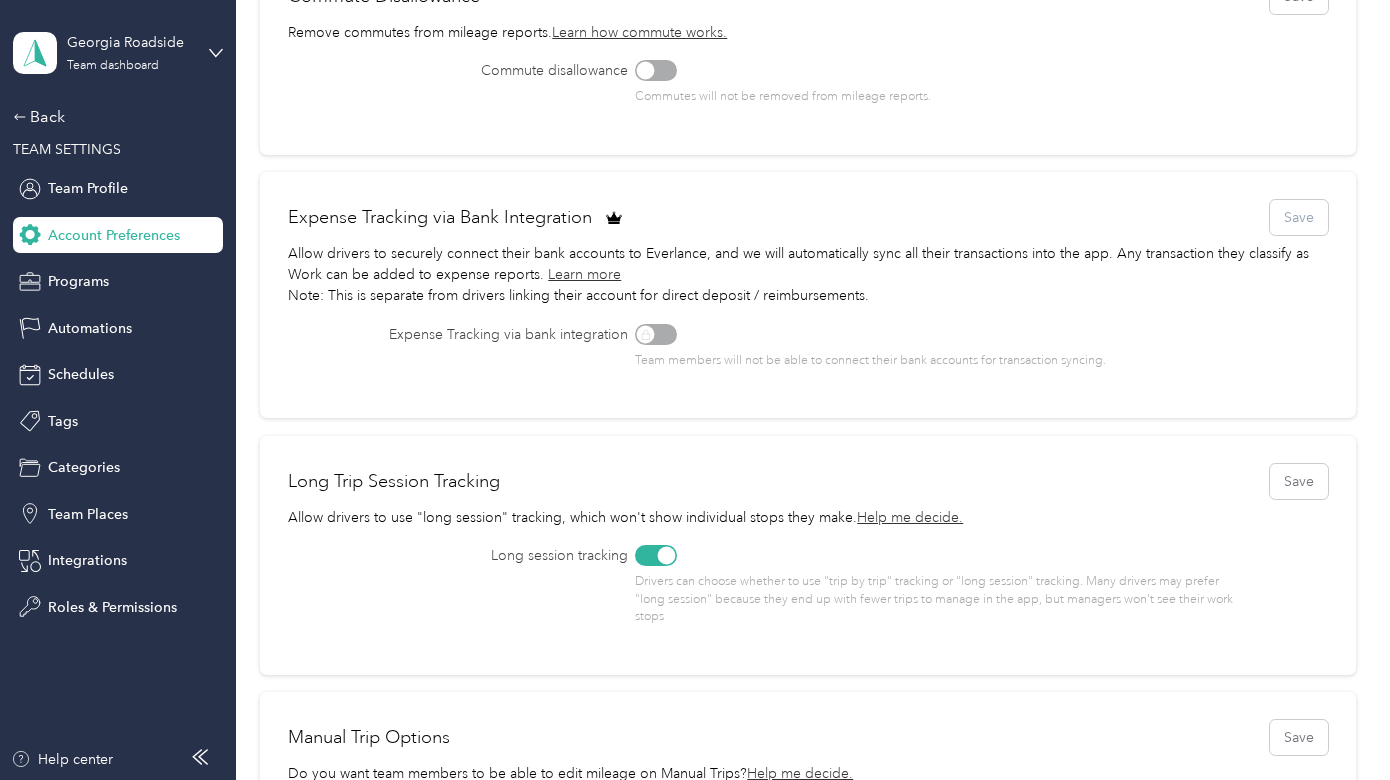 click on "Team members will not be able to connect their bank accounts for transaction syncing." at bounding box center (938, 347) 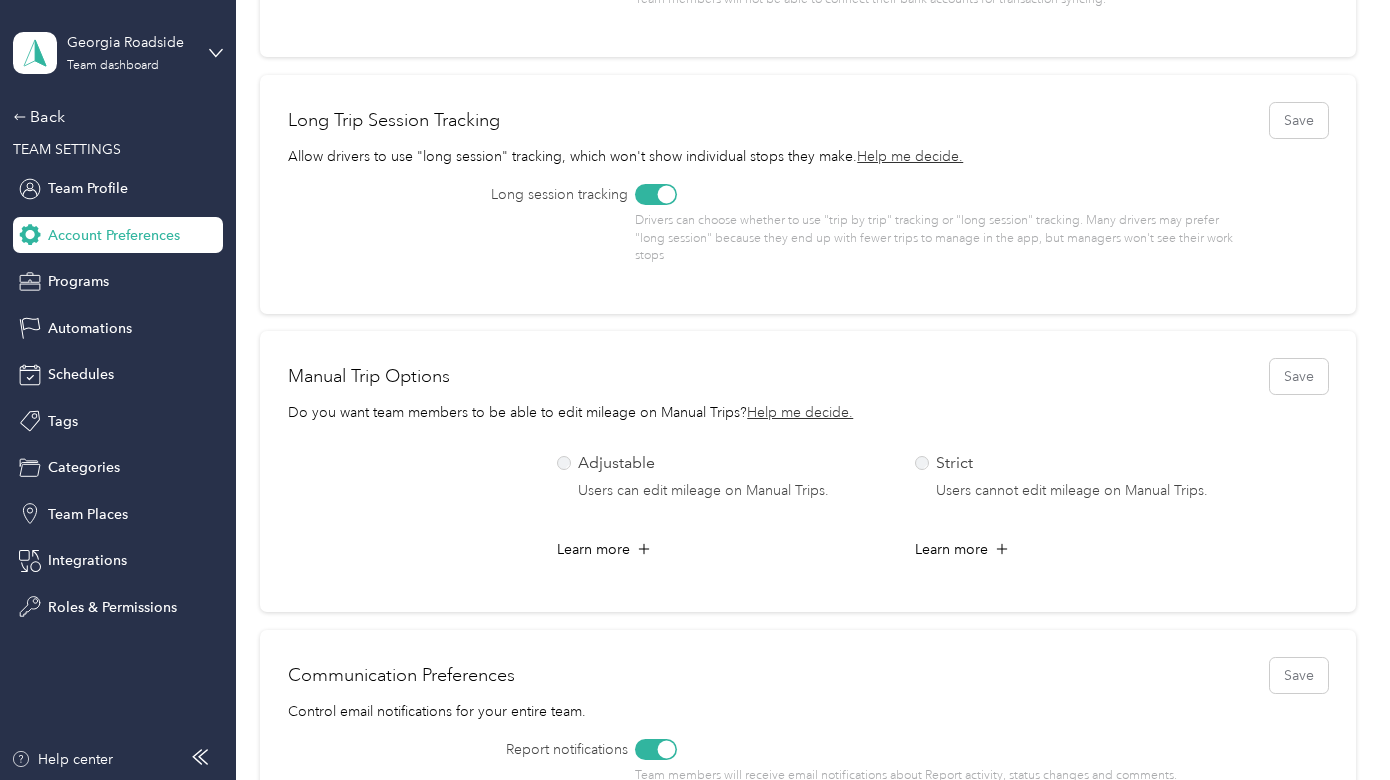 scroll, scrollTop: 577, scrollLeft: 0, axis: vertical 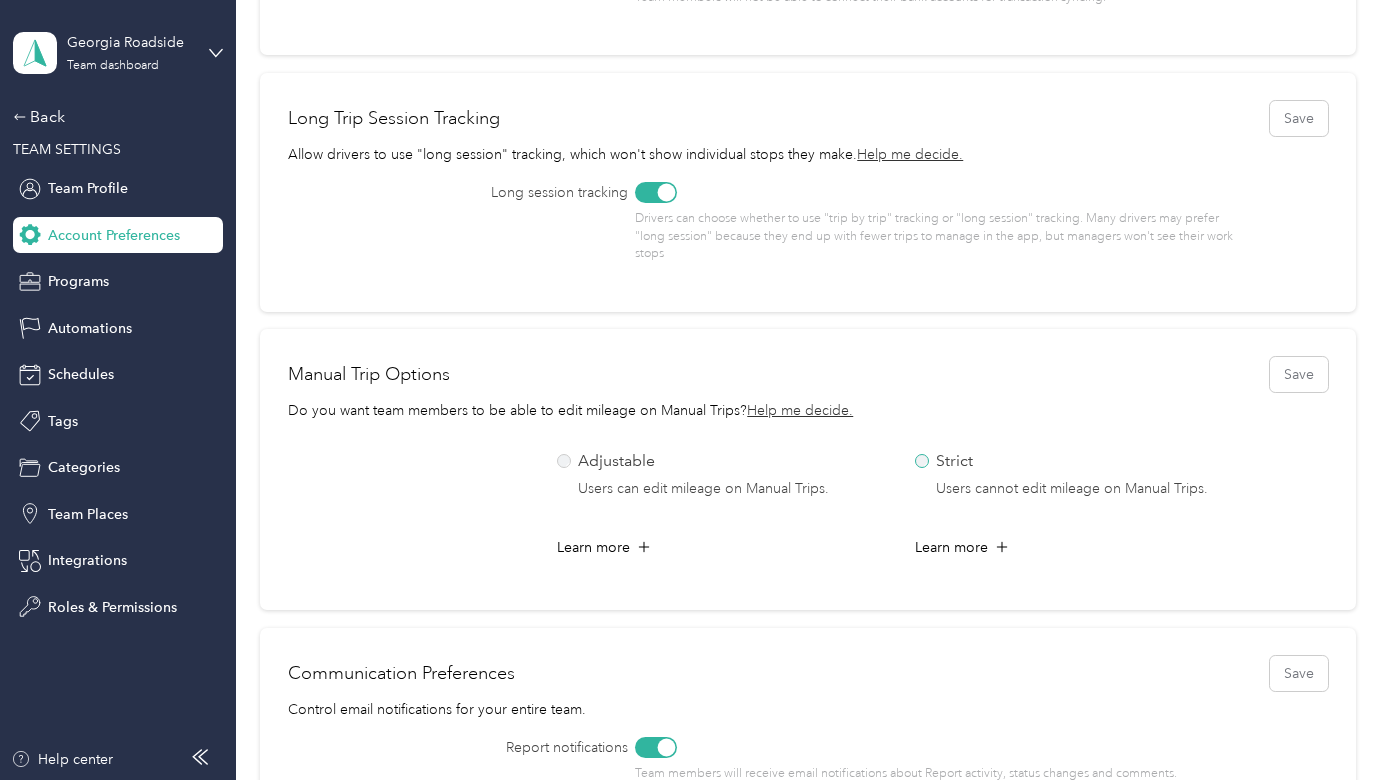 click on "Strict Users cannot edit mileage on Manual Trips." at bounding box center [1076, 475] 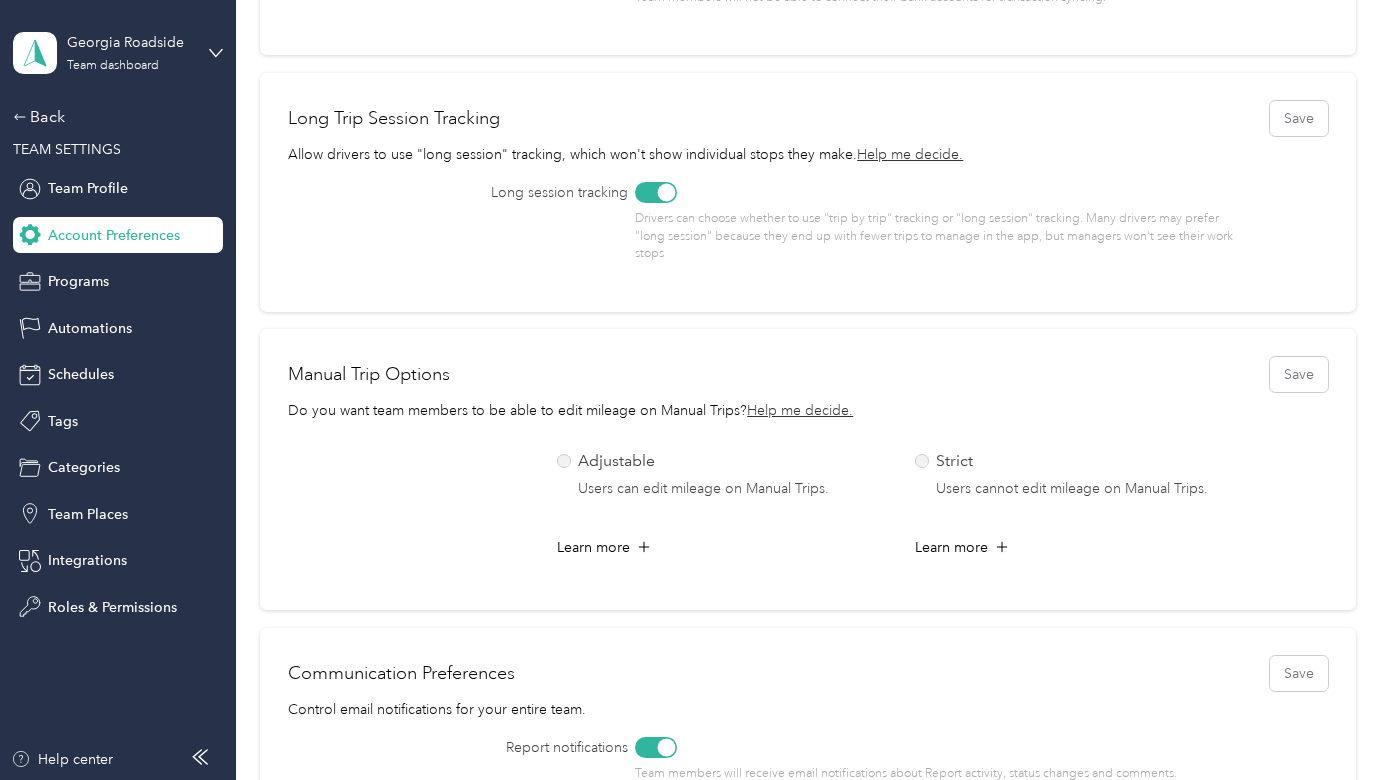 click on "Adjustable Users can edit mileage on Manual Trips. Learn more" at bounding box center (718, 508) 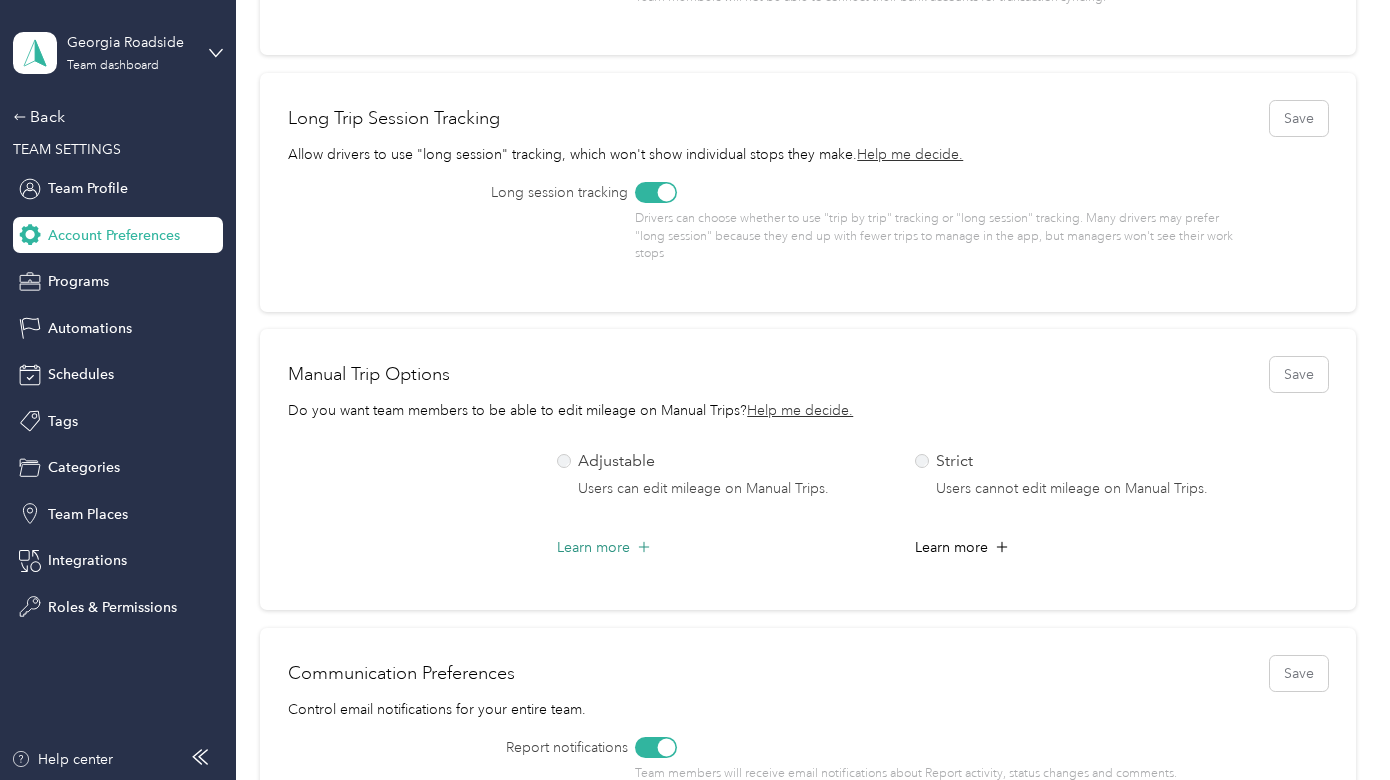 click on "Learn more" at bounding box center [718, 553] 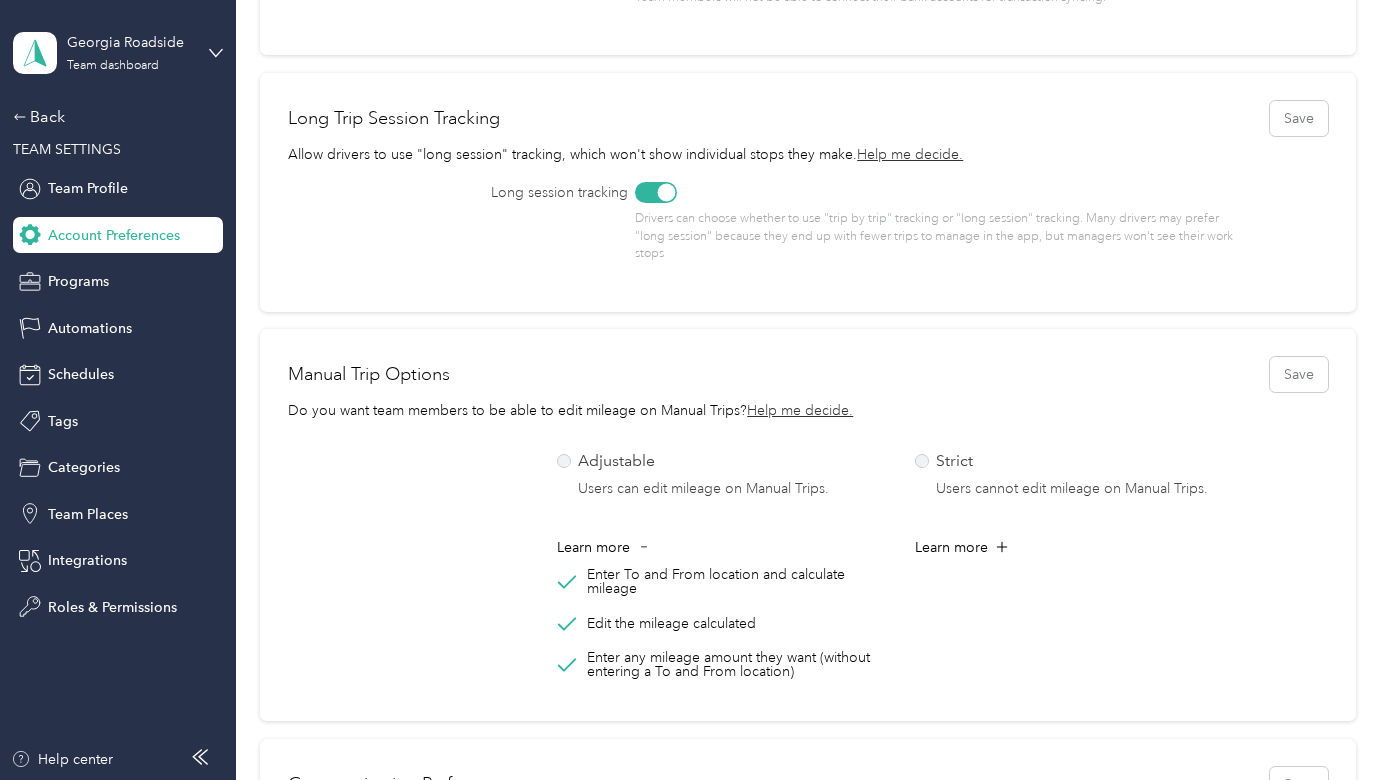 click on "Strict Users cannot edit mileage on Manual Trips. Learn more" at bounding box center (1076, 508) 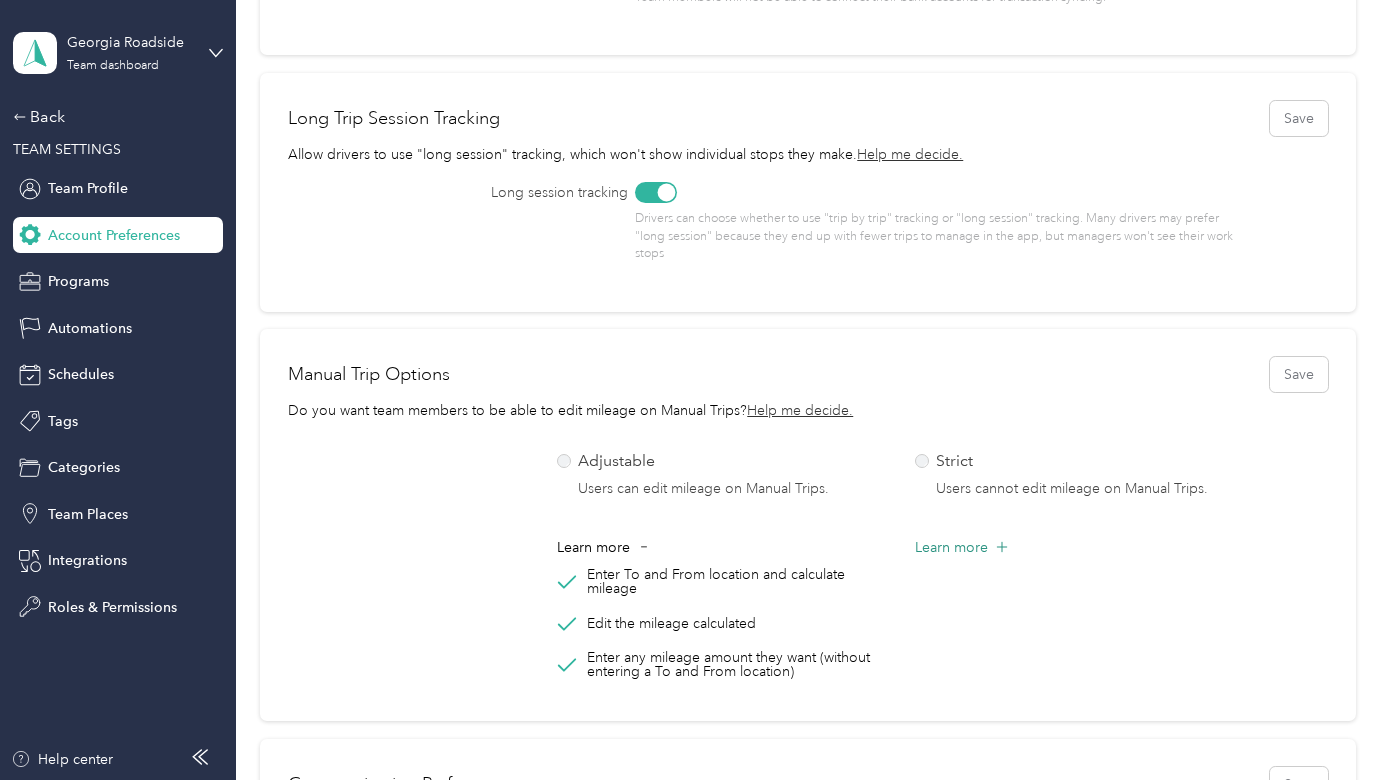 click on "Learn more" at bounding box center (951, 547) 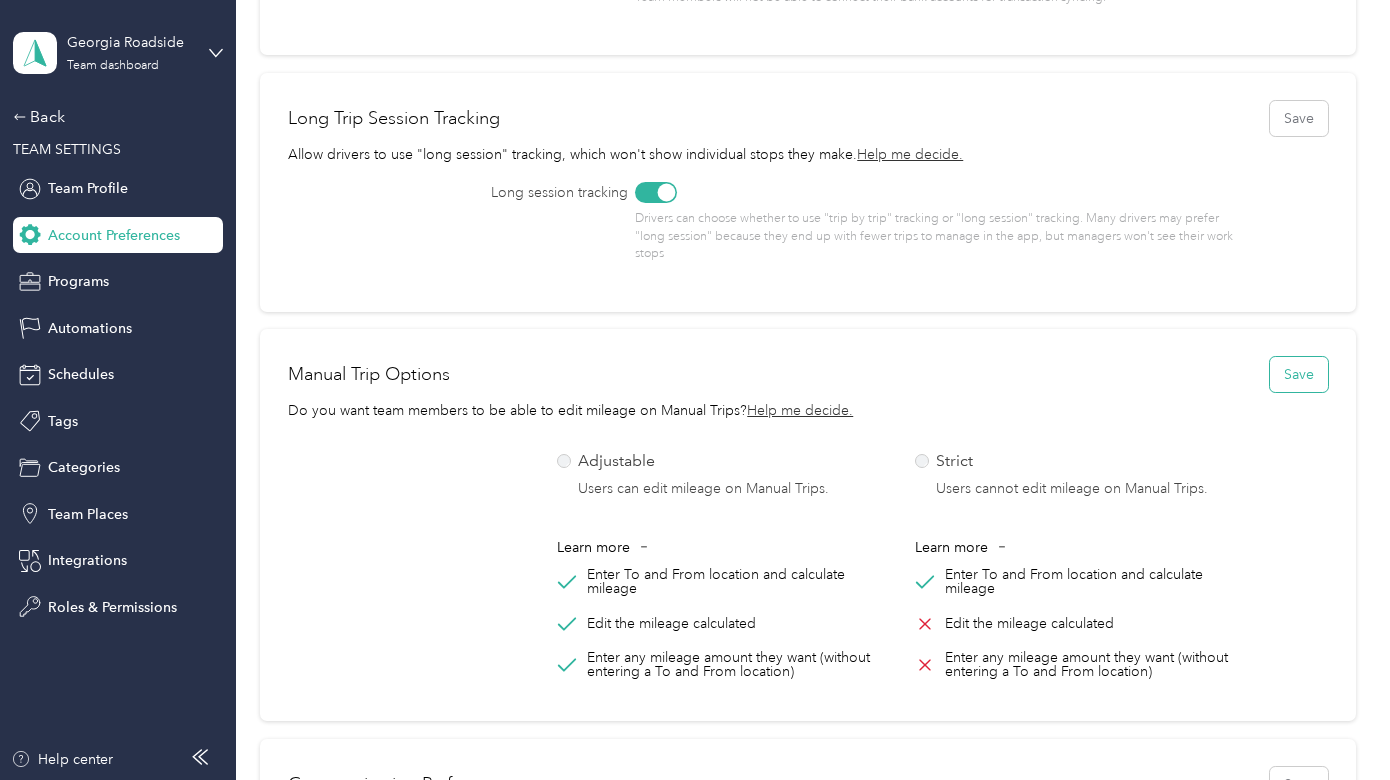 click on "Save" at bounding box center [1299, 374] 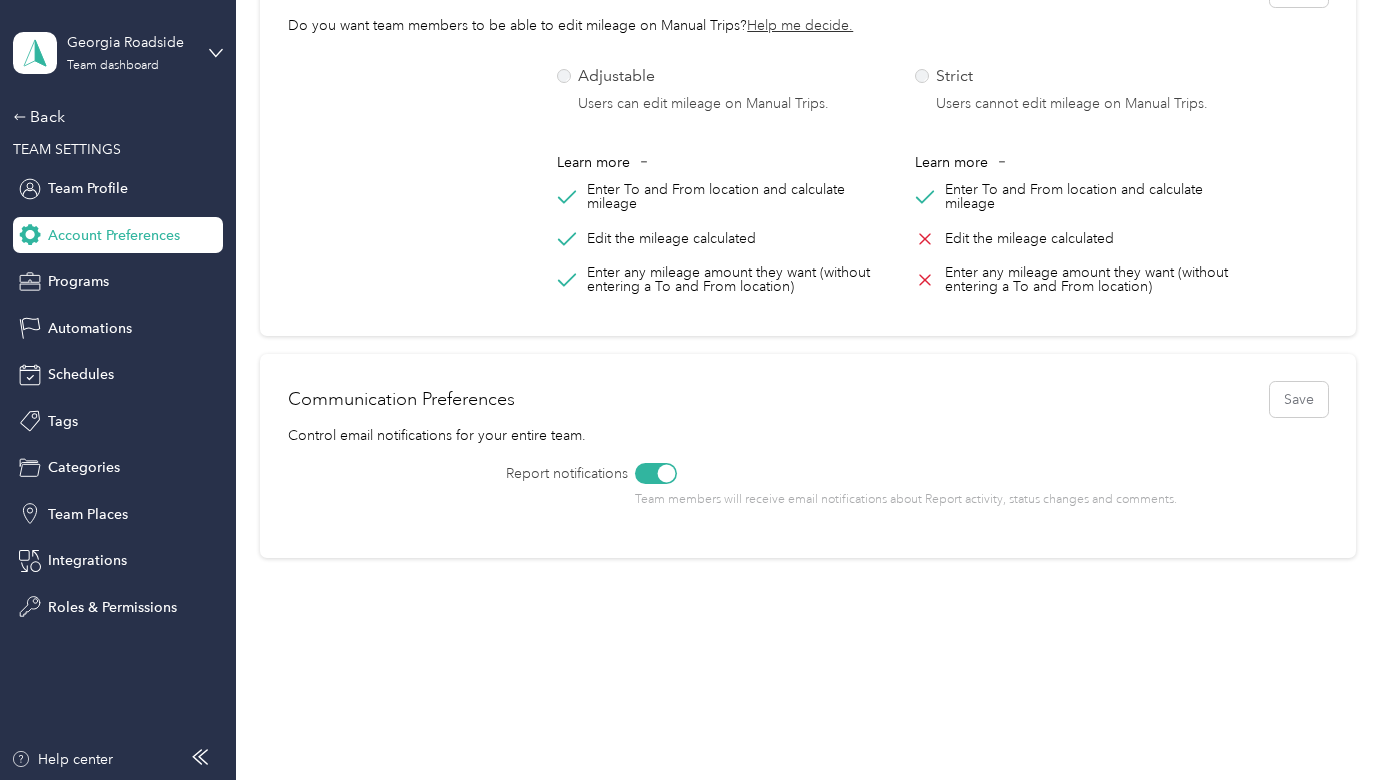 scroll, scrollTop: 960, scrollLeft: 0, axis: vertical 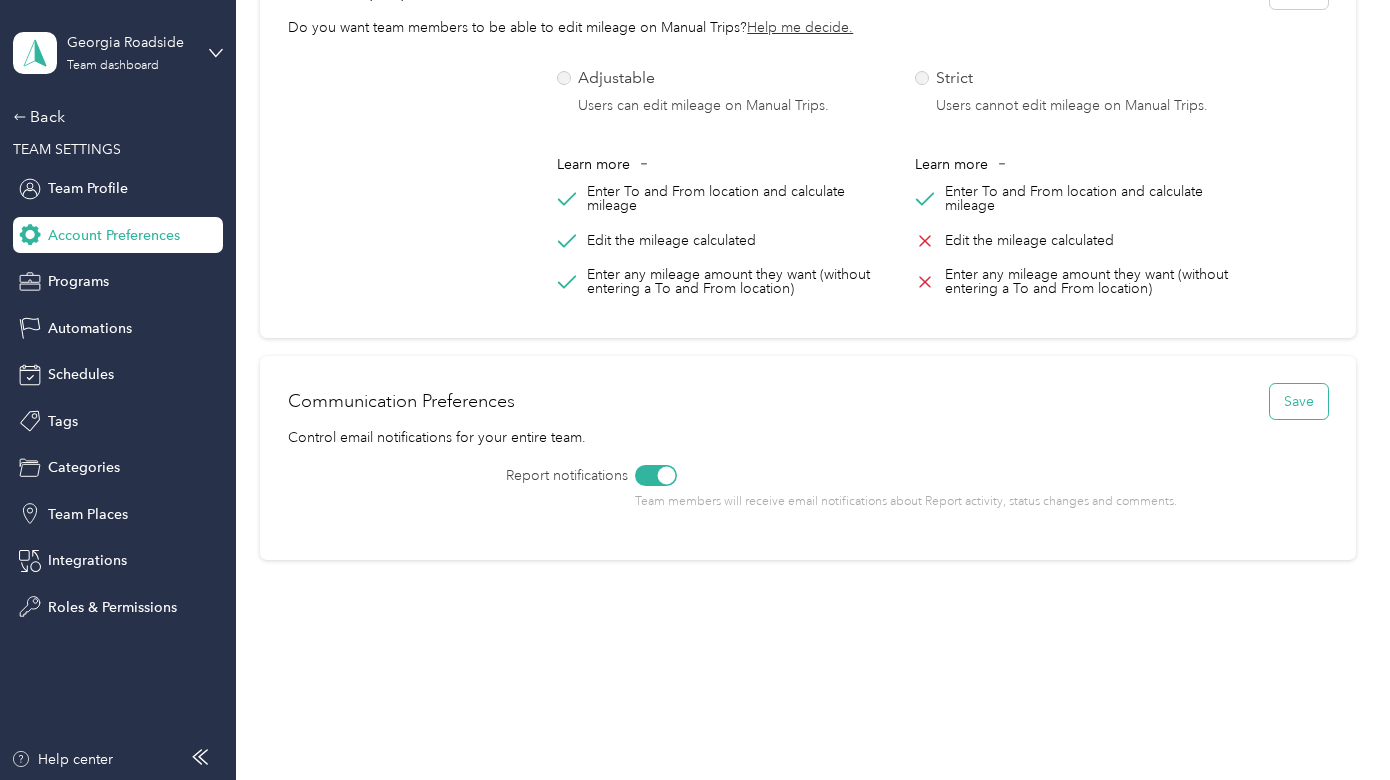 click on "Save" at bounding box center [1299, 401] 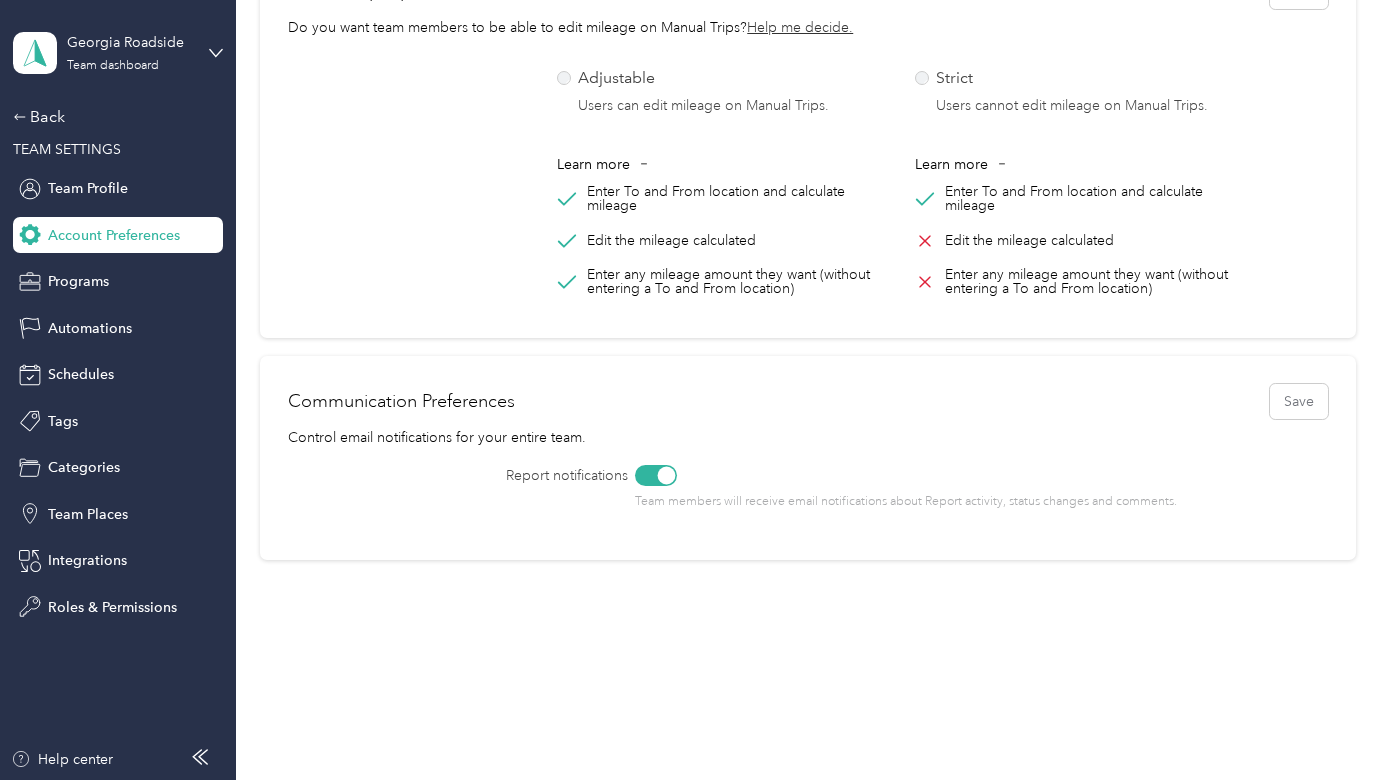 click at bounding box center (656, 475) 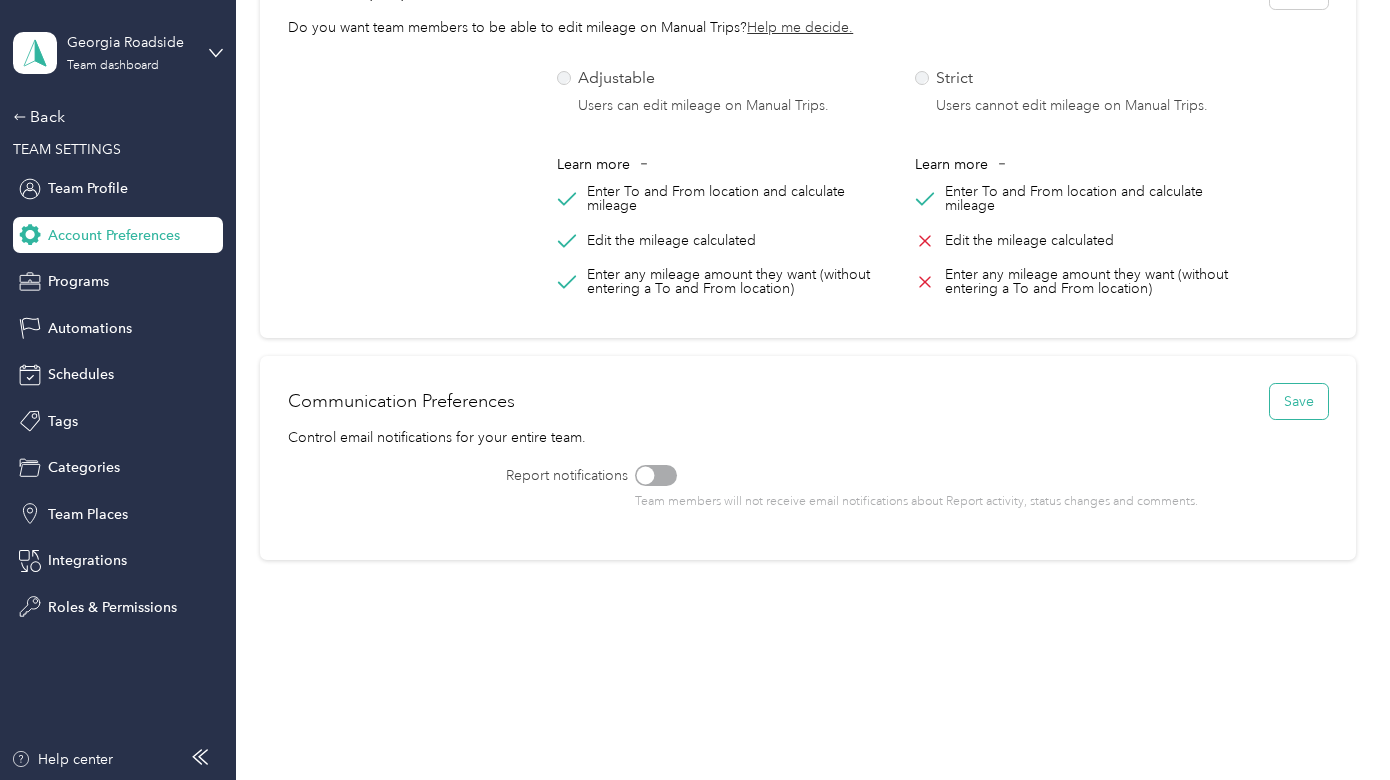 click on "Save" at bounding box center [1299, 401] 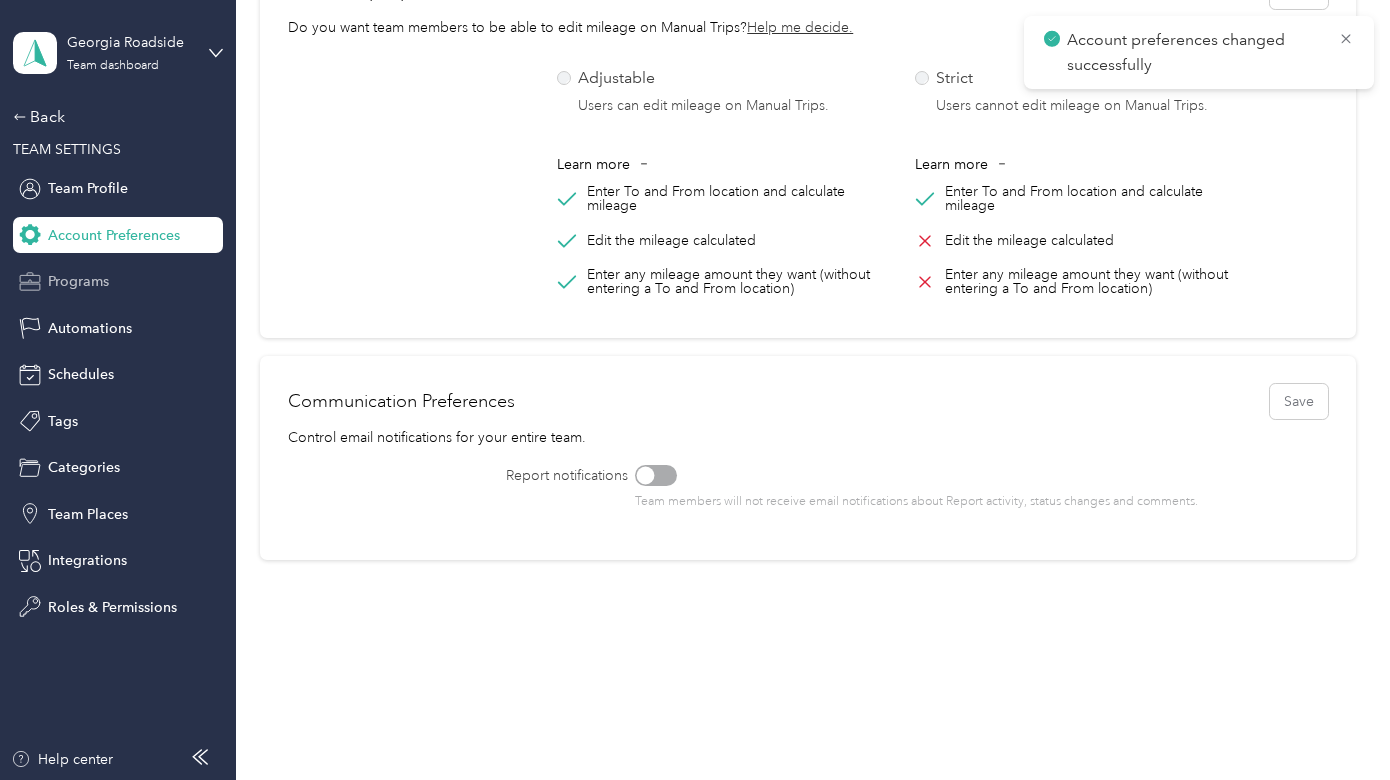 click on "Programs" at bounding box center [118, 282] 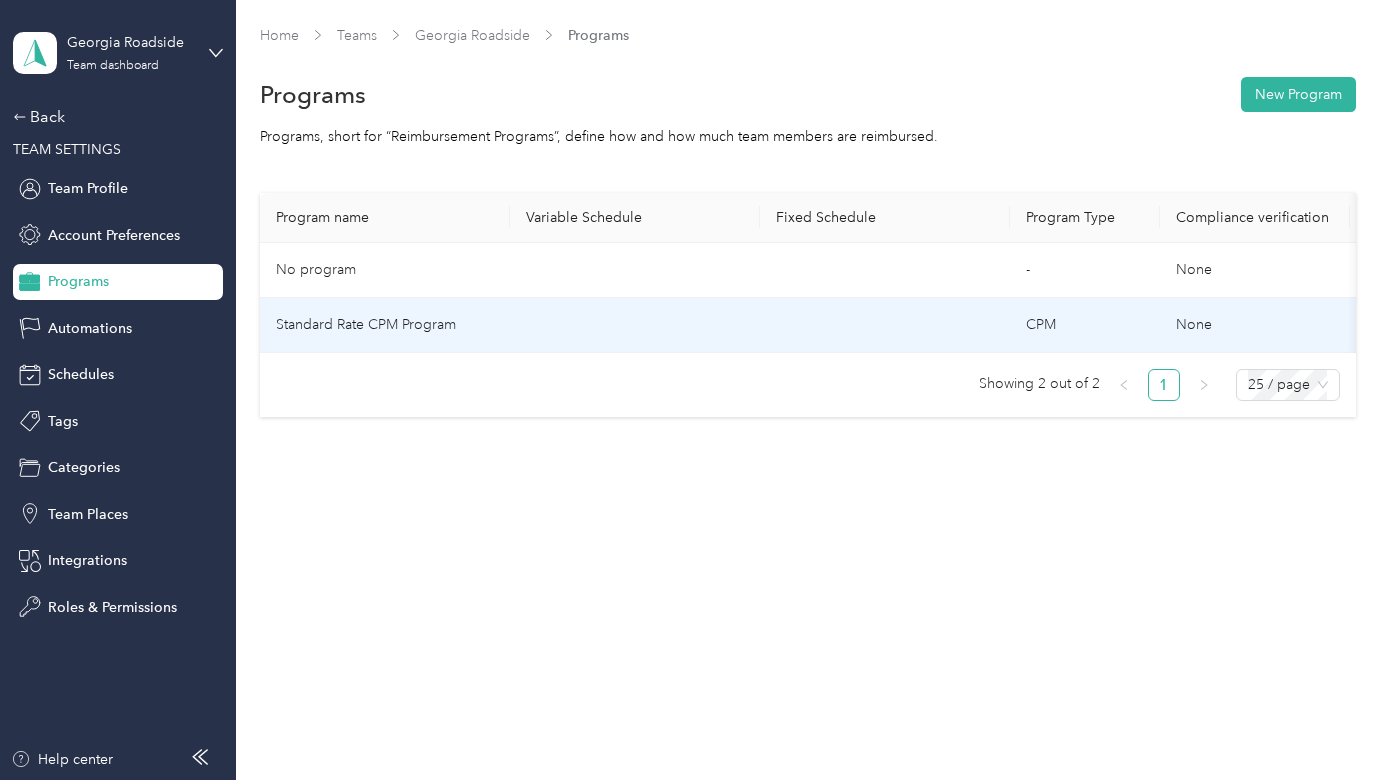 click at bounding box center [635, 325] 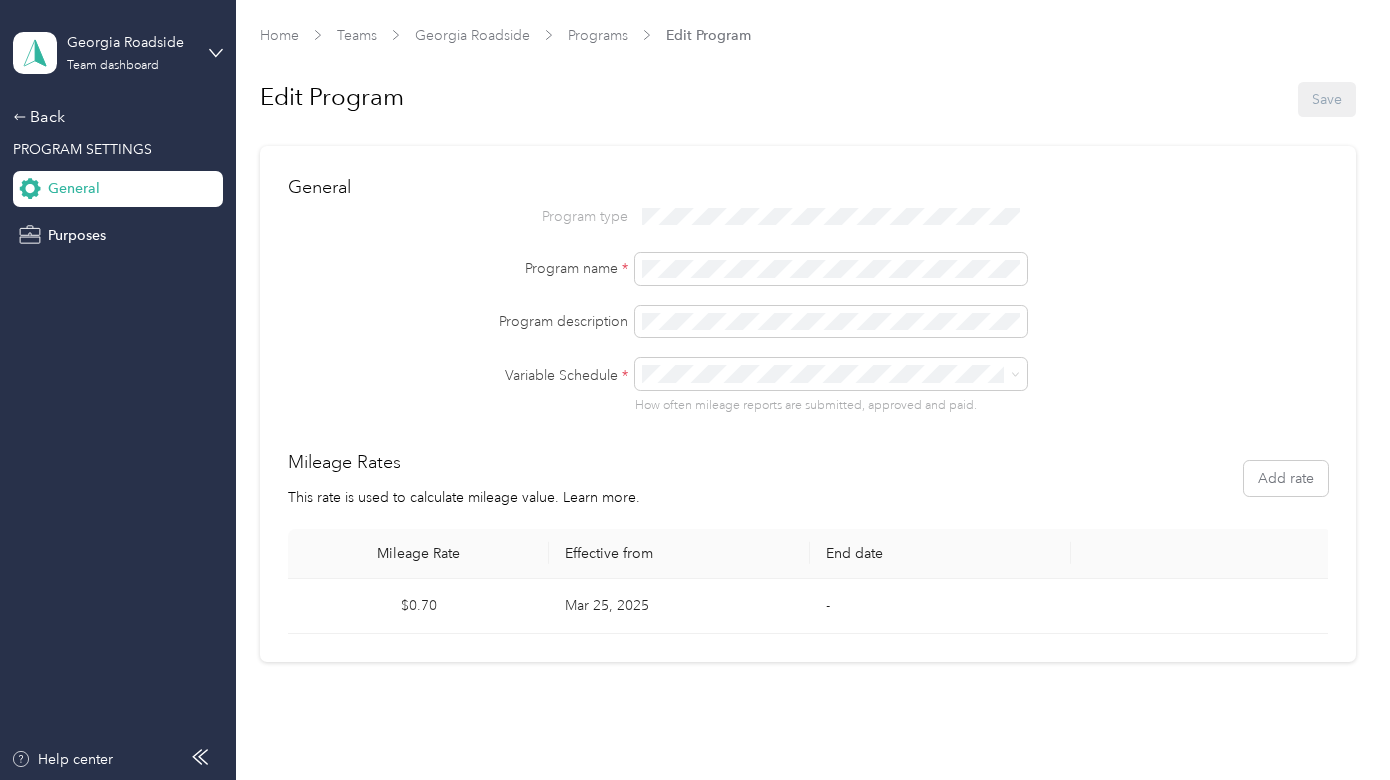 click on "*" at bounding box center [625, 375] 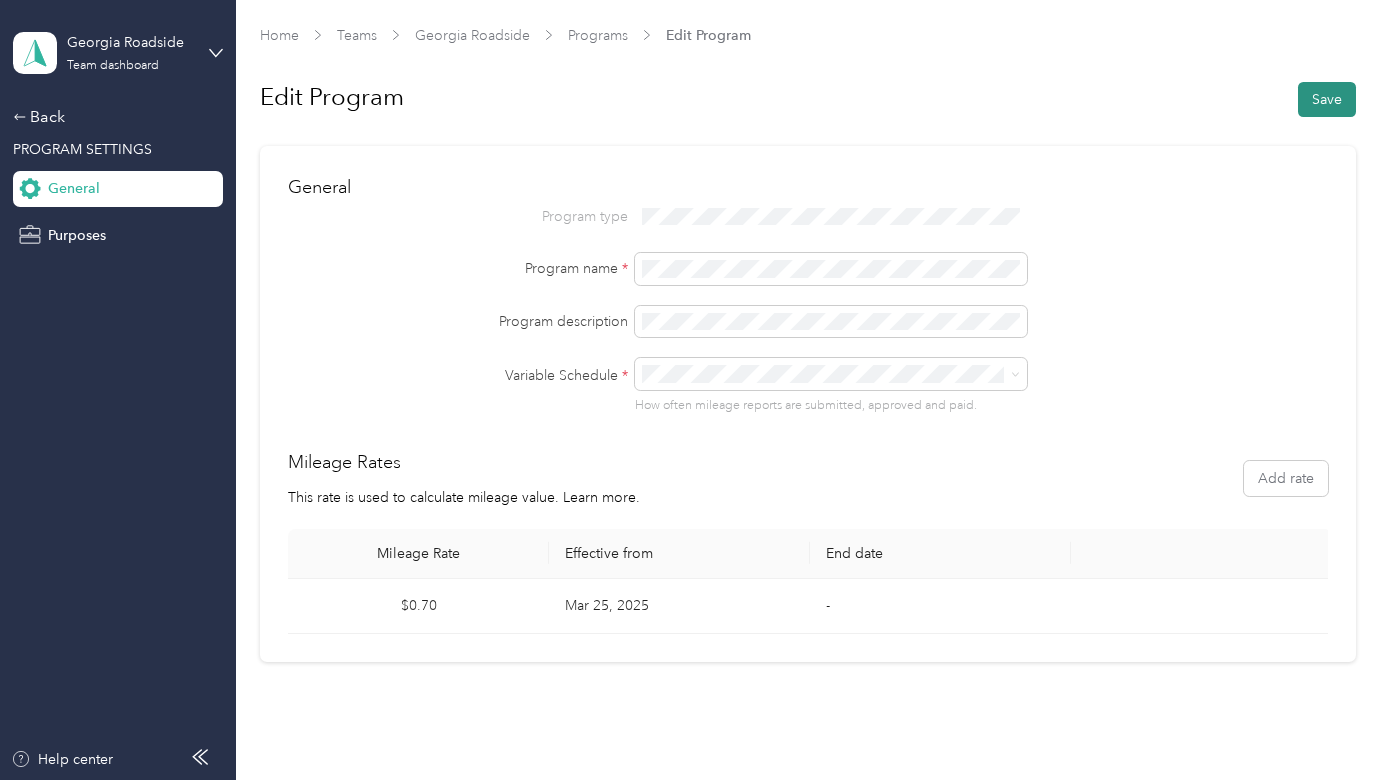 click on "Save" at bounding box center [1327, 99] 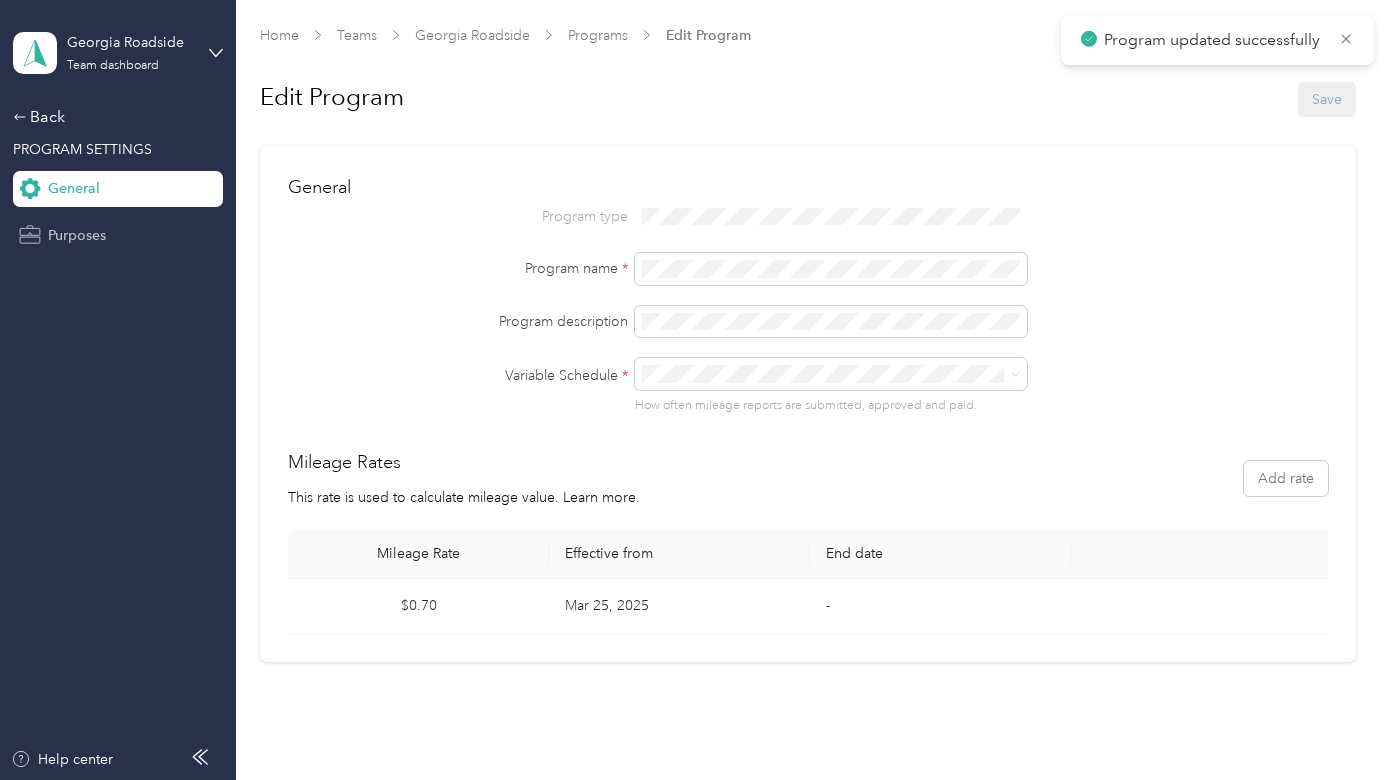 click on "Purposes" at bounding box center (118, 235) 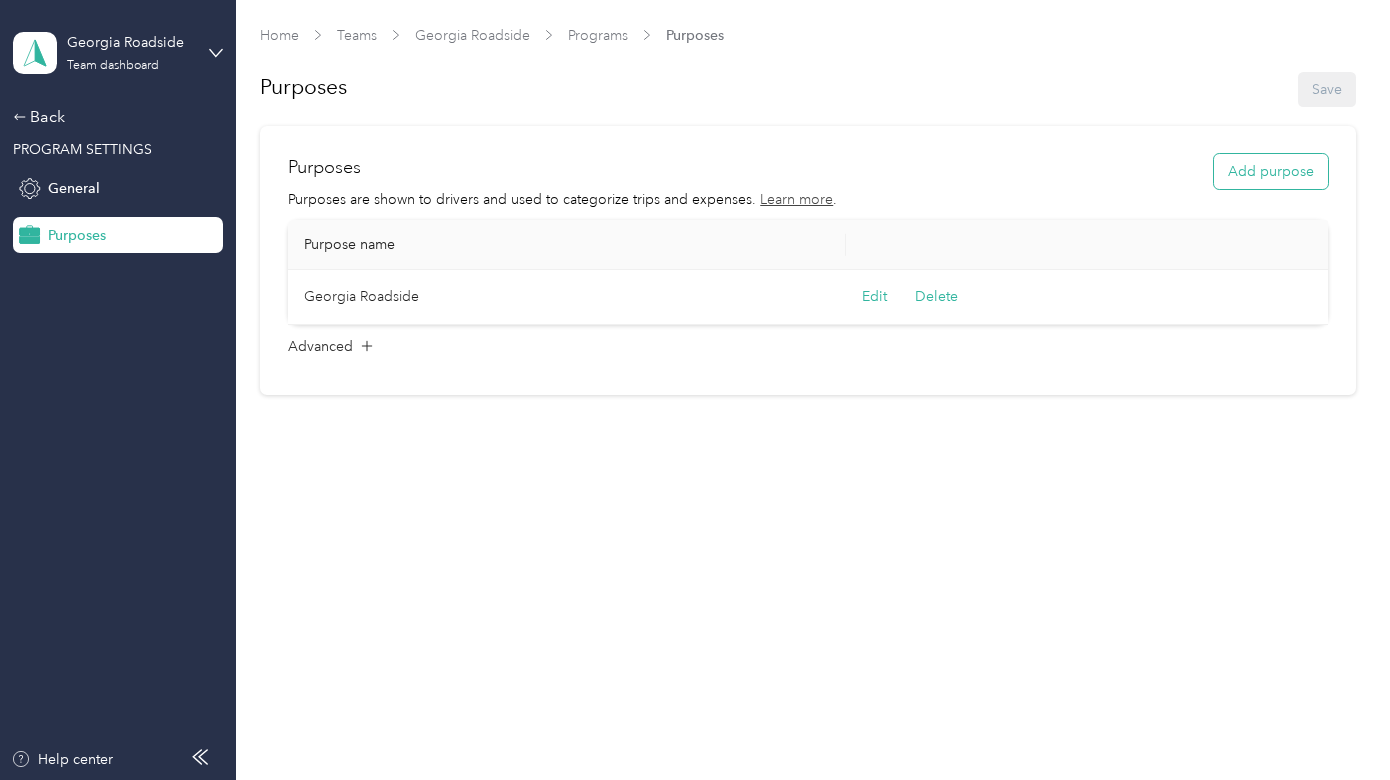 click on "Add purpose" at bounding box center (1271, 171) 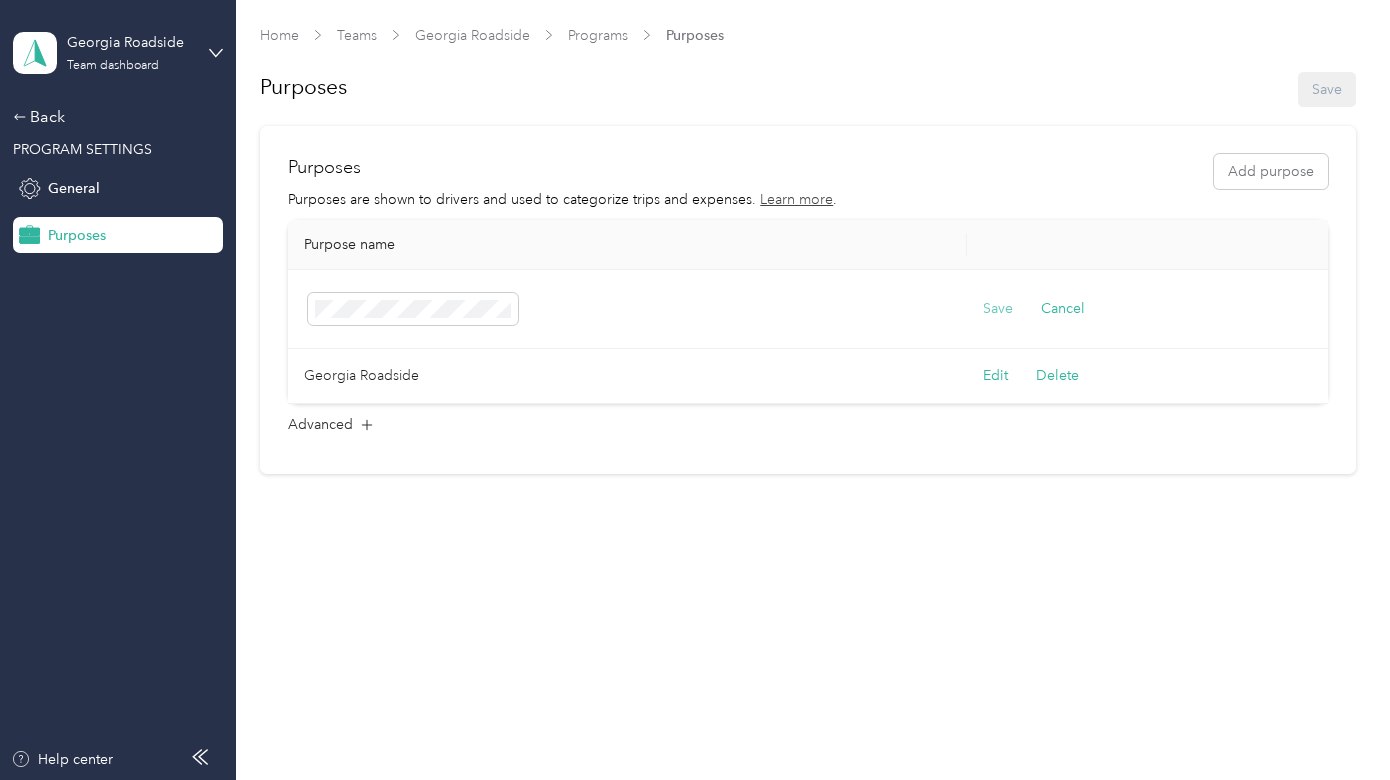 click on "Save" at bounding box center (998, 309) 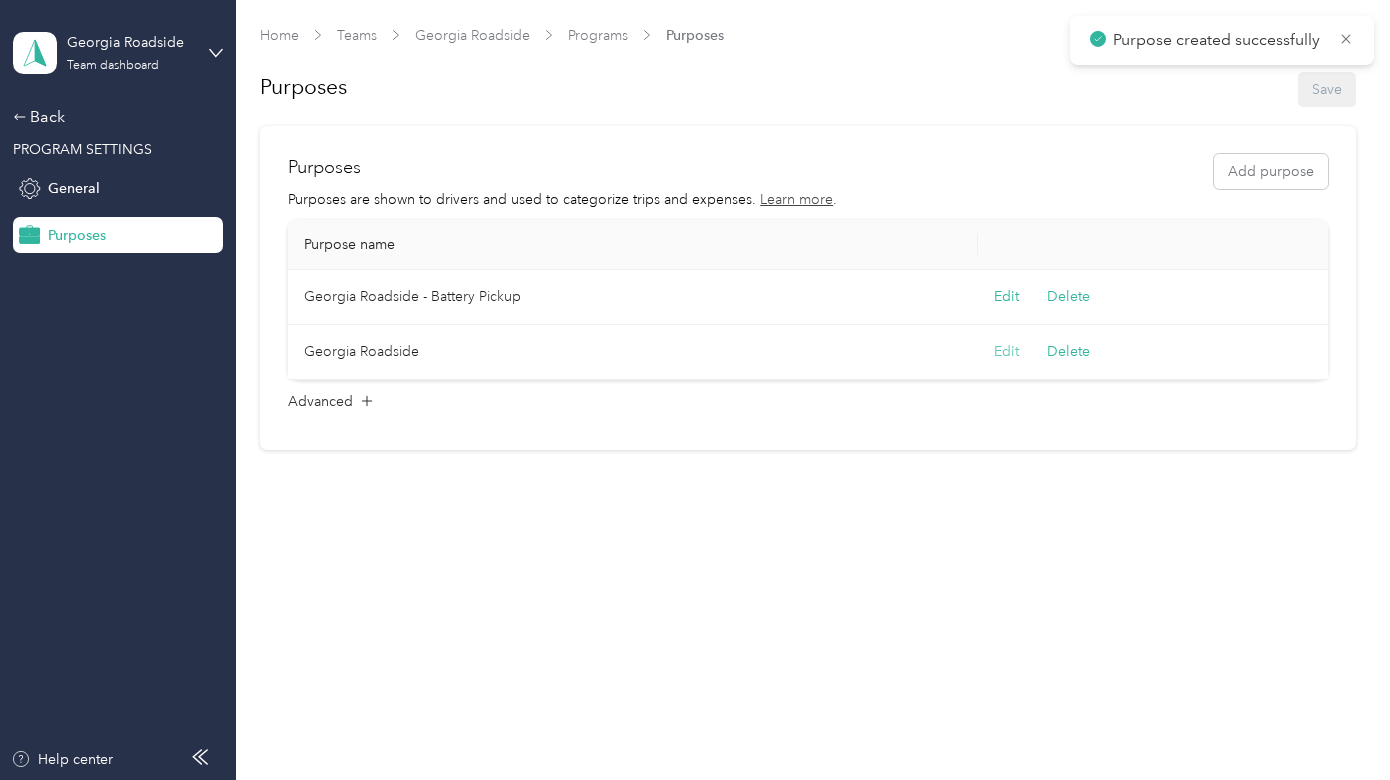 click on "Edit" at bounding box center [1006, 352] 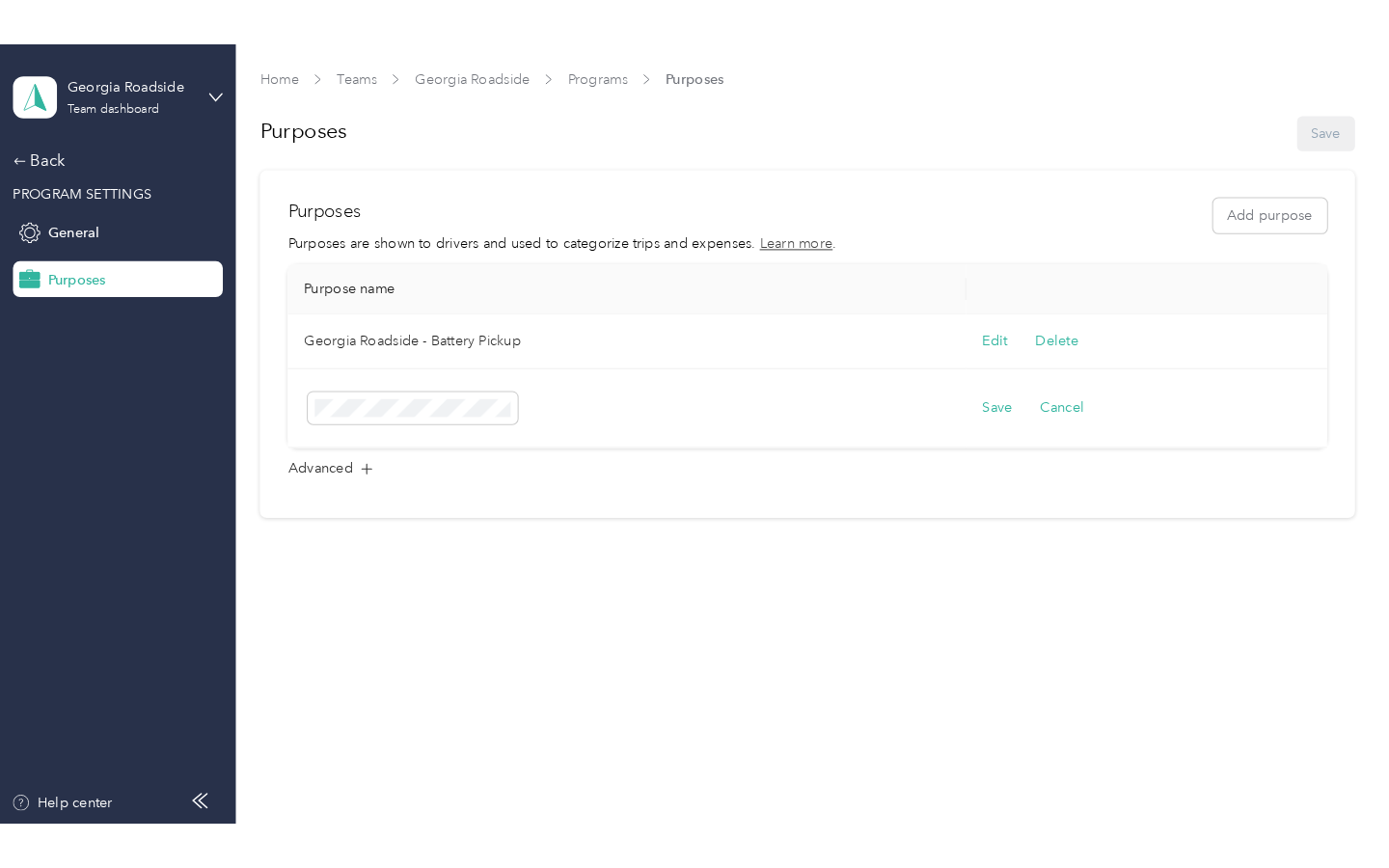 scroll, scrollTop: 0, scrollLeft: 0, axis: both 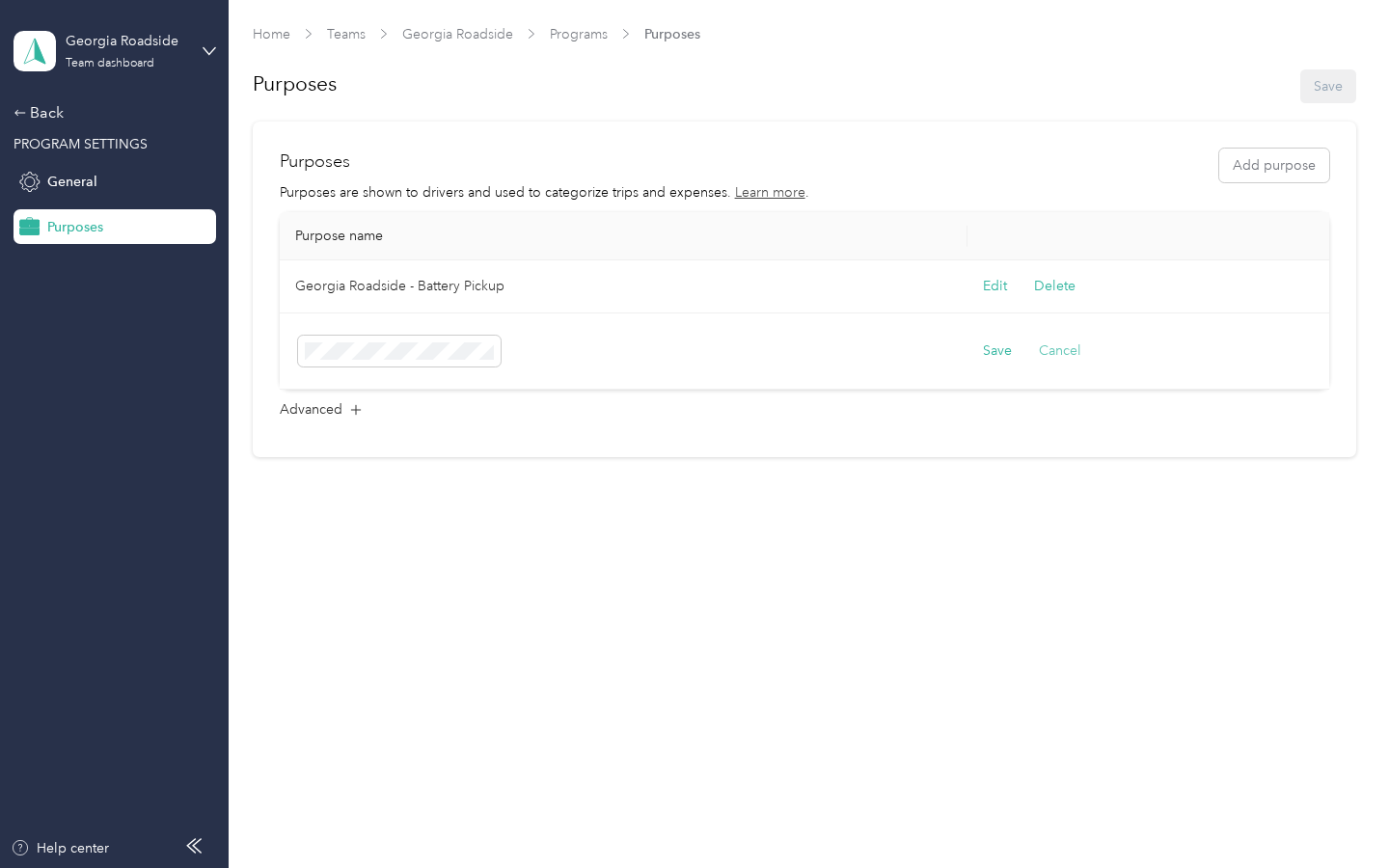 click on "Cancel" at bounding box center (1060, 351) 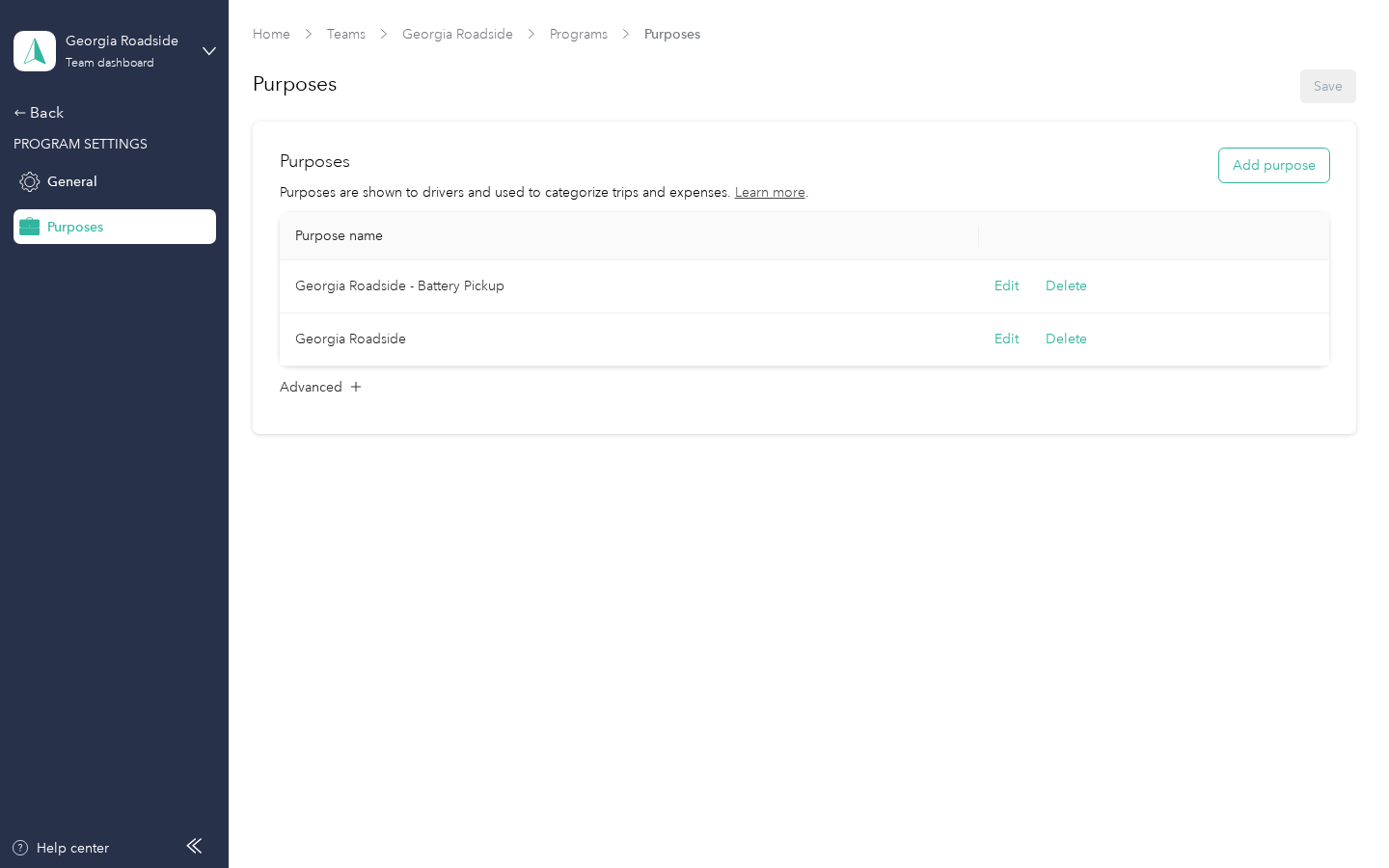 click on "Add purpose" at bounding box center [1274, 165] 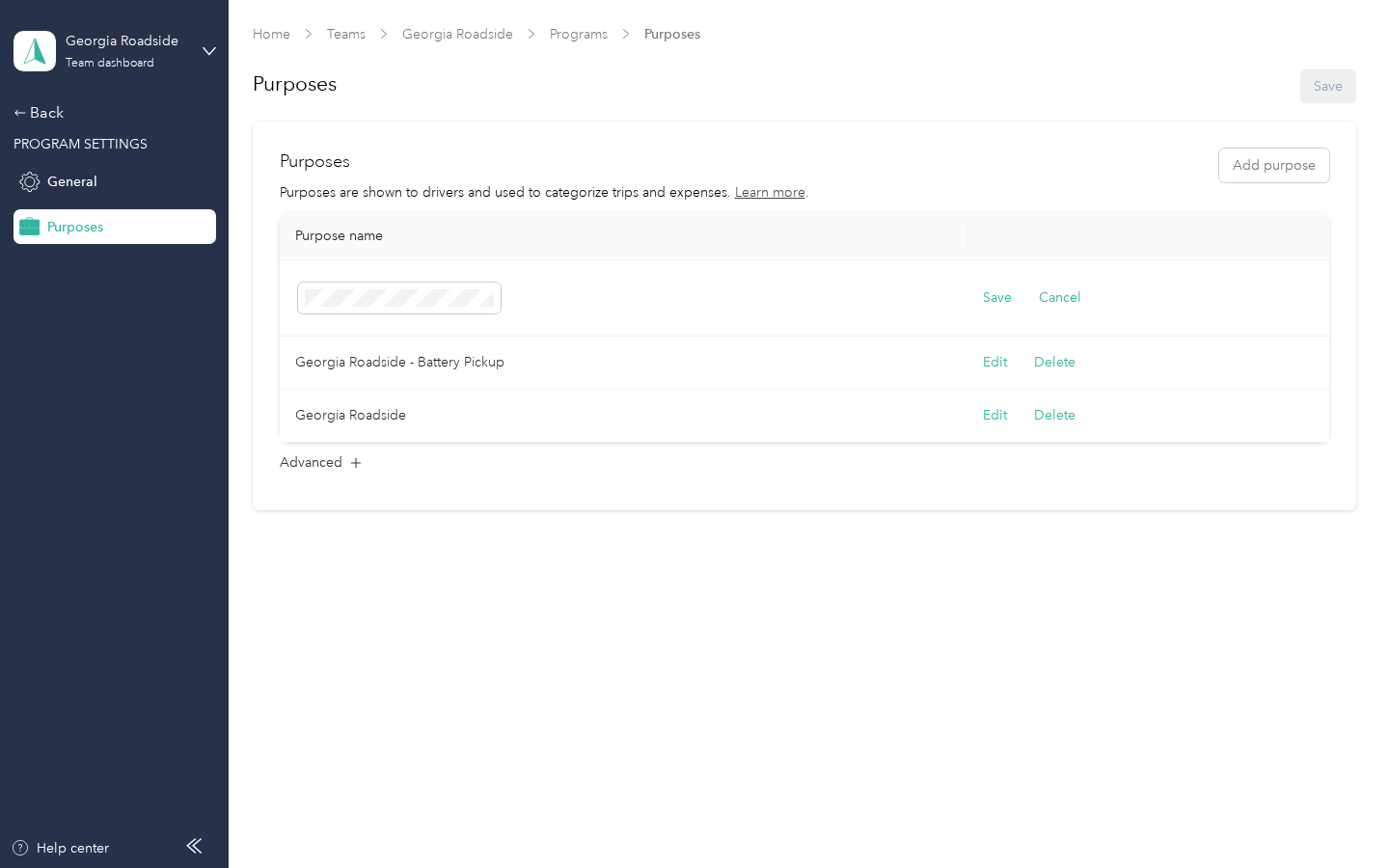 click on "Georgia Roadside - Battery Pickup" at bounding box center [624, 363] 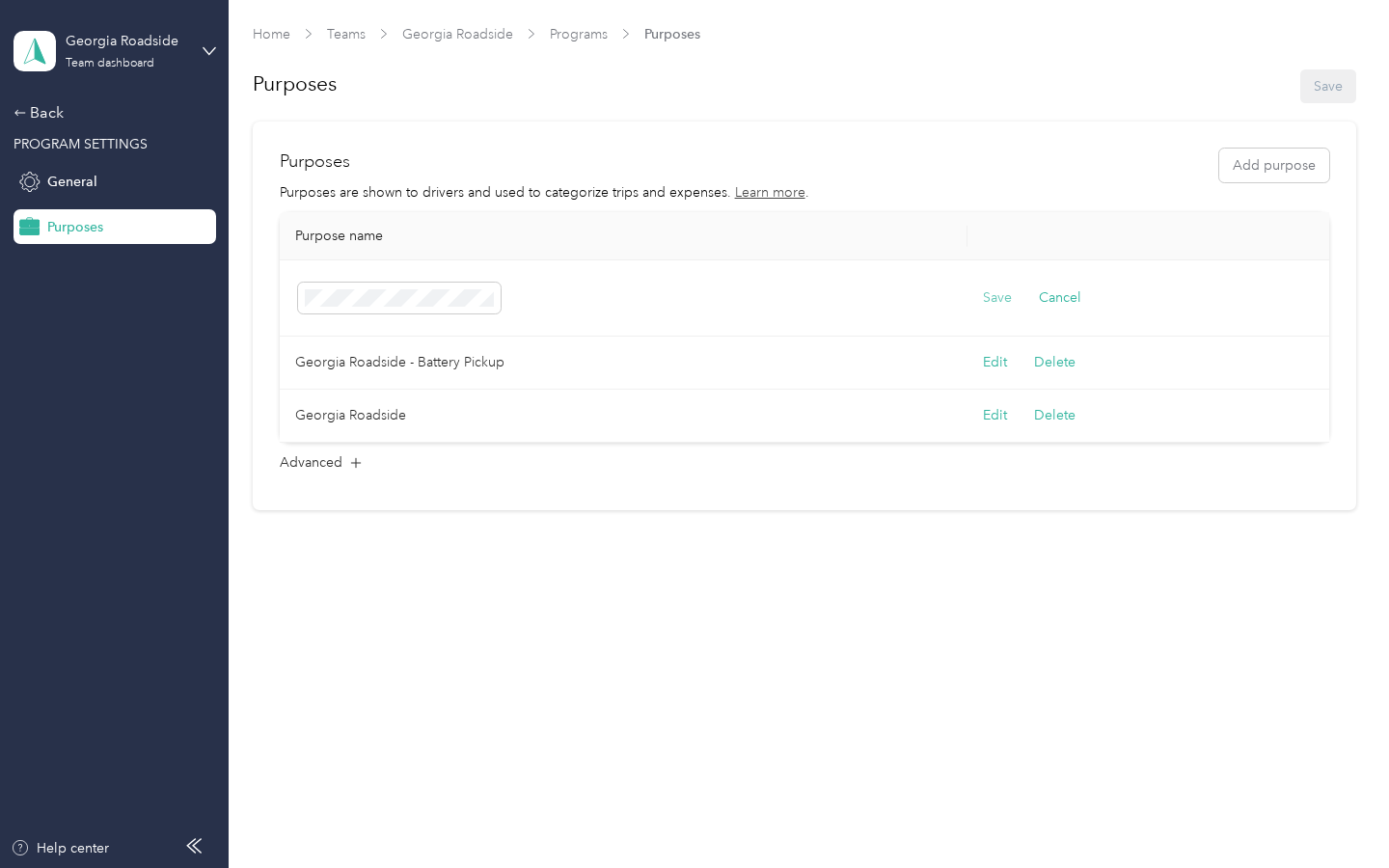 click on "Save" at bounding box center [997, 298] 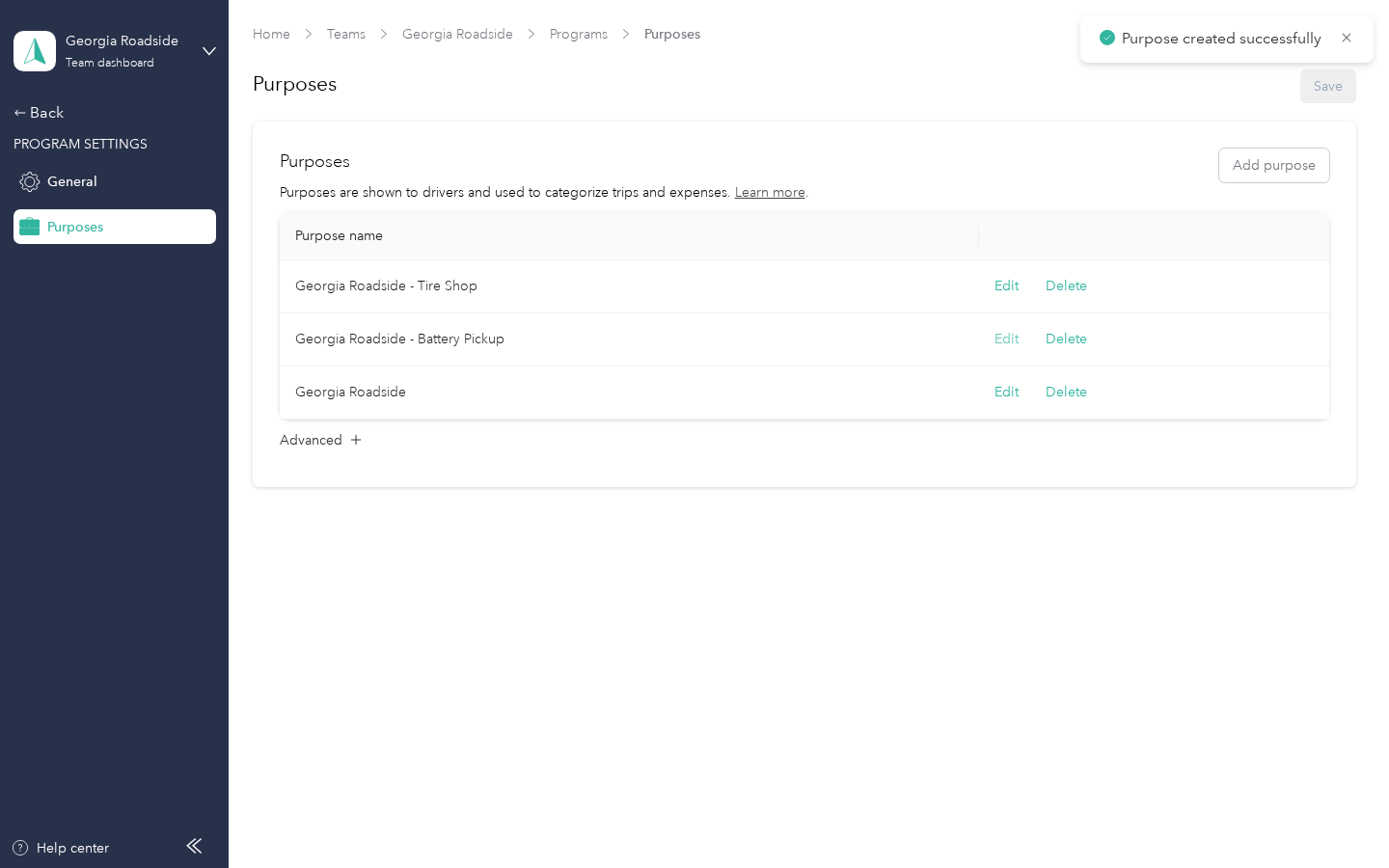 click on "Edit" at bounding box center [1006, 339] 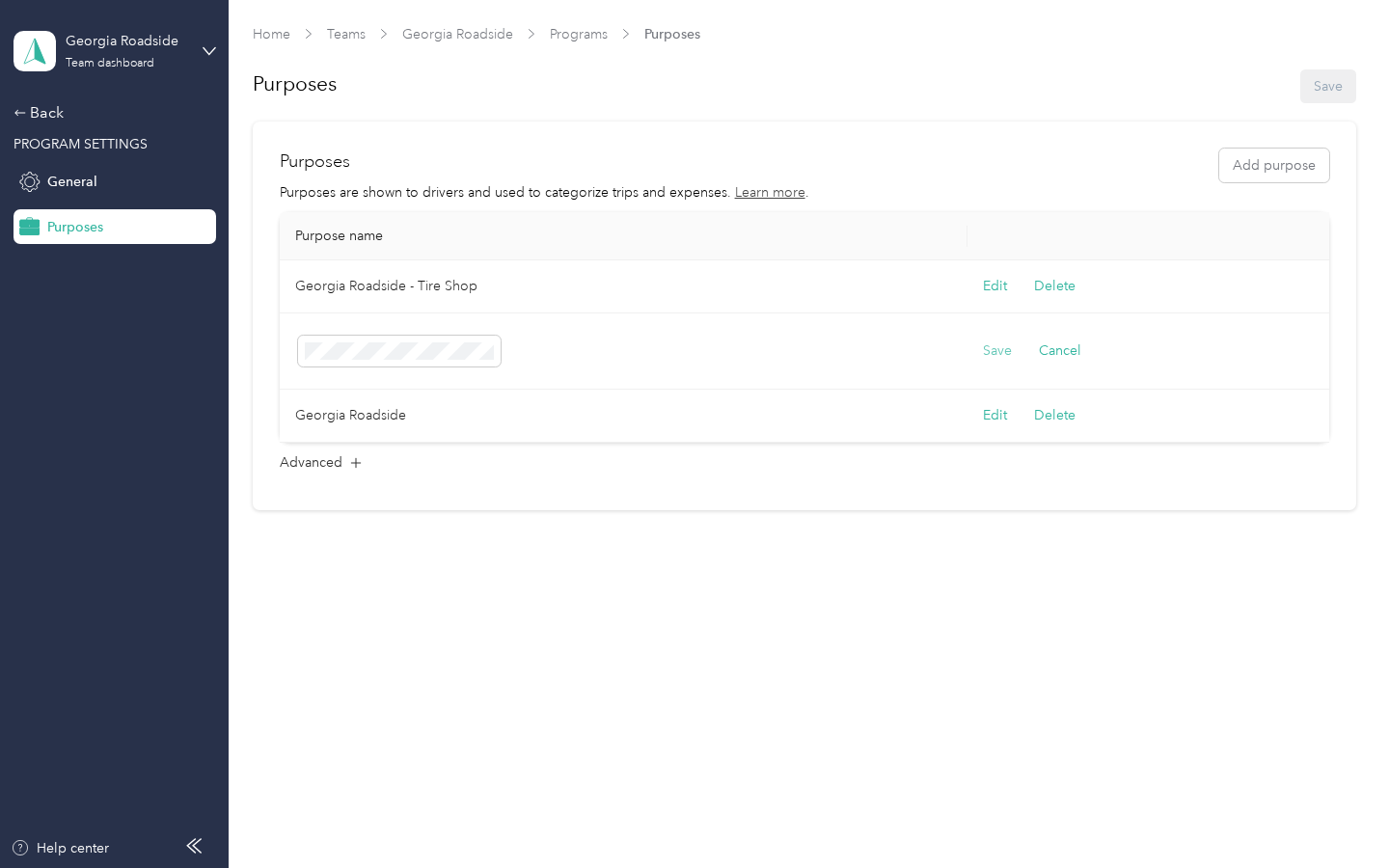 click on "Save" at bounding box center [997, 351] 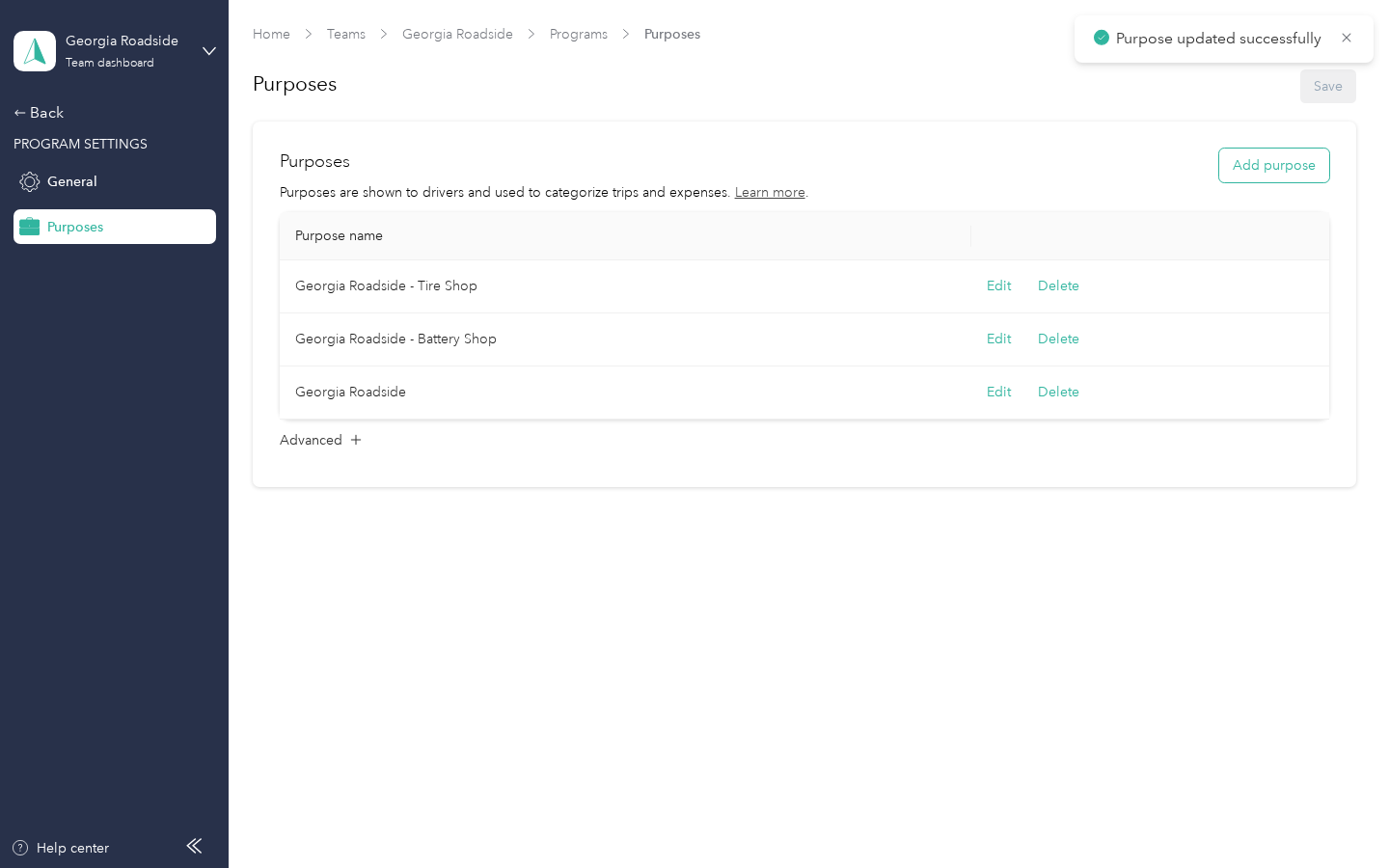 click on "Add purpose" at bounding box center (1274, 165) 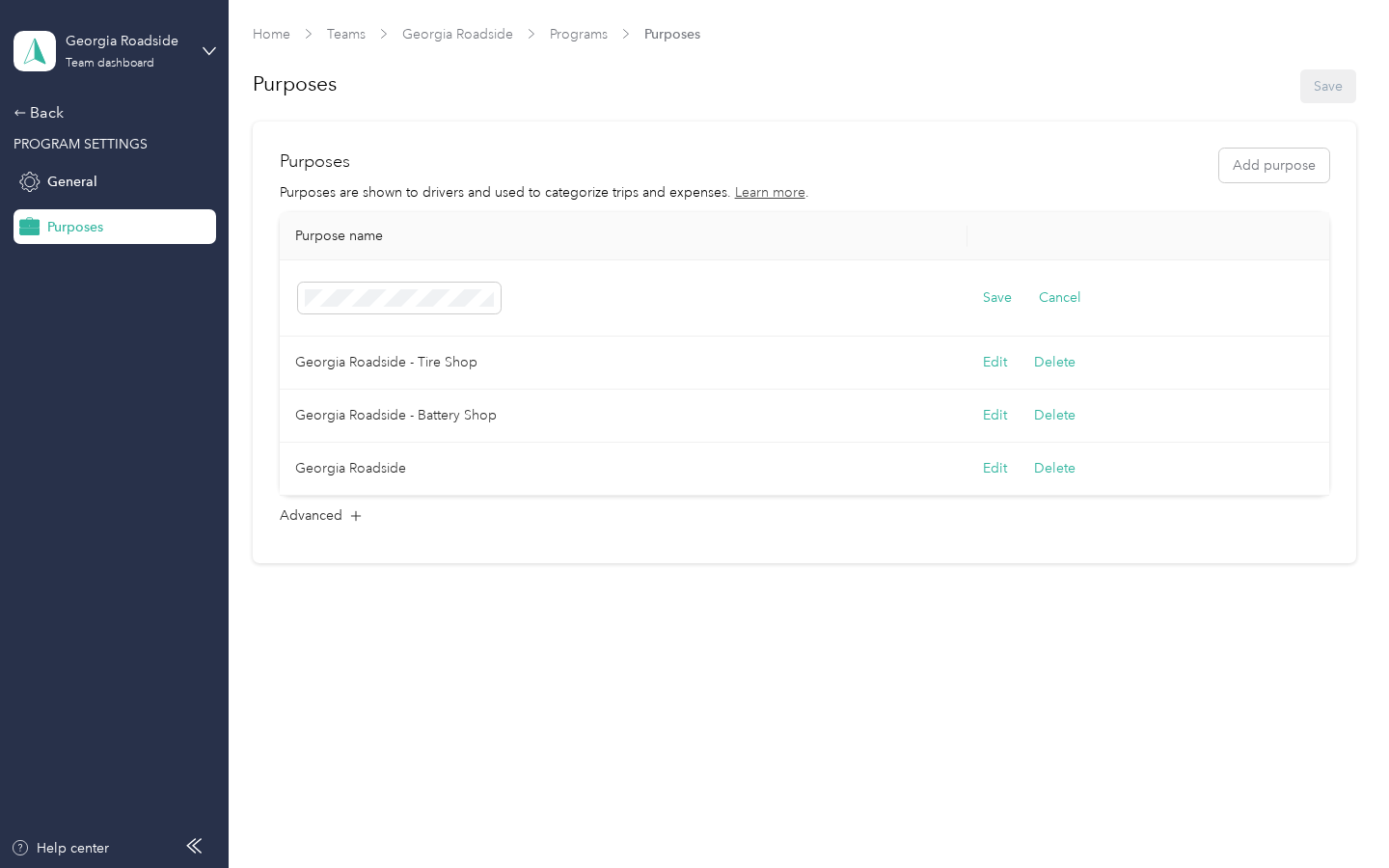 click at bounding box center [624, 298] 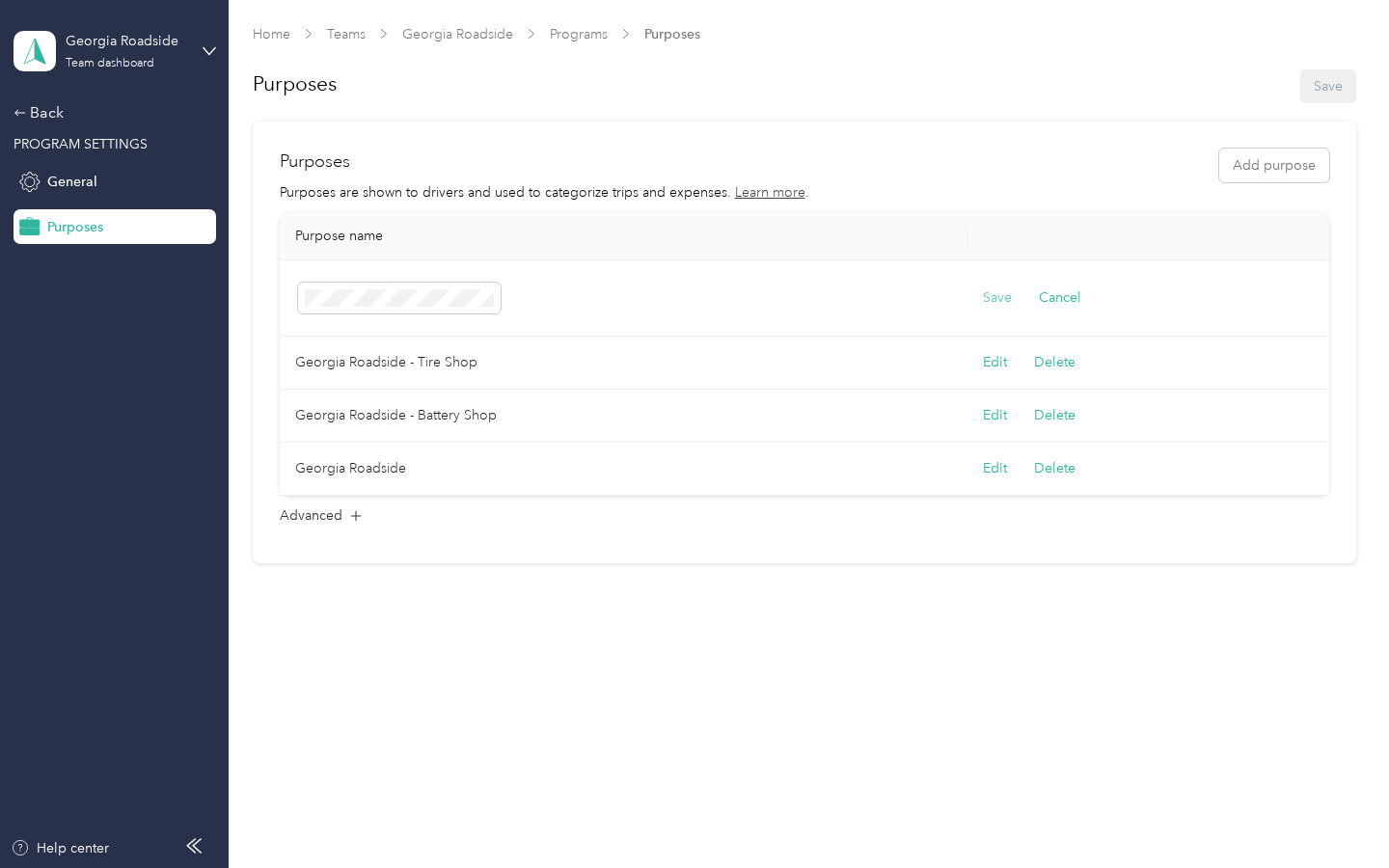 click on "Save" at bounding box center [997, 298] 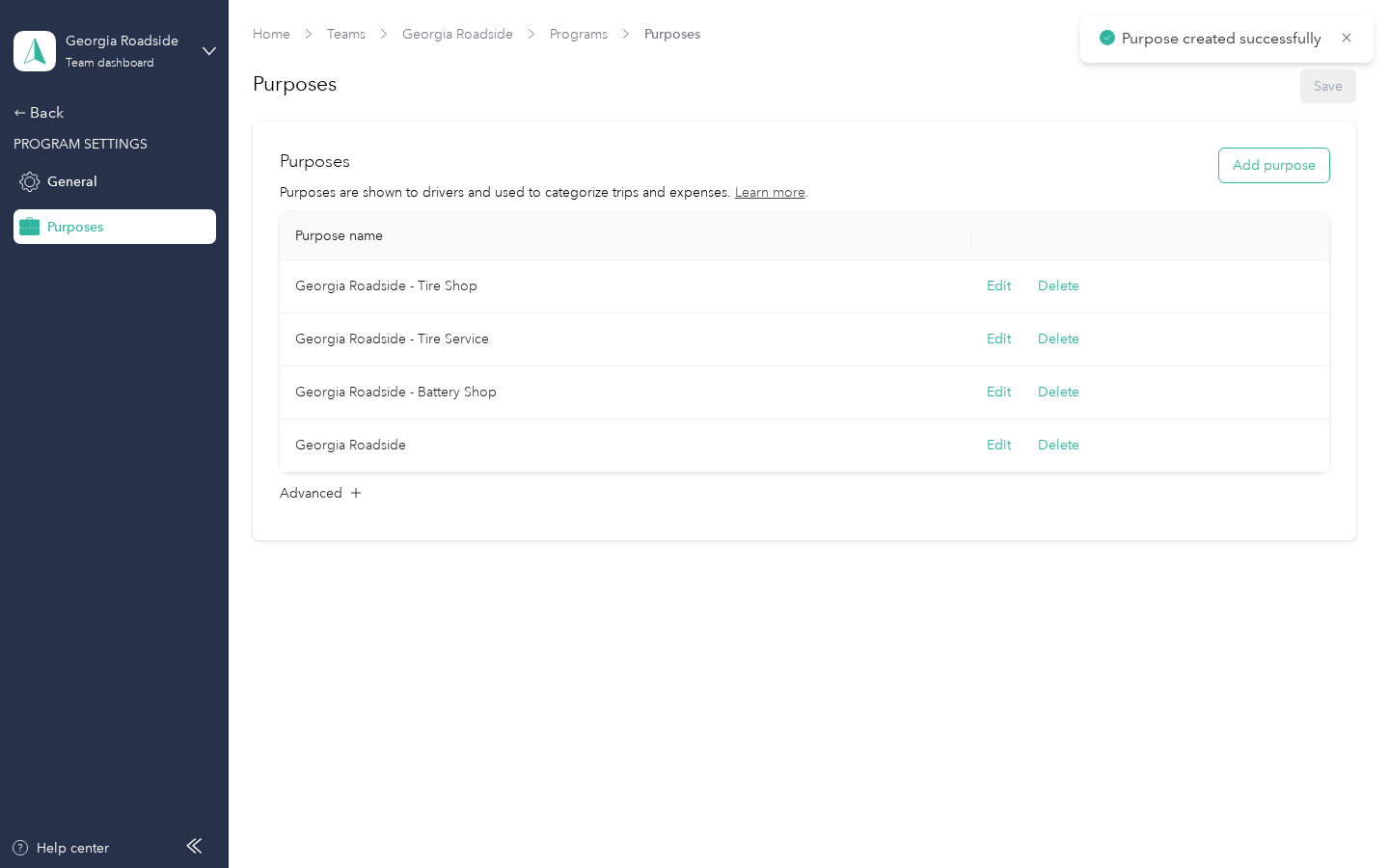 click on "Add purpose" at bounding box center [1274, 165] 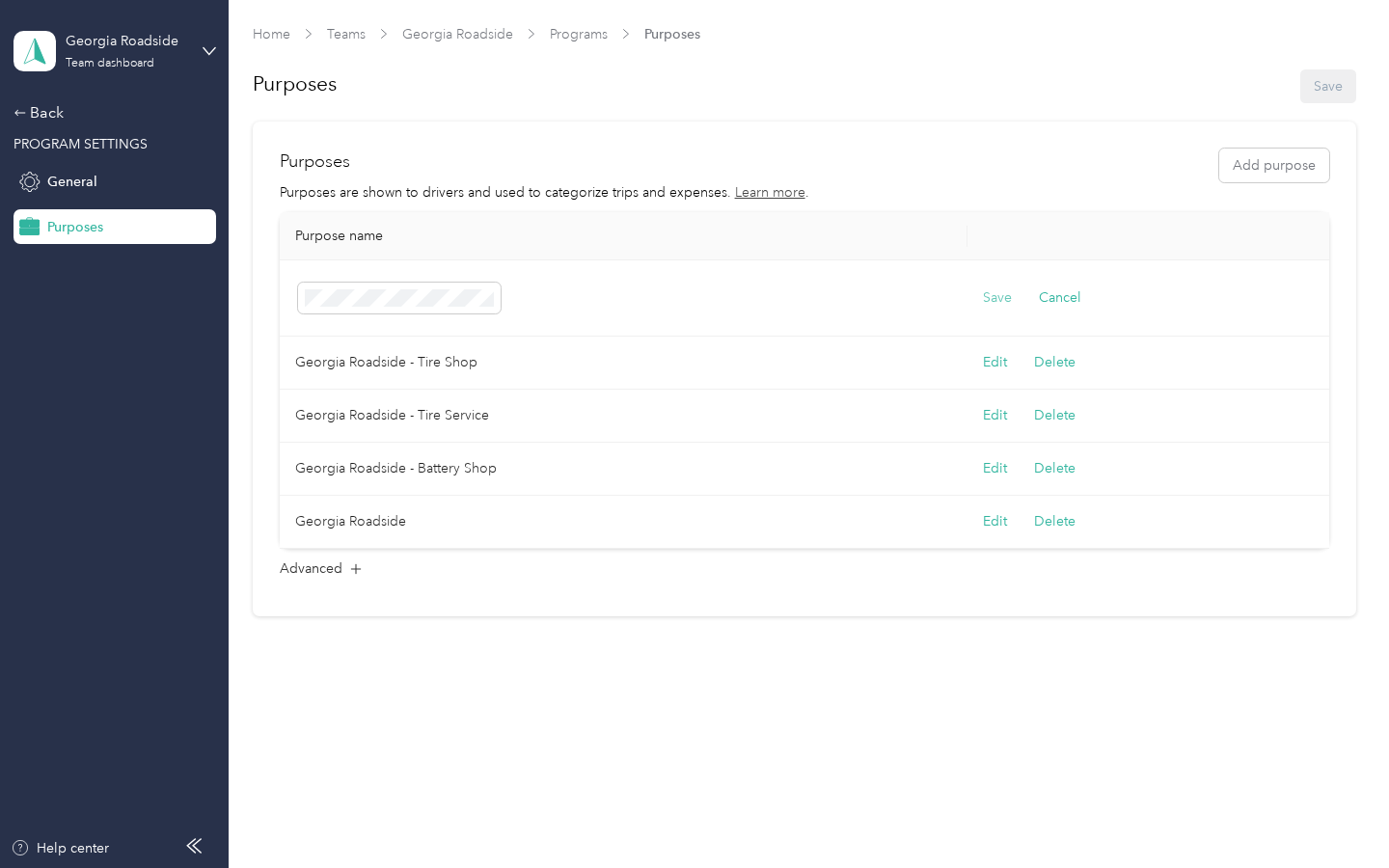 click on "Save" at bounding box center [997, 298] 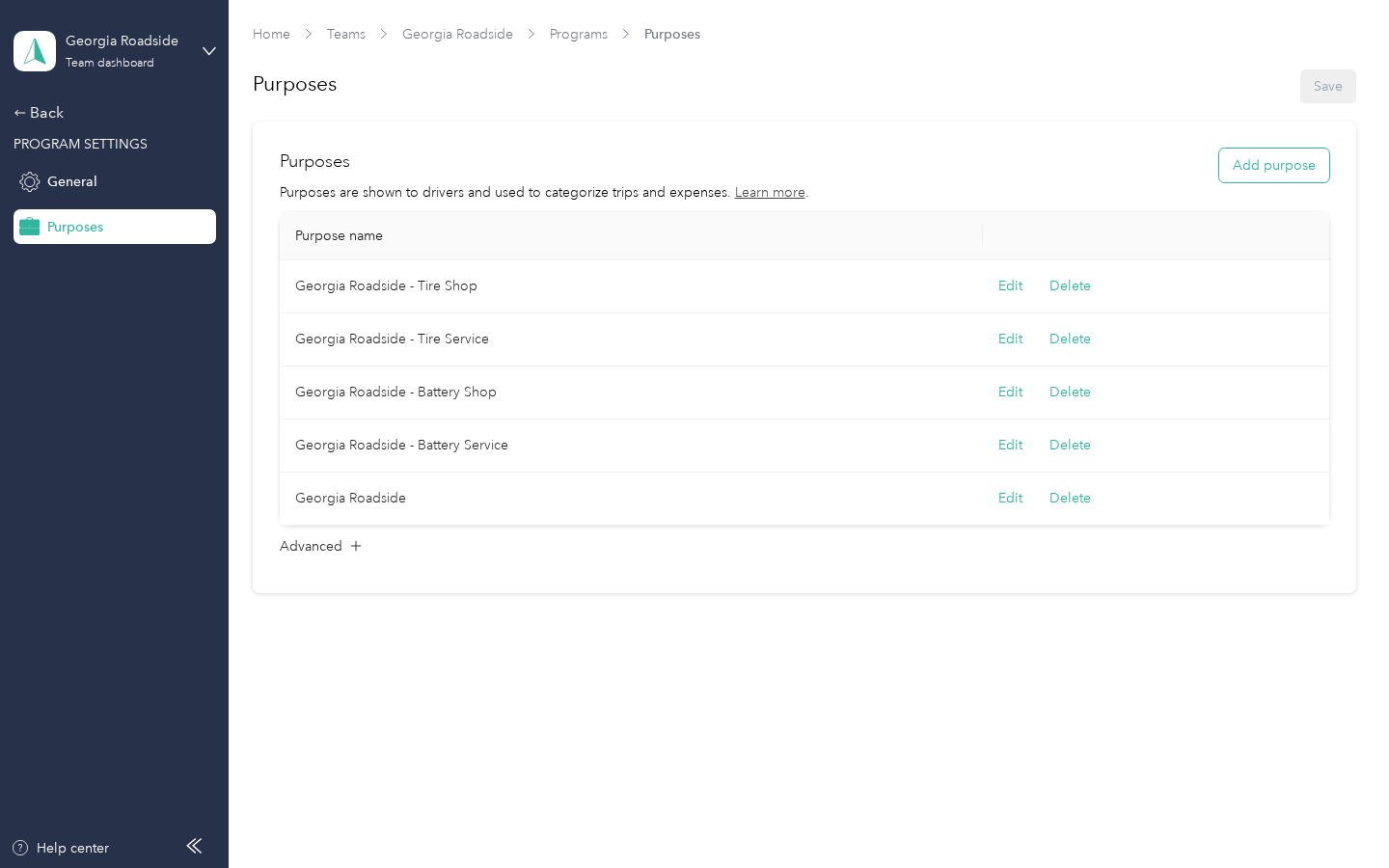 click on "Add purpose" at bounding box center (1274, 165) 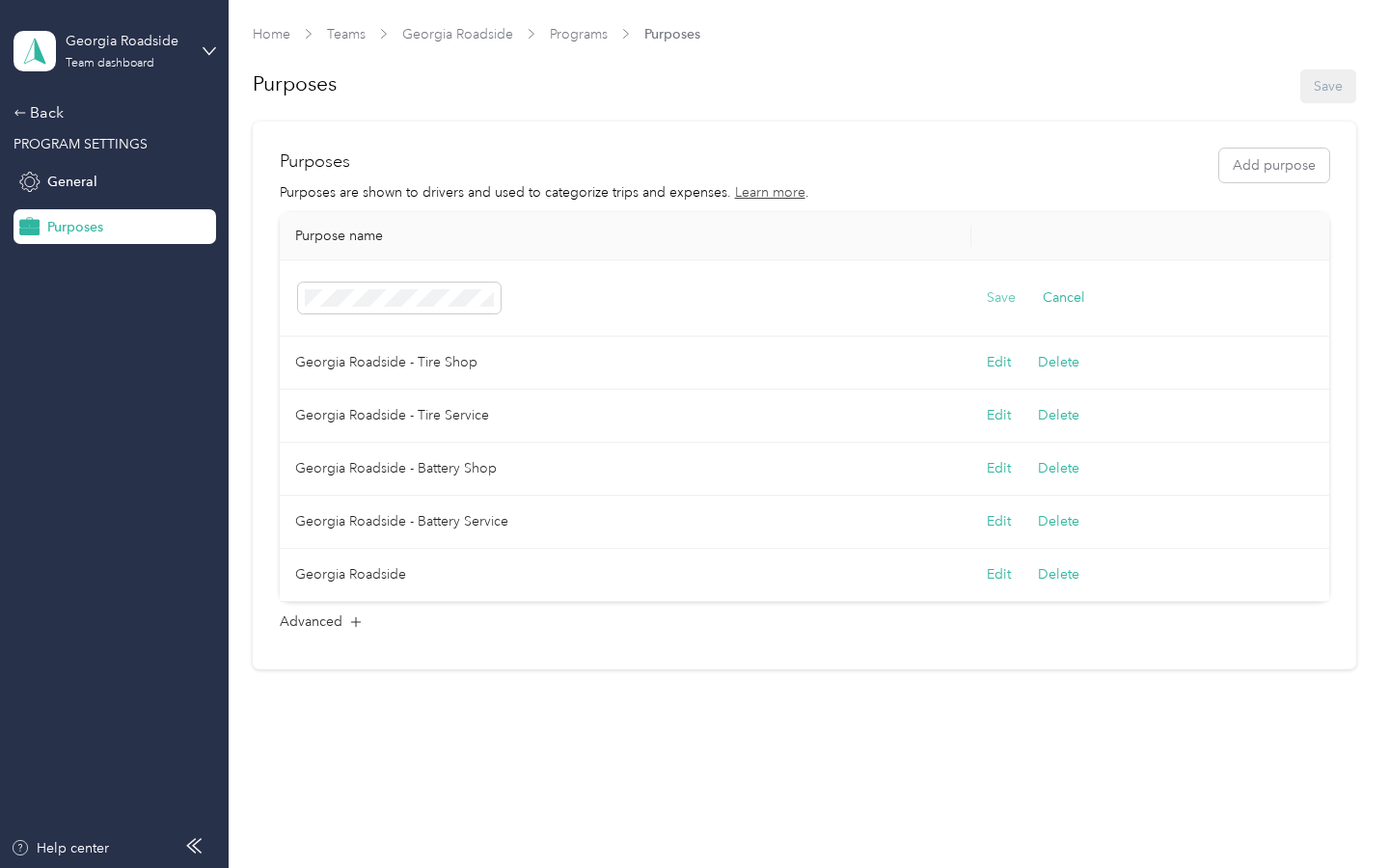 click on "Save" at bounding box center (1001, 298) 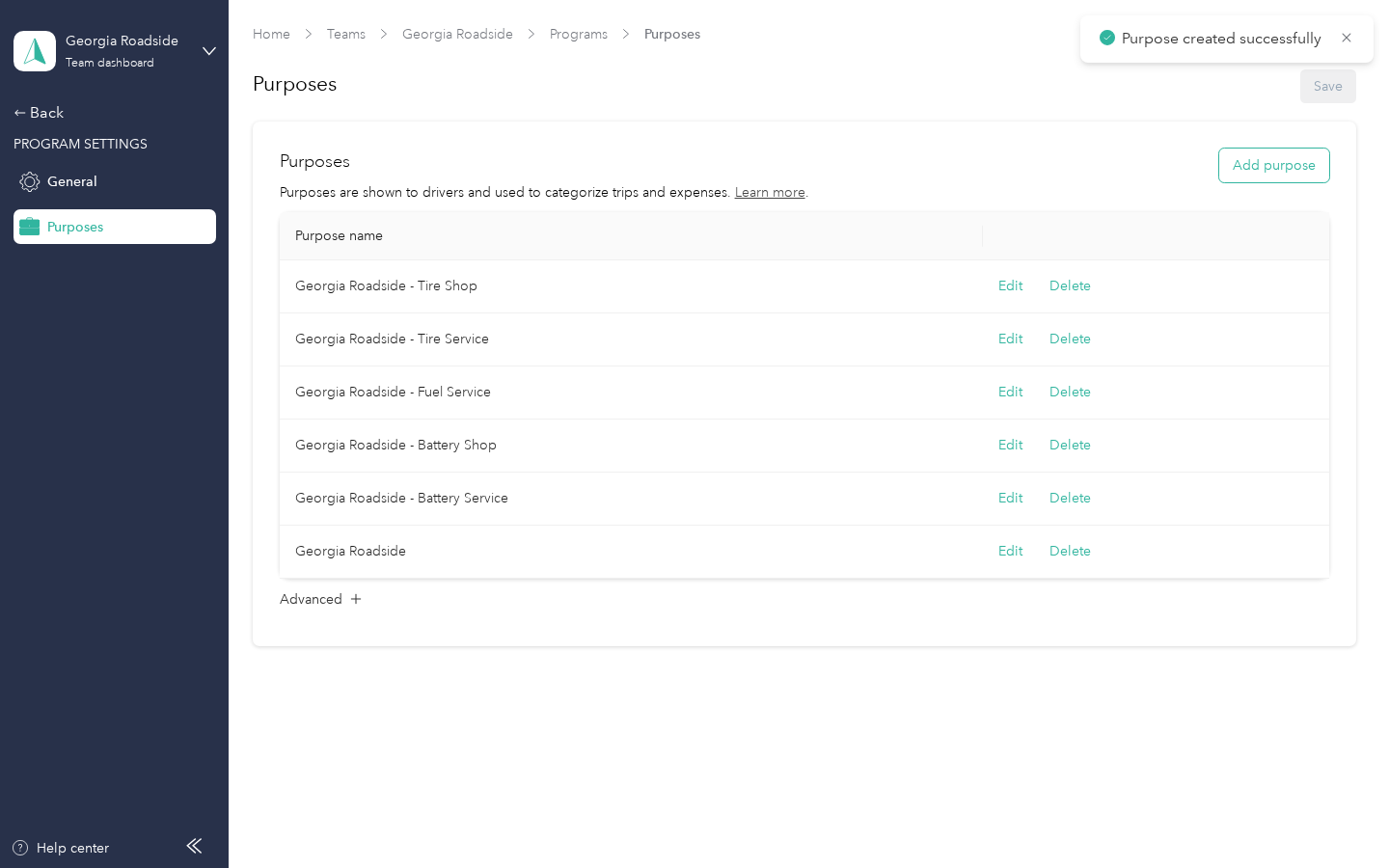 click on "Add purpose" at bounding box center [1274, 165] 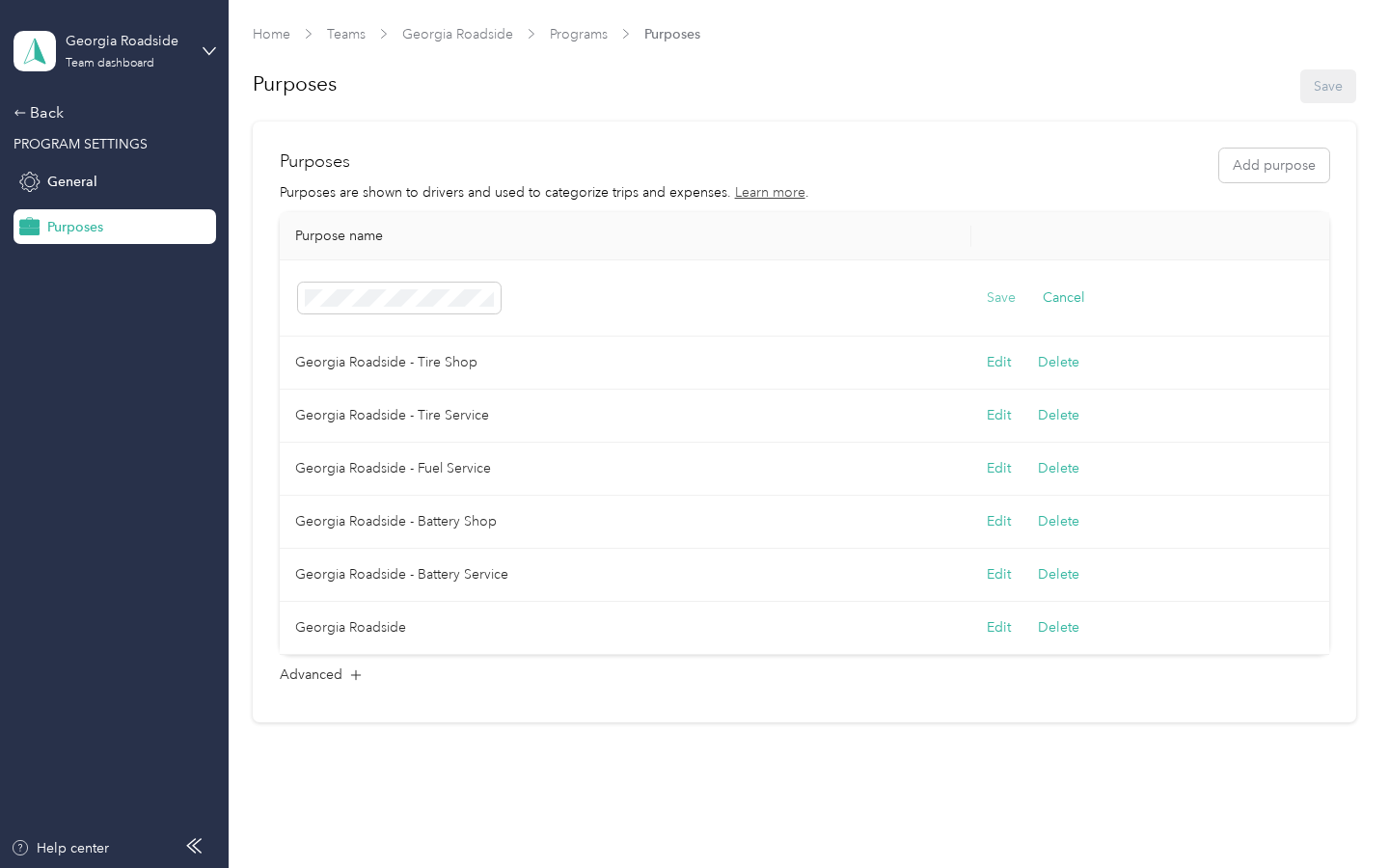 click on "Save" at bounding box center (1001, 298) 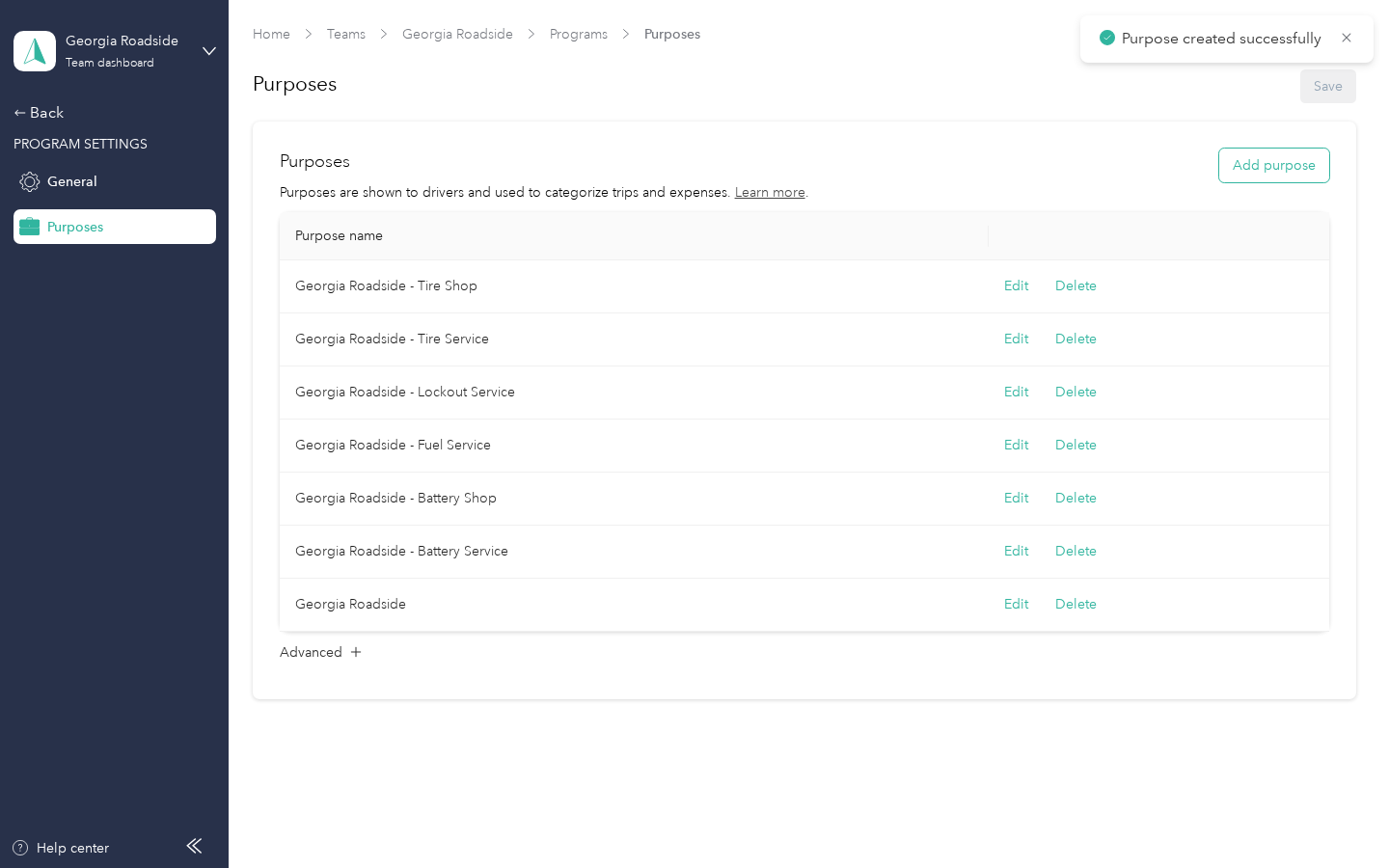 click on "Add purpose" at bounding box center (1274, 165) 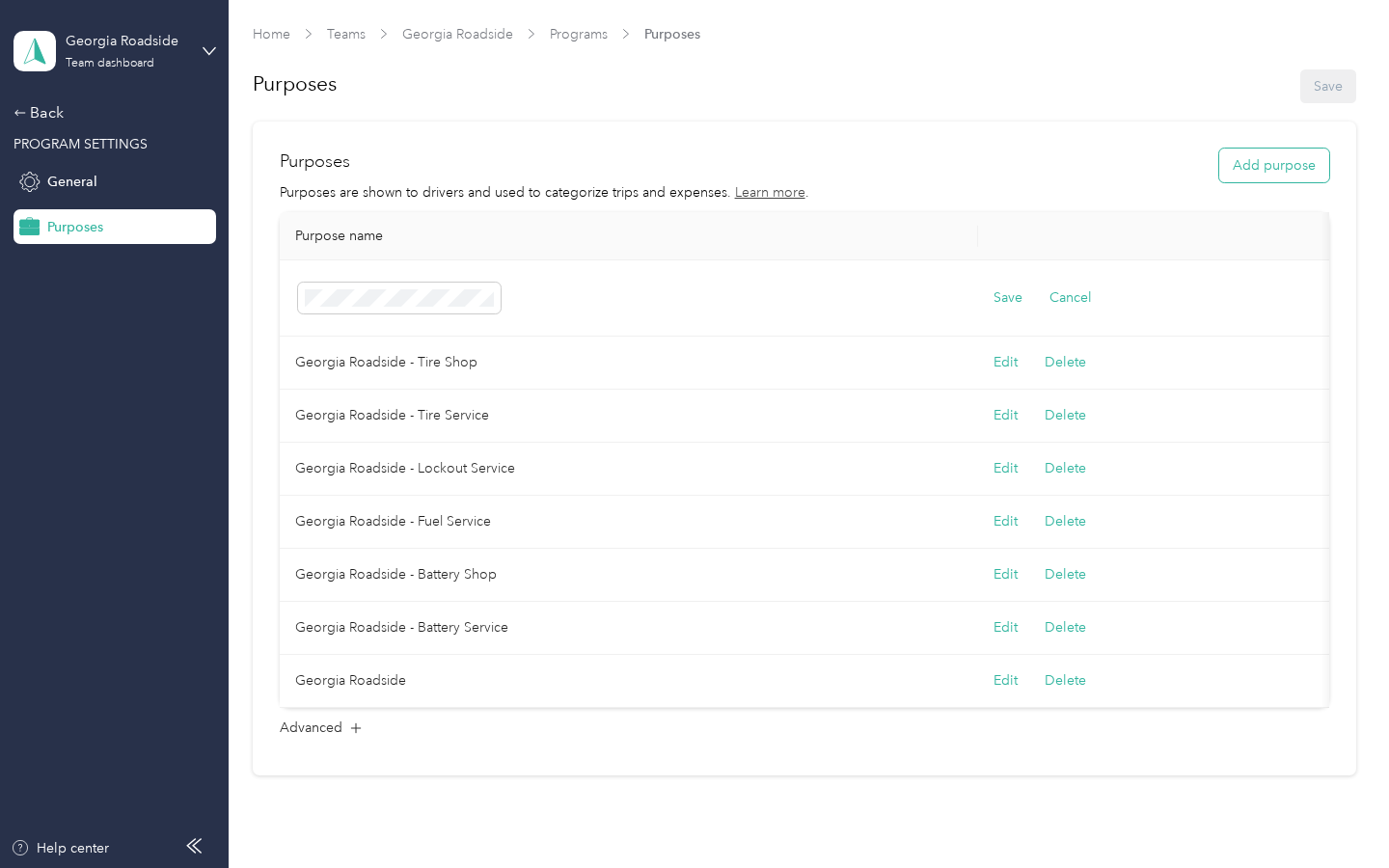 click on "Add purpose" at bounding box center (1274, 165) 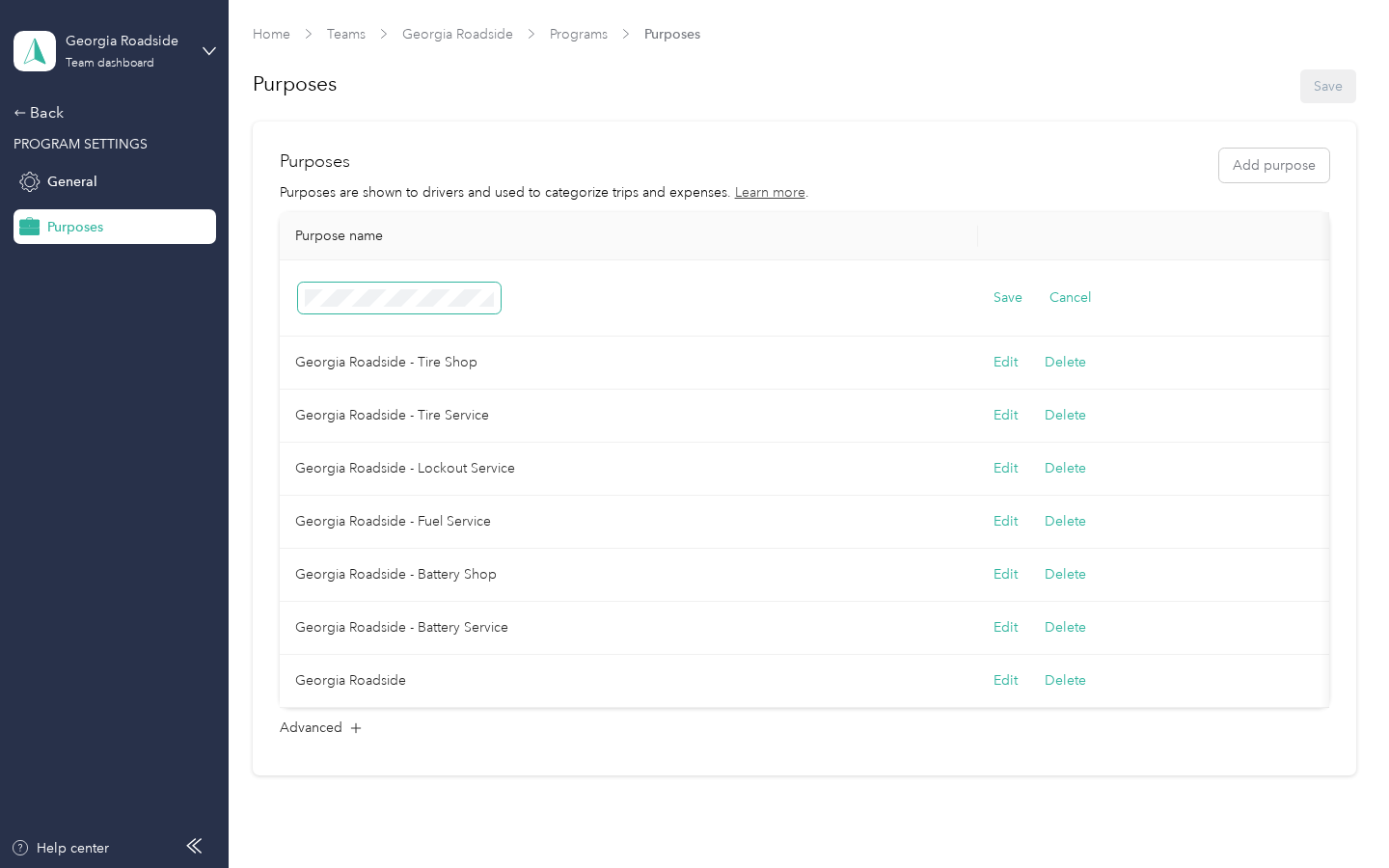 click at bounding box center (399, 298) 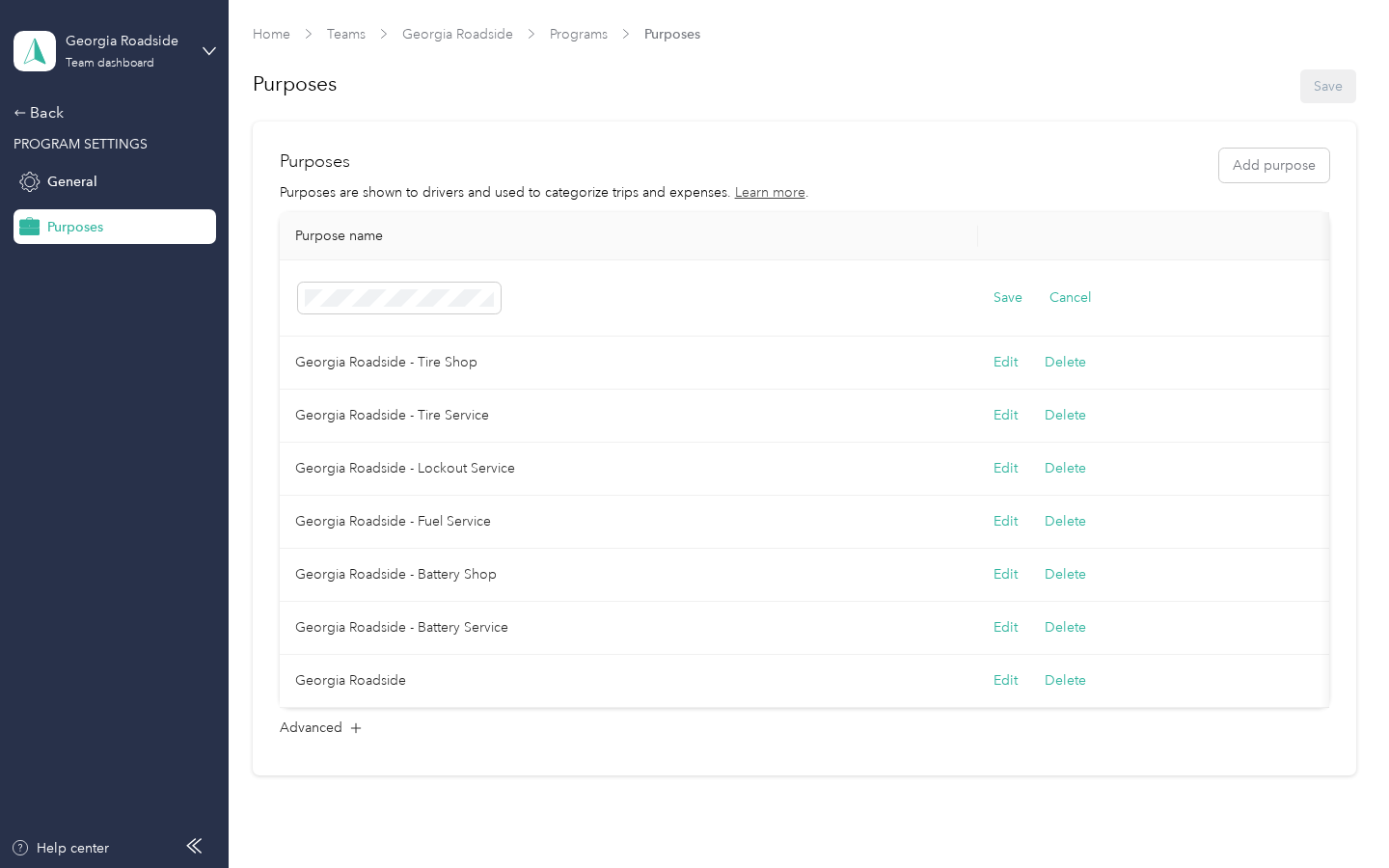 click at bounding box center (629, 298) 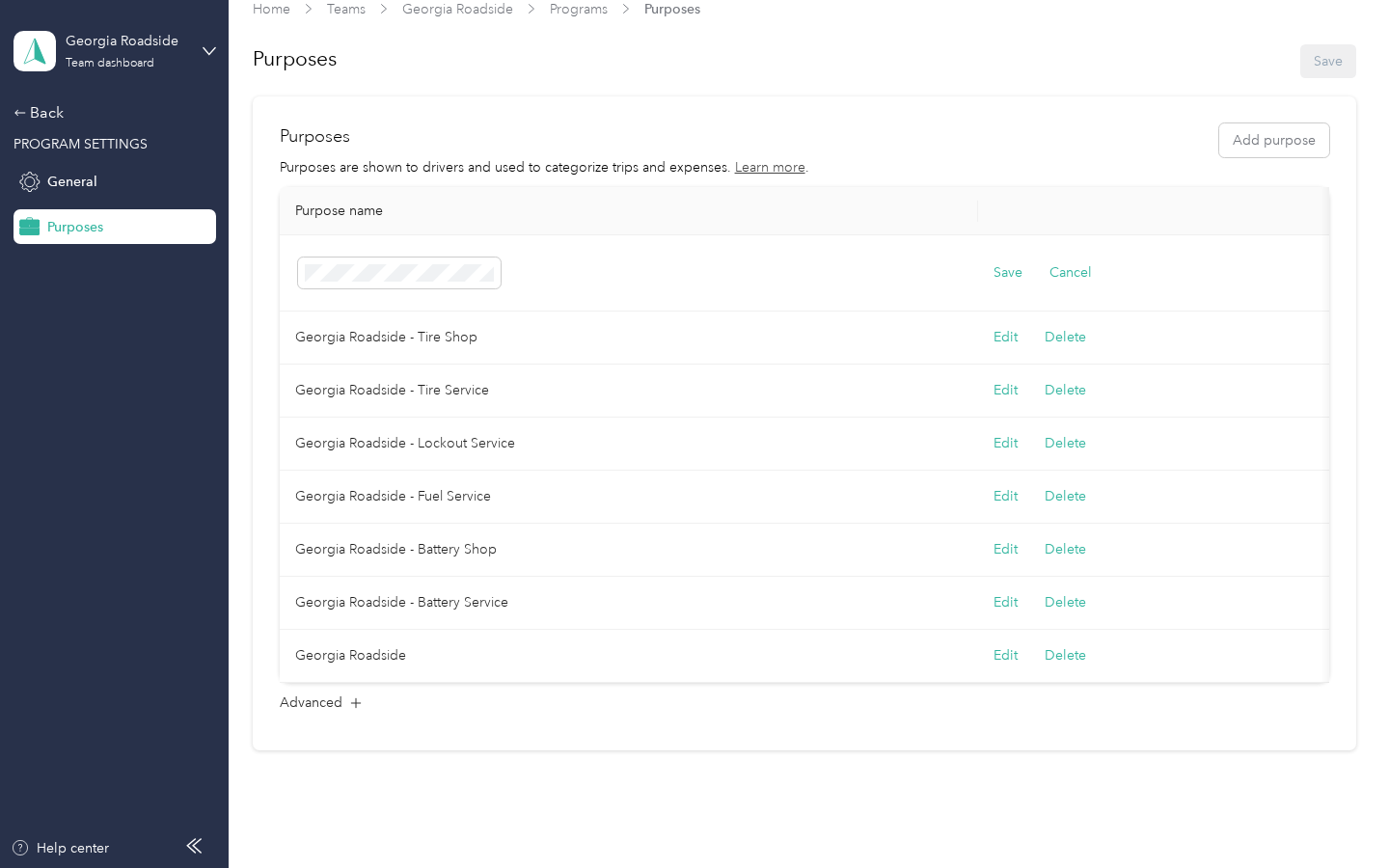 scroll, scrollTop: 30, scrollLeft: 0, axis: vertical 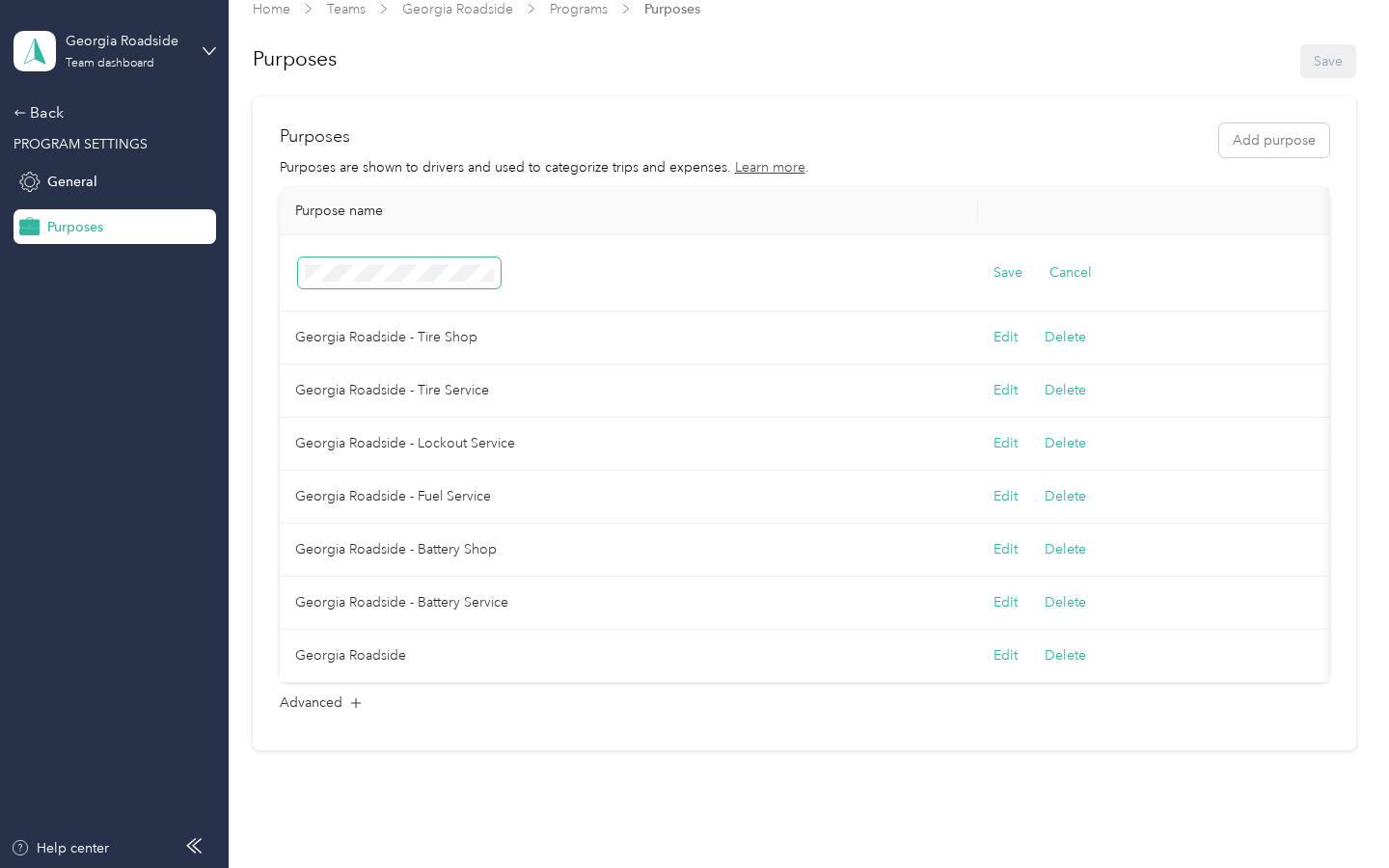click at bounding box center [399, 273] 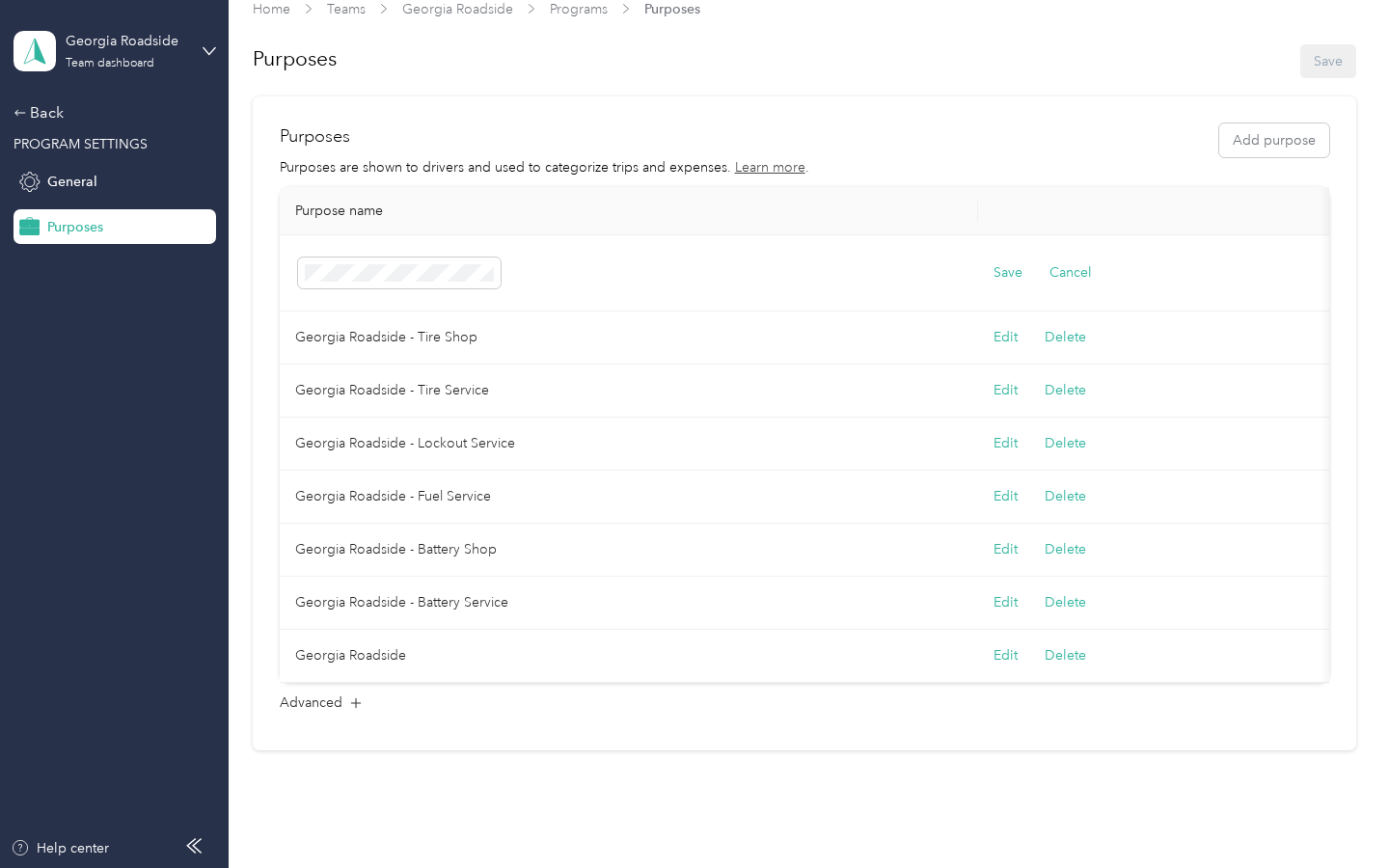 click at bounding box center [629, 273] 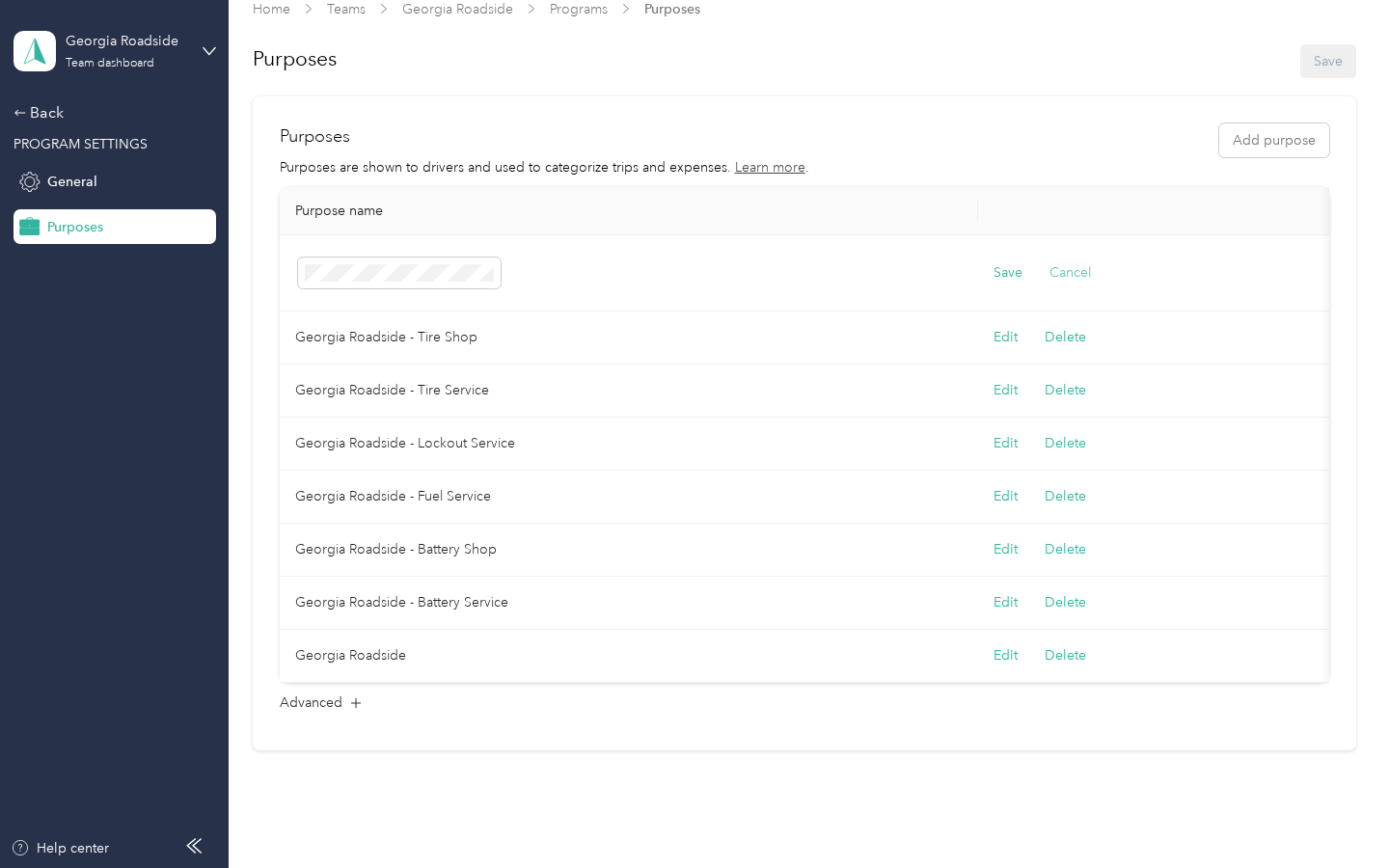 click on "Cancel" at bounding box center (1071, 273) 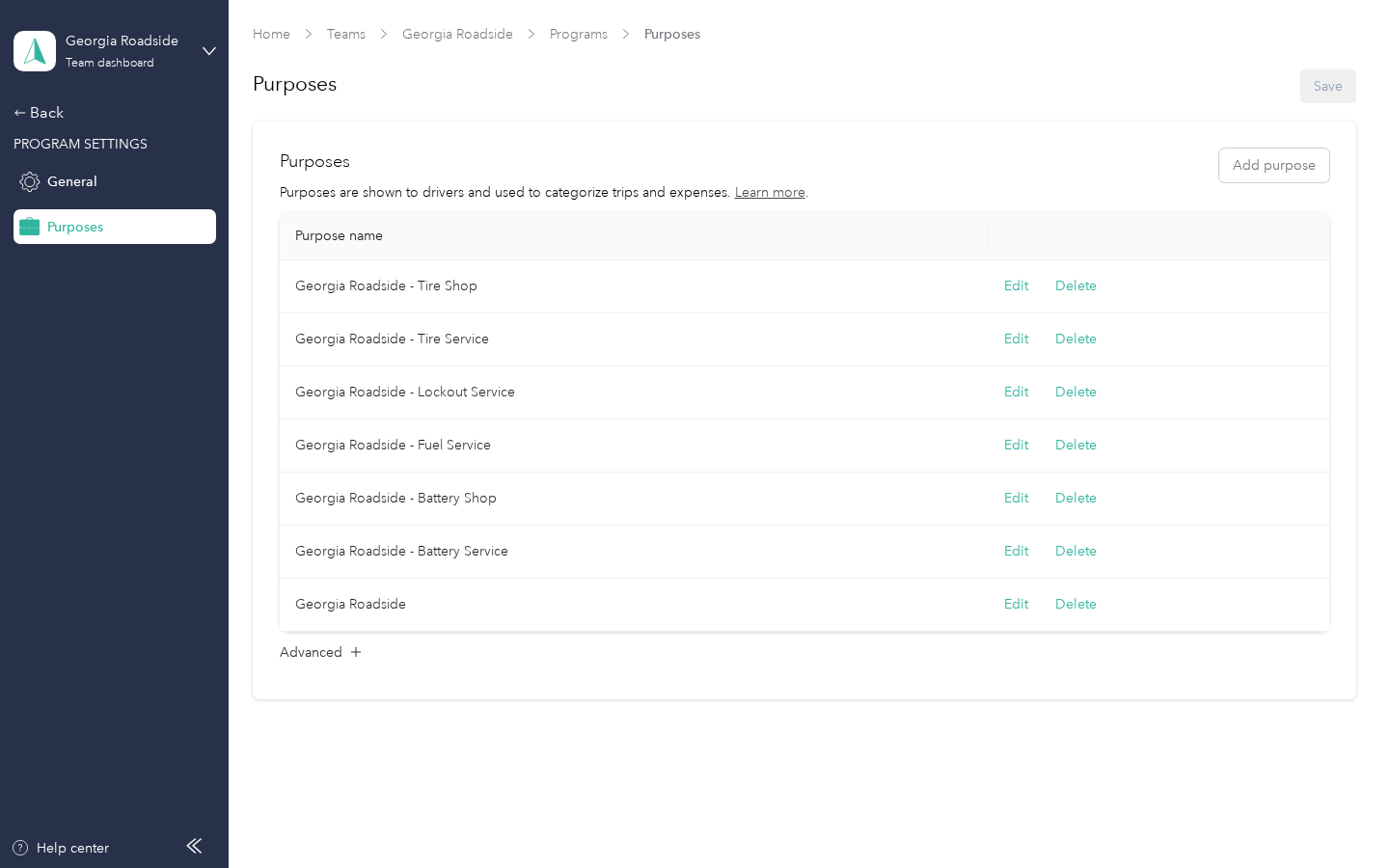 scroll, scrollTop: 0, scrollLeft: 0, axis: both 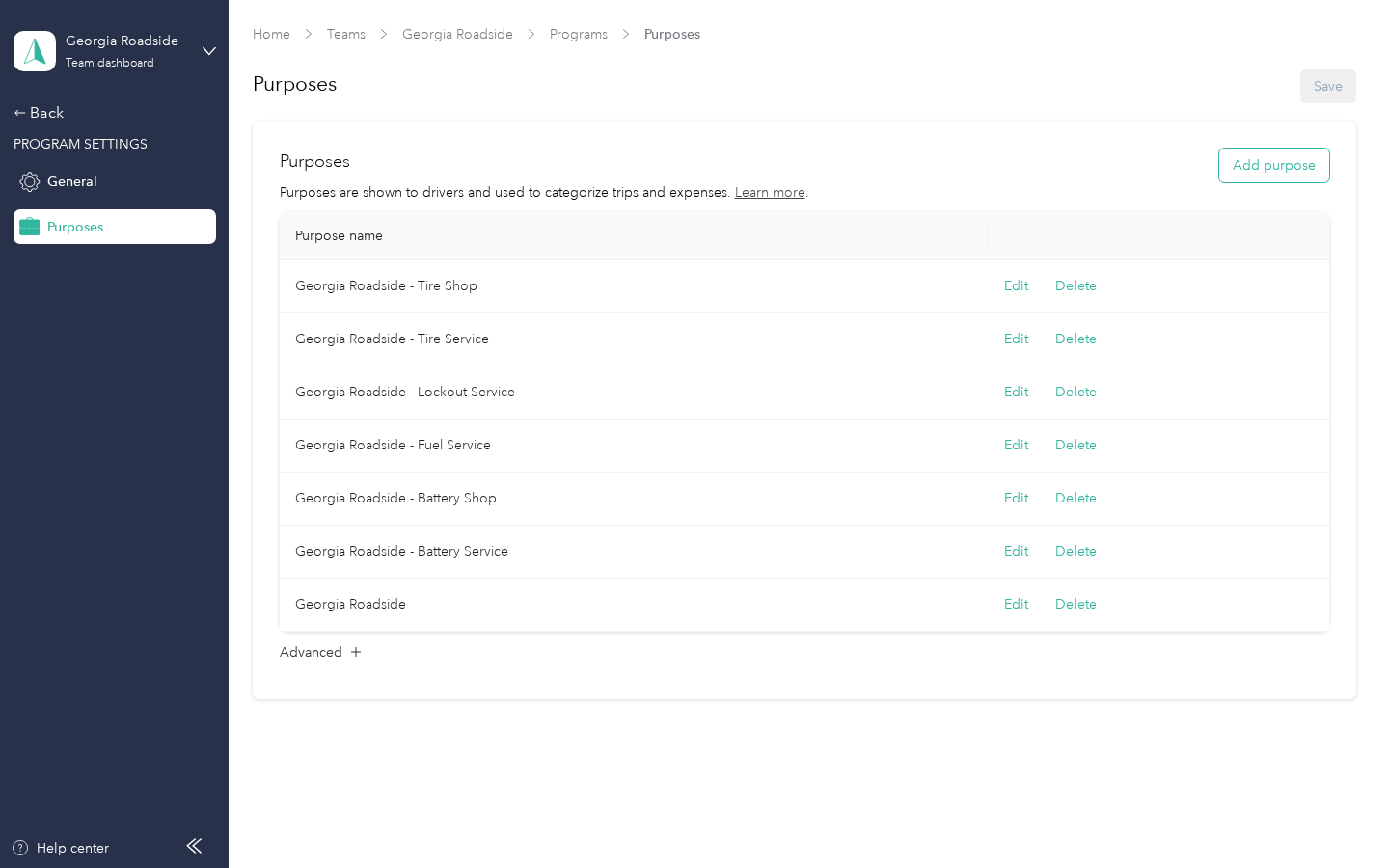 click on "Add purpose" at bounding box center [1274, 165] 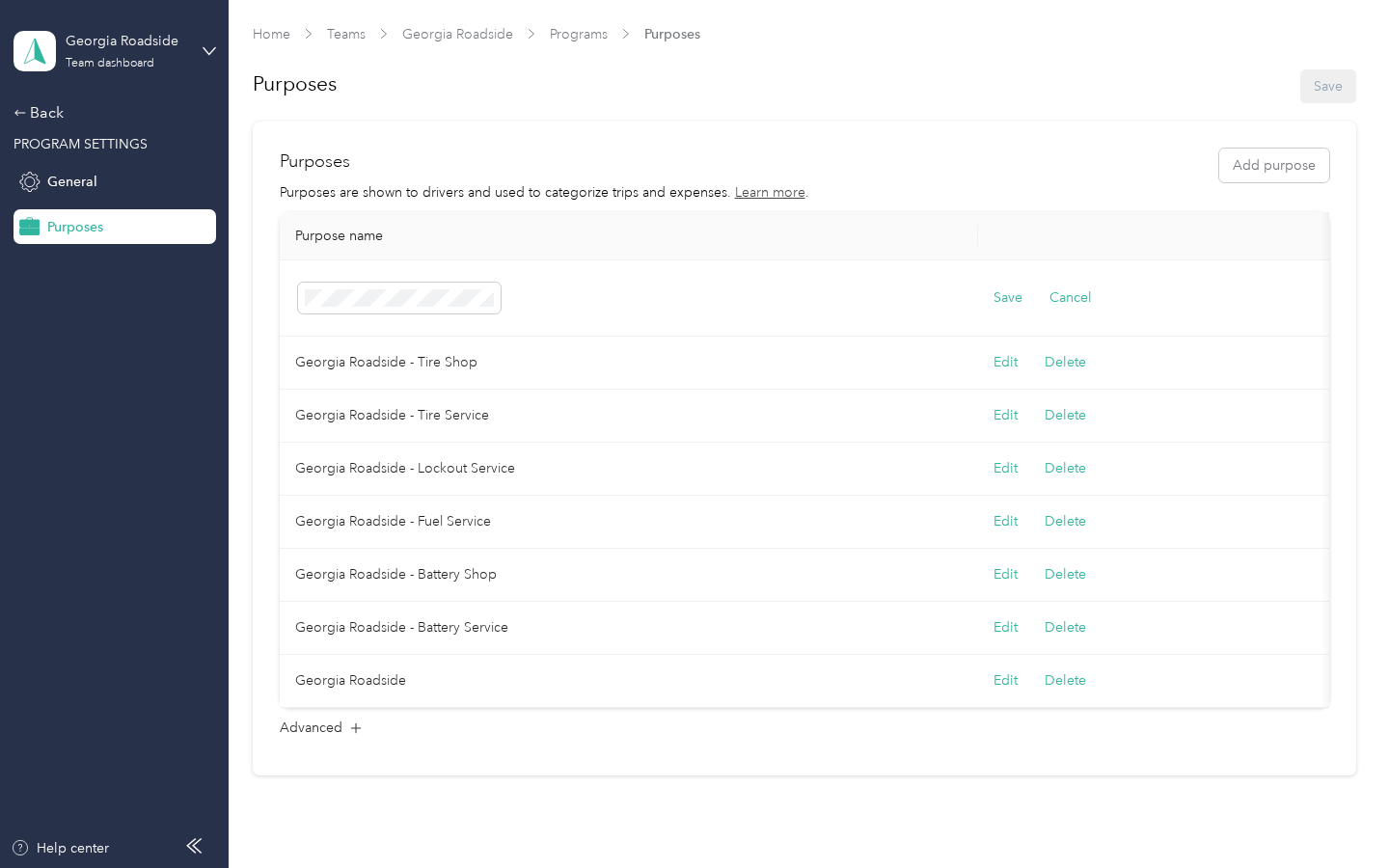 click on "Save Cancel" at bounding box center [1043, 298] 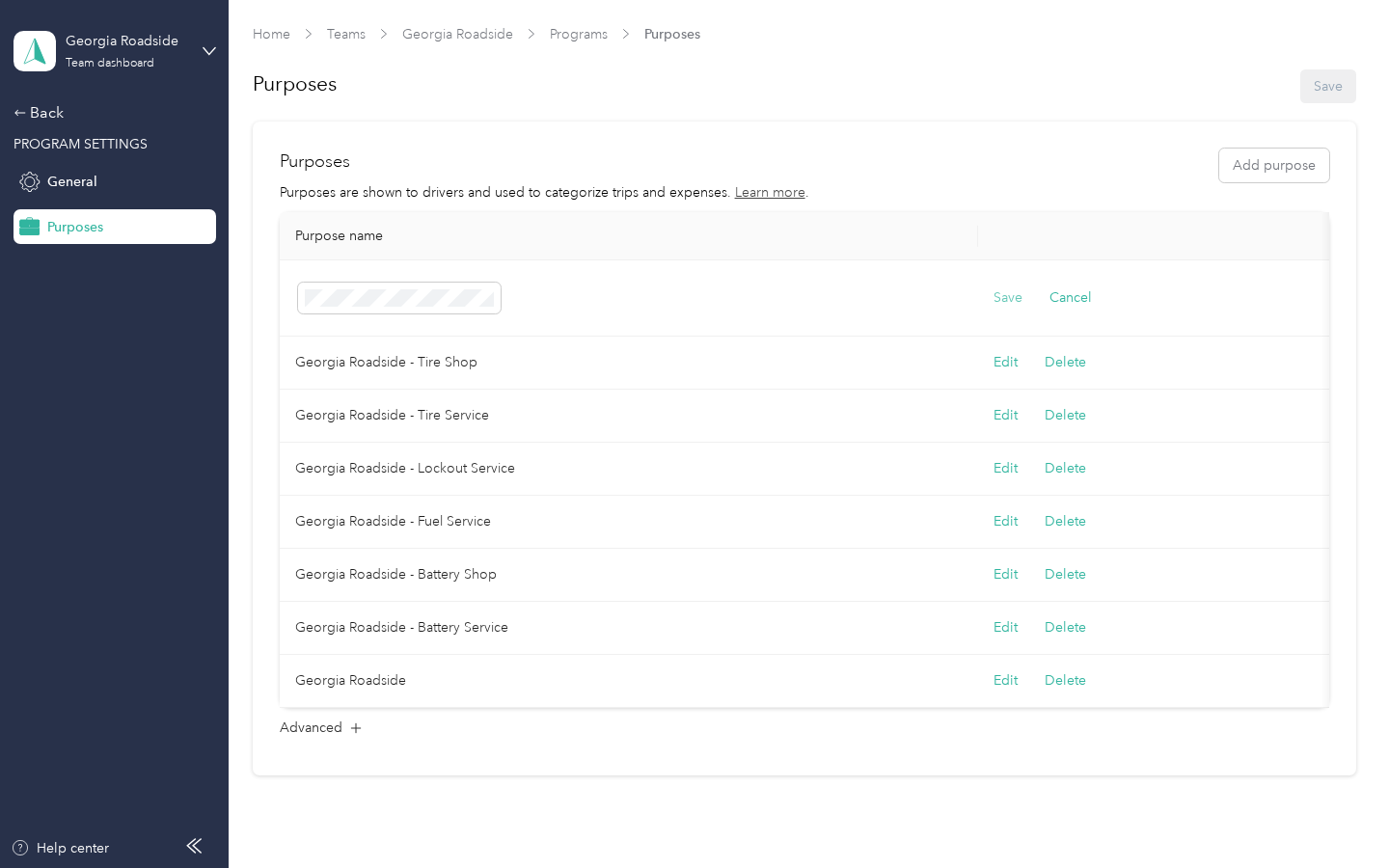 click on "Save" at bounding box center [1008, 298] 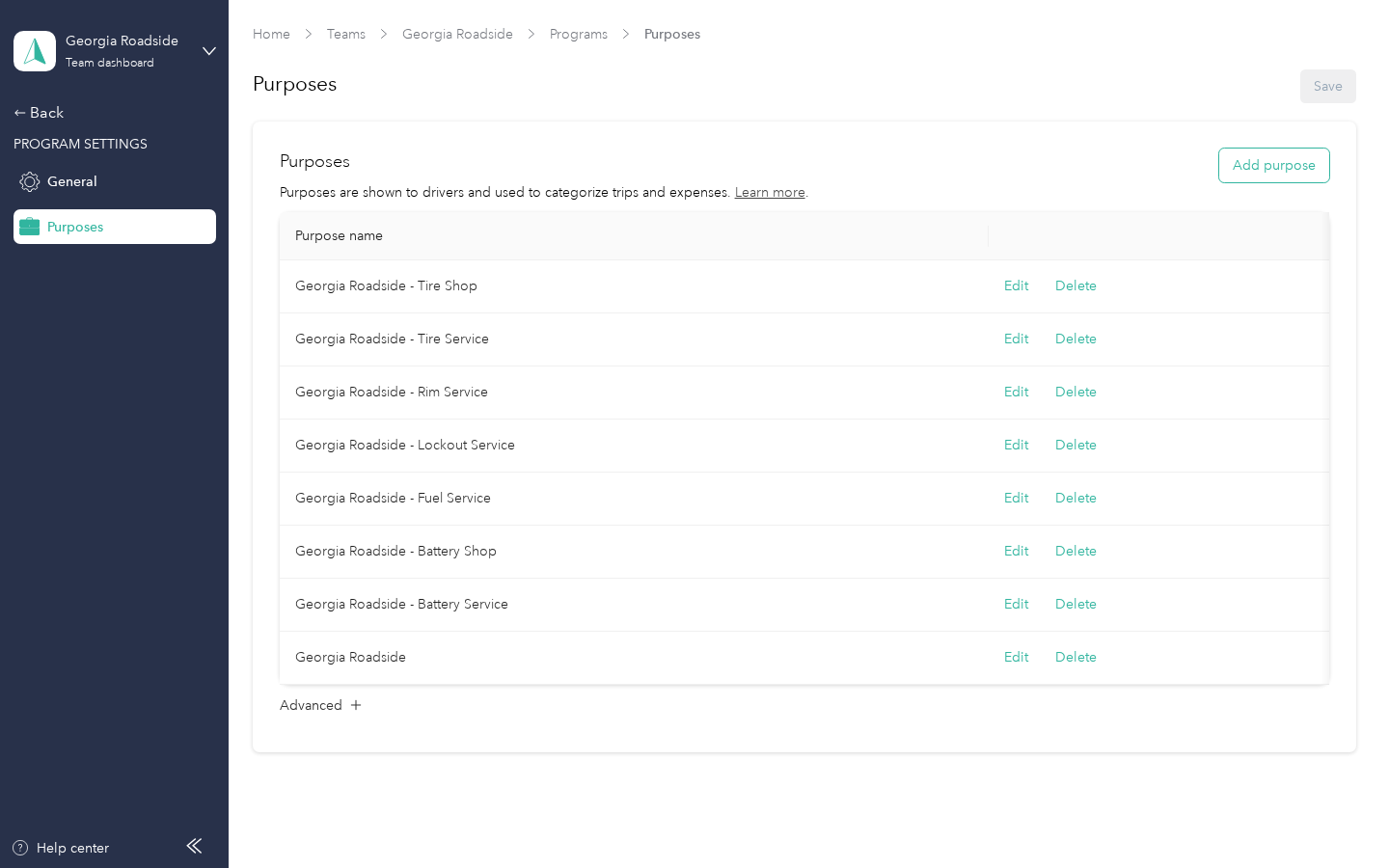 click on "Add purpose" at bounding box center (1274, 165) 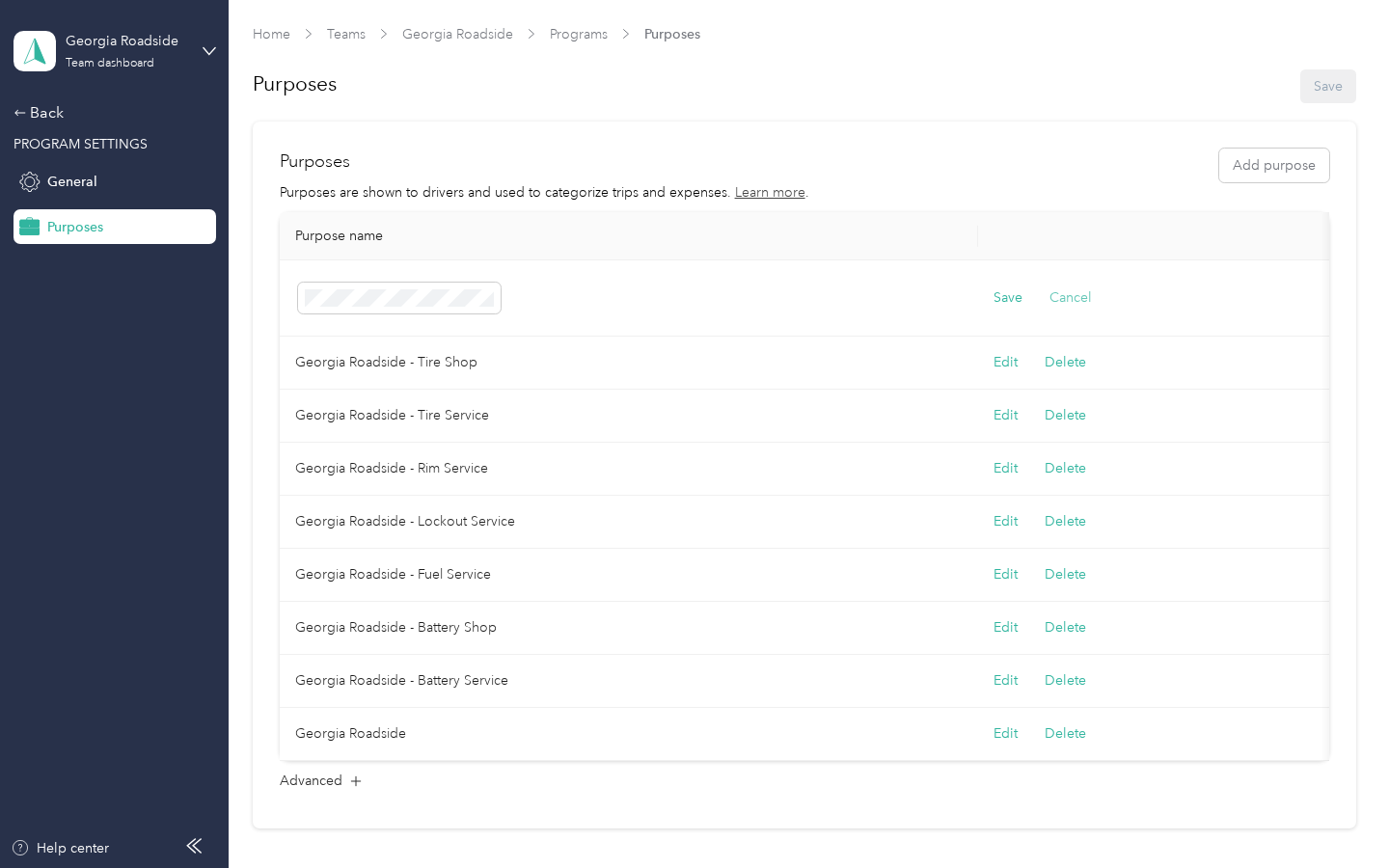 click on "Cancel" at bounding box center [1071, 298] 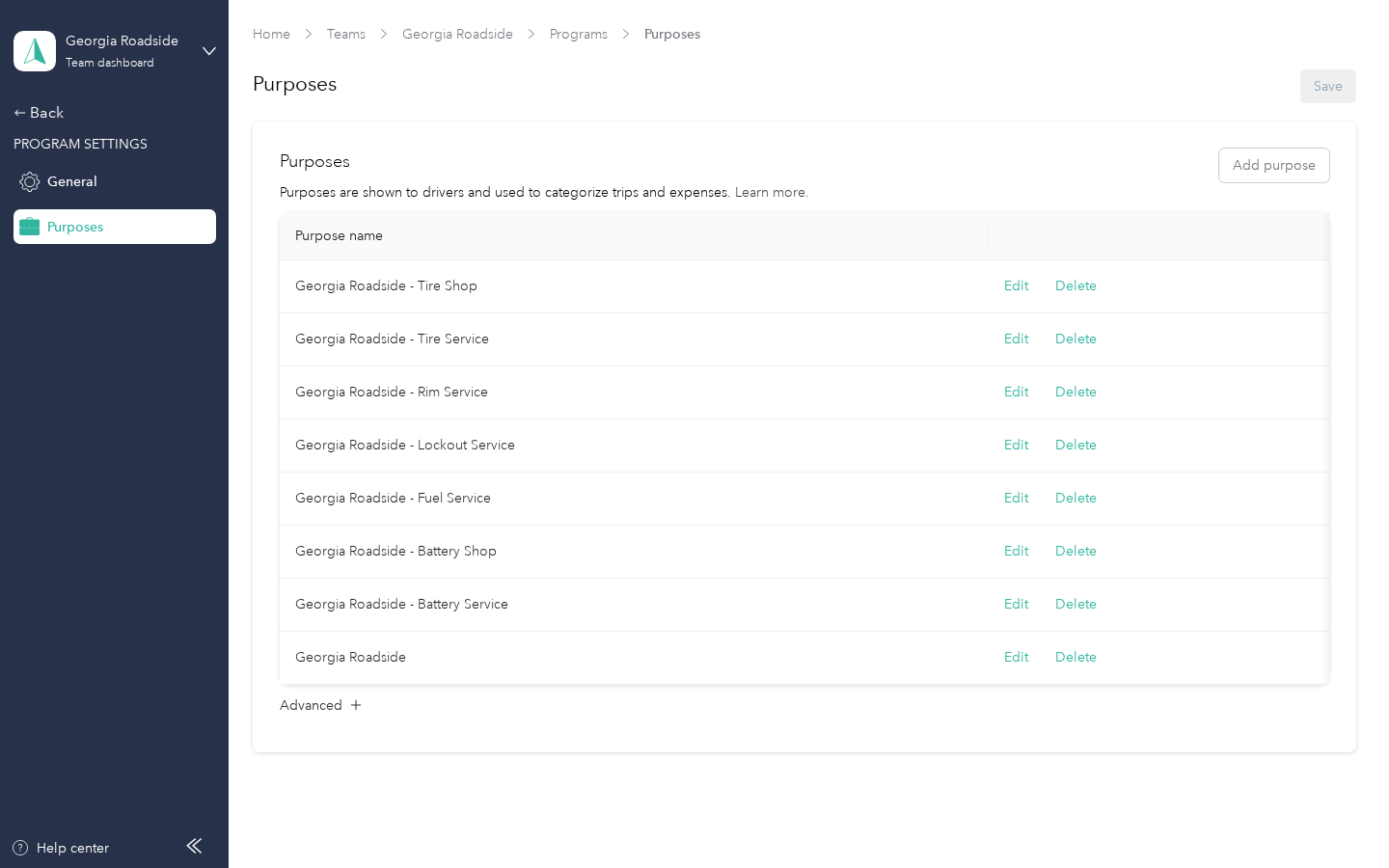 click on "Learn more" at bounding box center [770, 192] 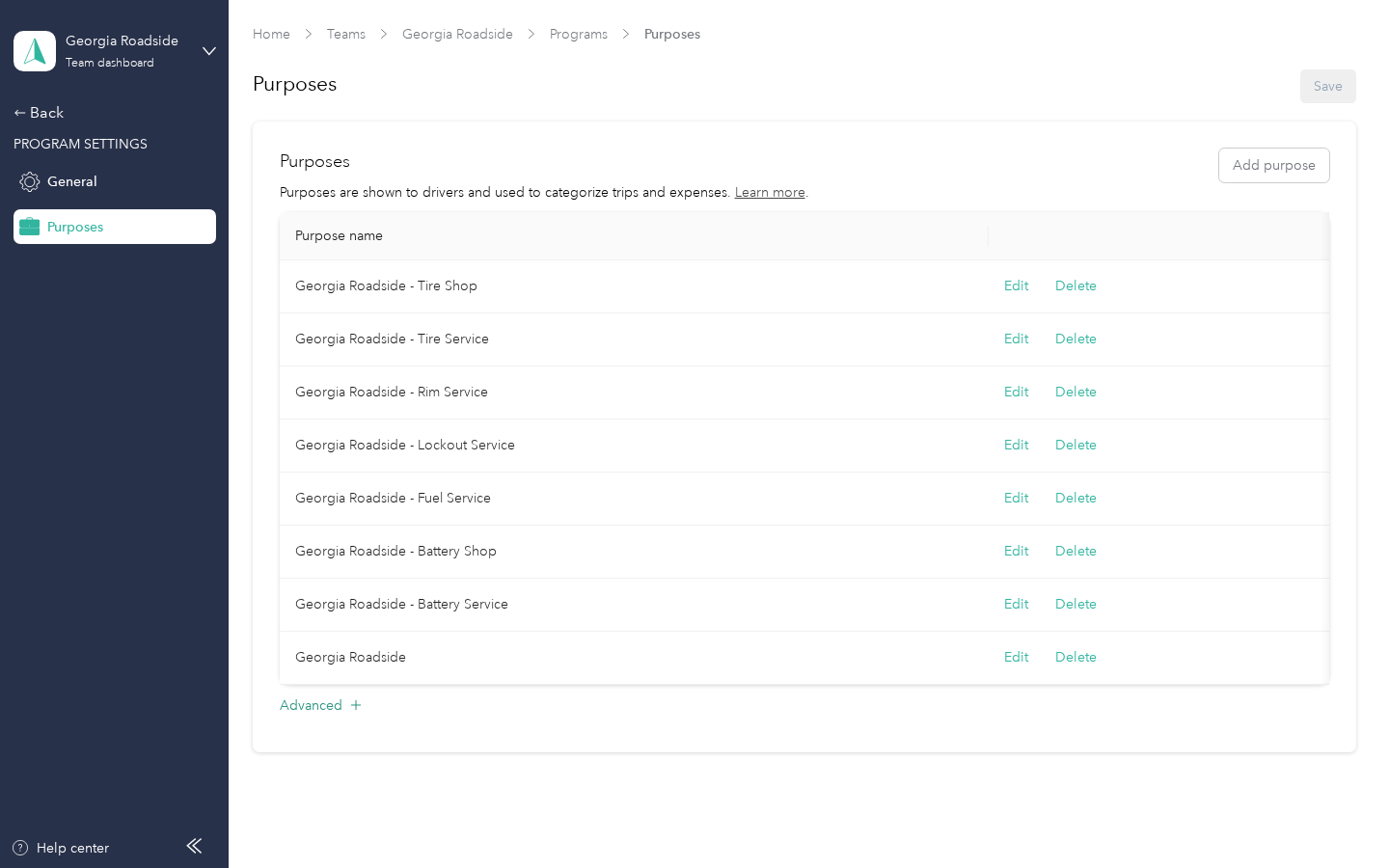 click 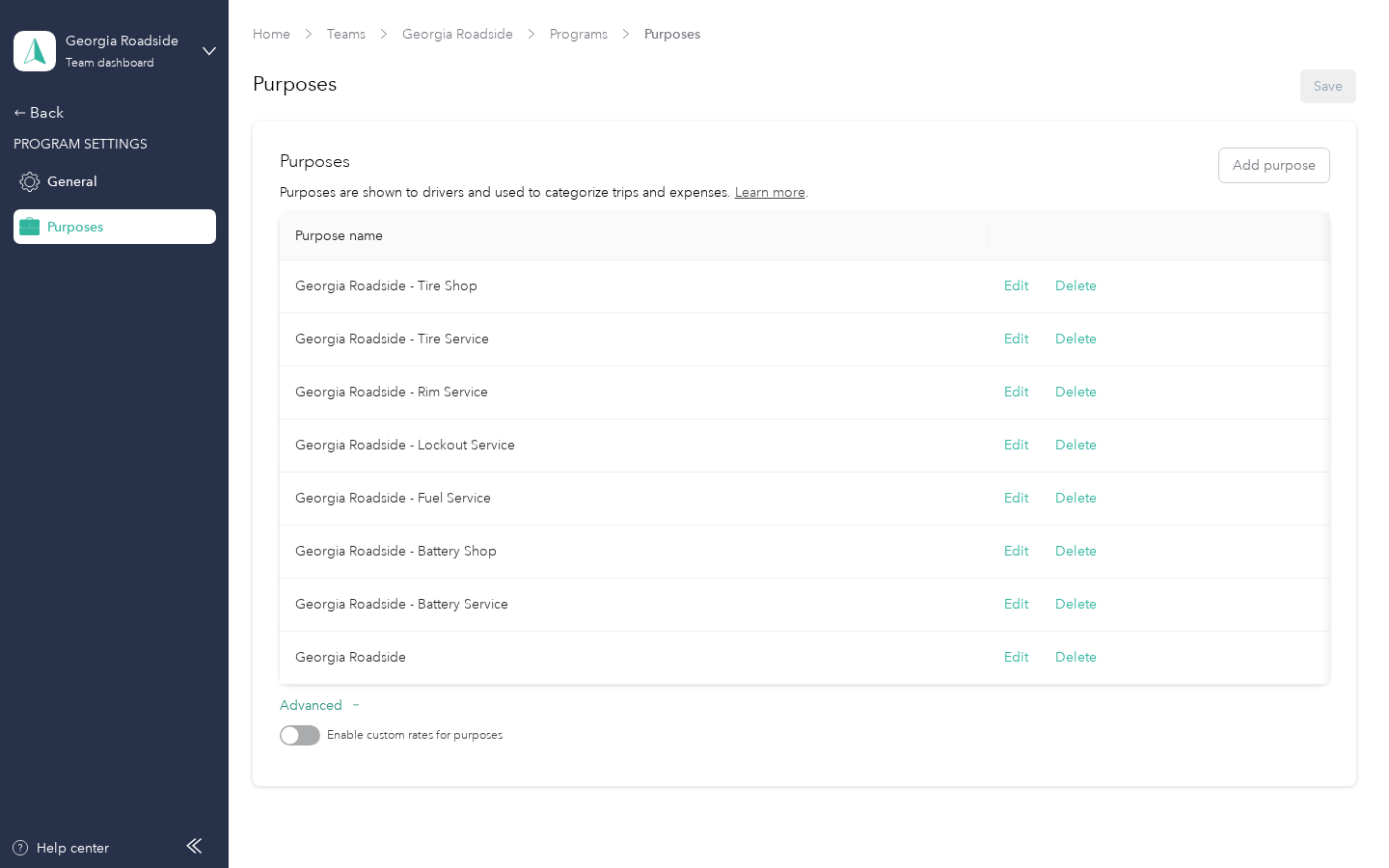 scroll, scrollTop: 0, scrollLeft: 0, axis: both 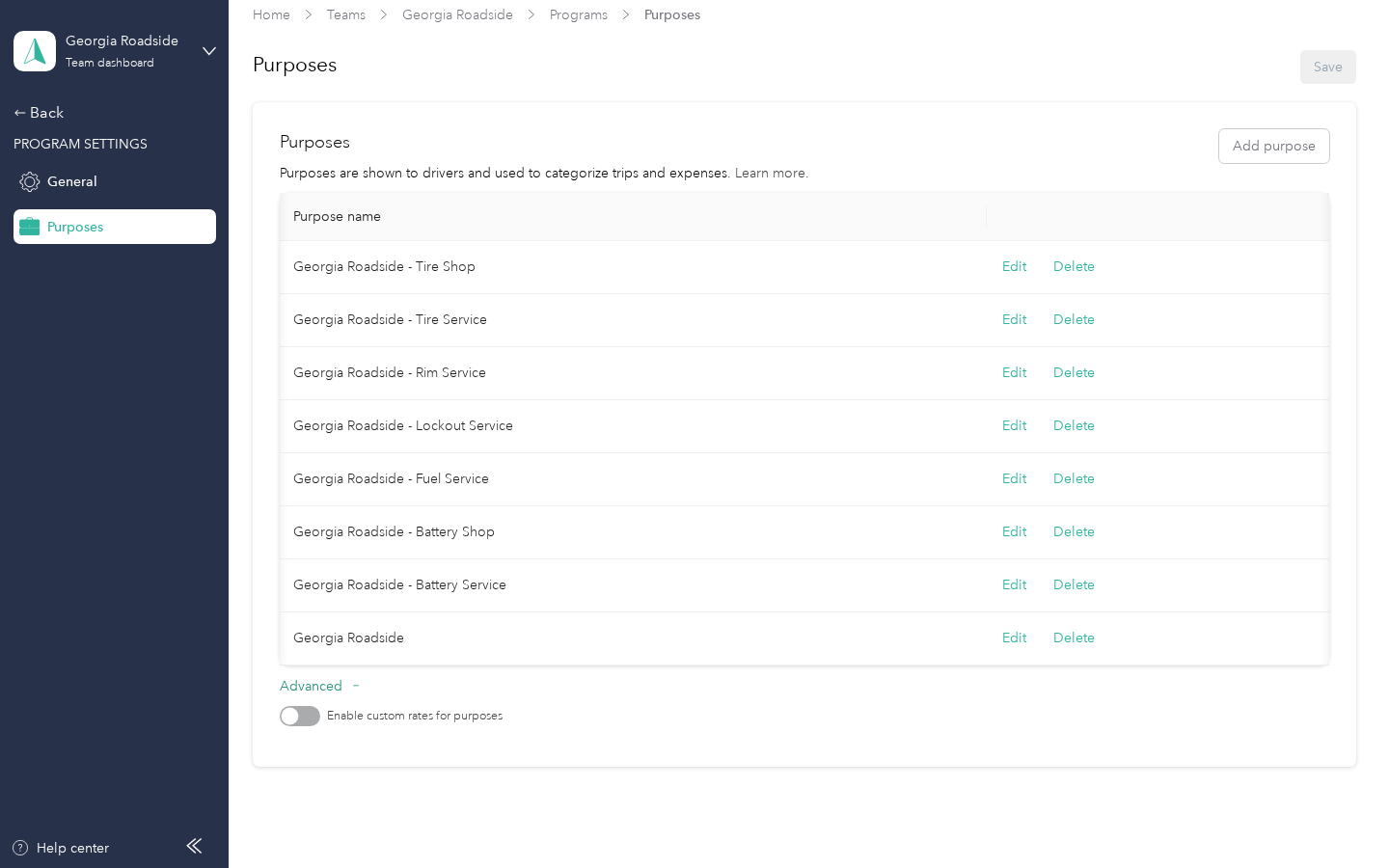 click on "Learn more" at bounding box center [770, 173] 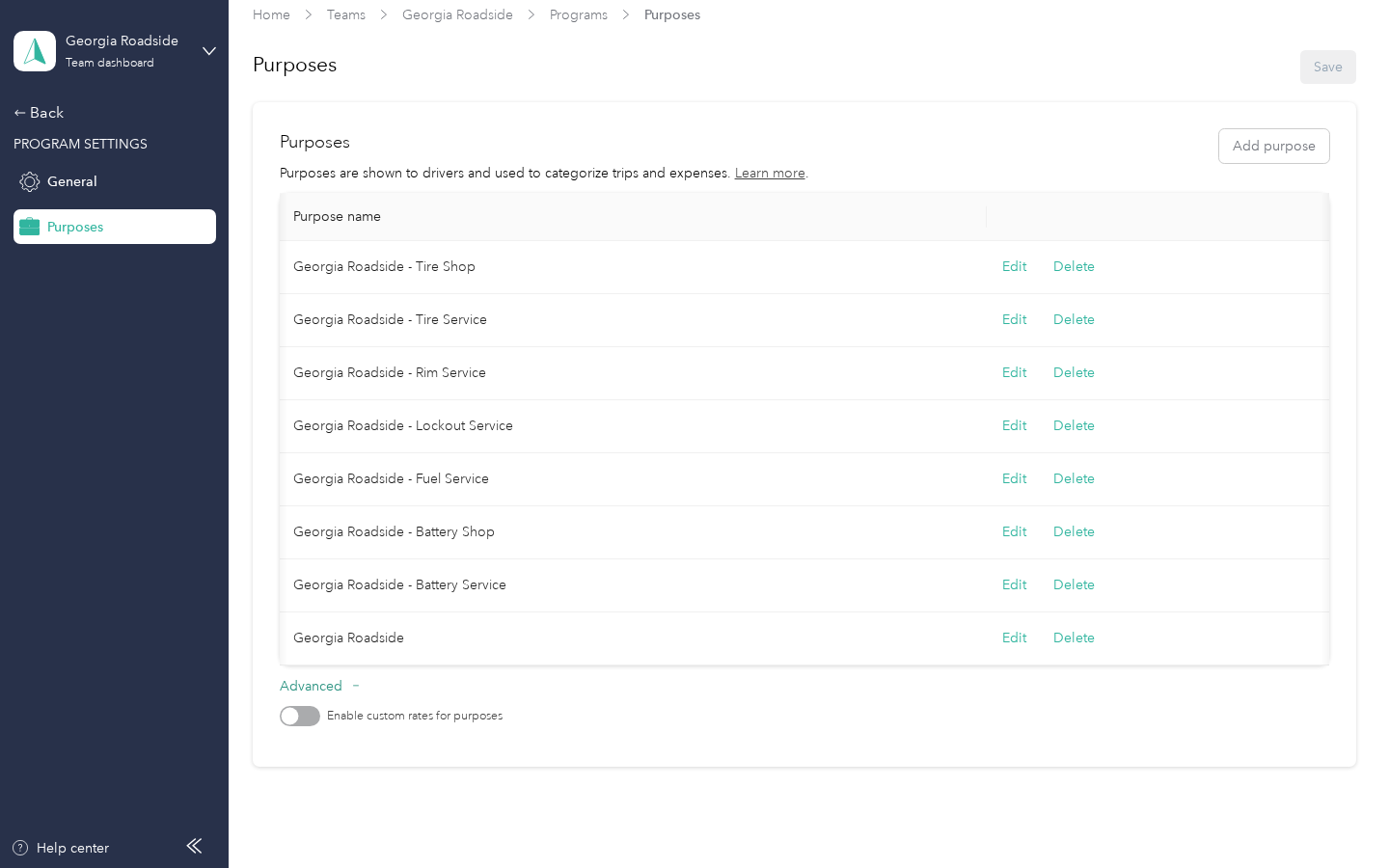 click on "Edit" at bounding box center (1014, 638) 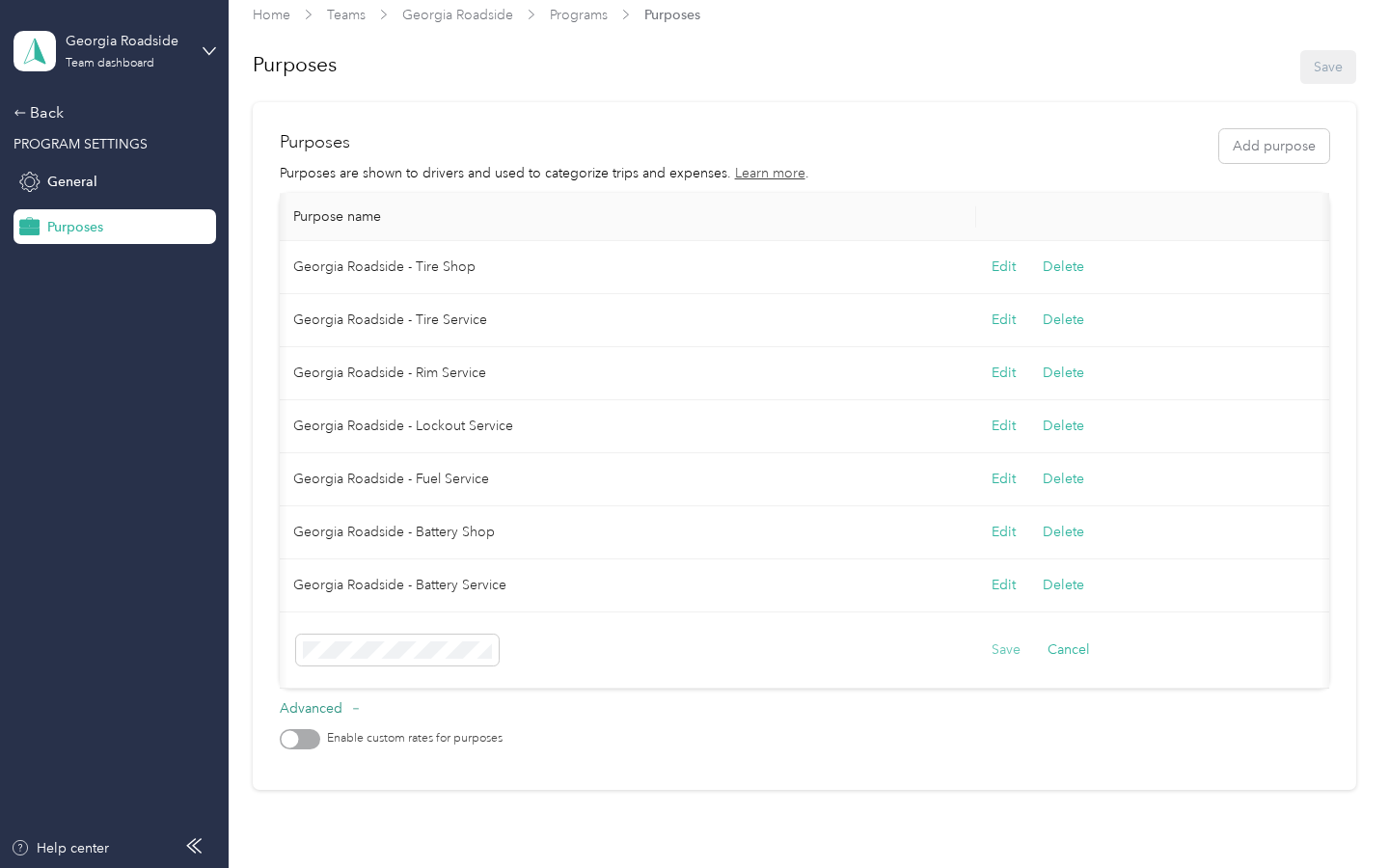 click on "Save" at bounding box center (1006, 650) 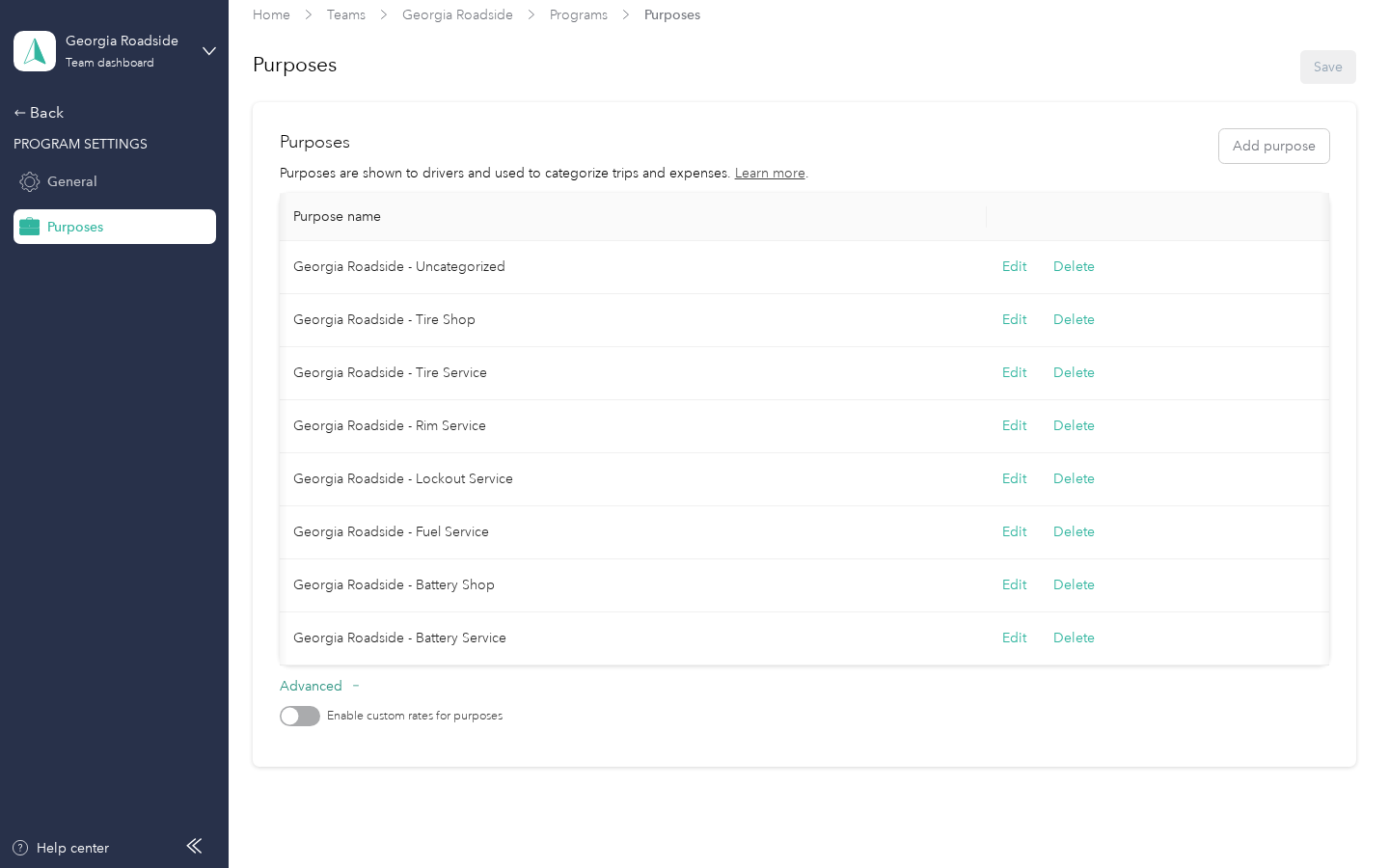 click on "General" at bounding box center [72, 181] 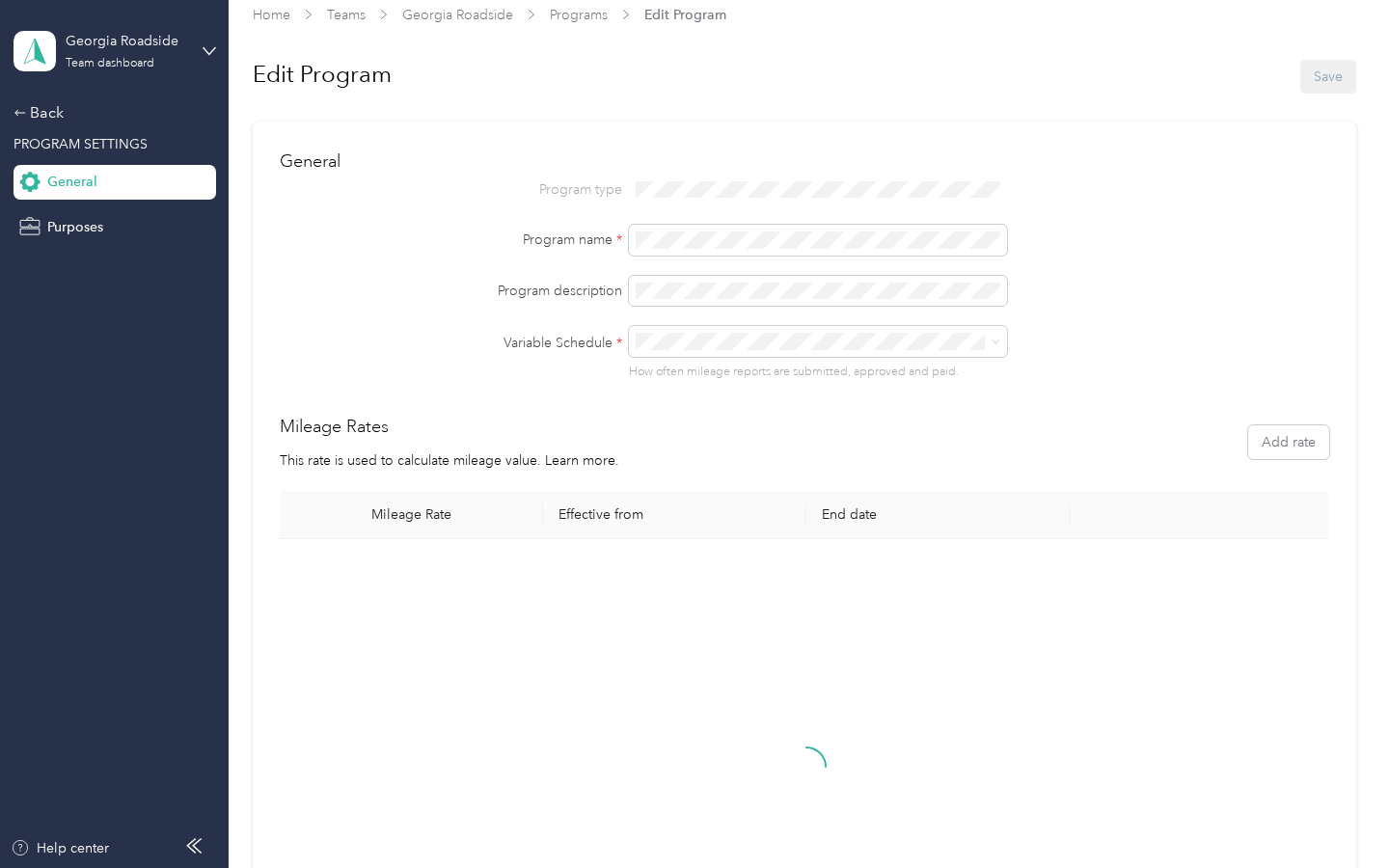 scroll, scrollTop: 0, scrollLeft: 0, axis: both 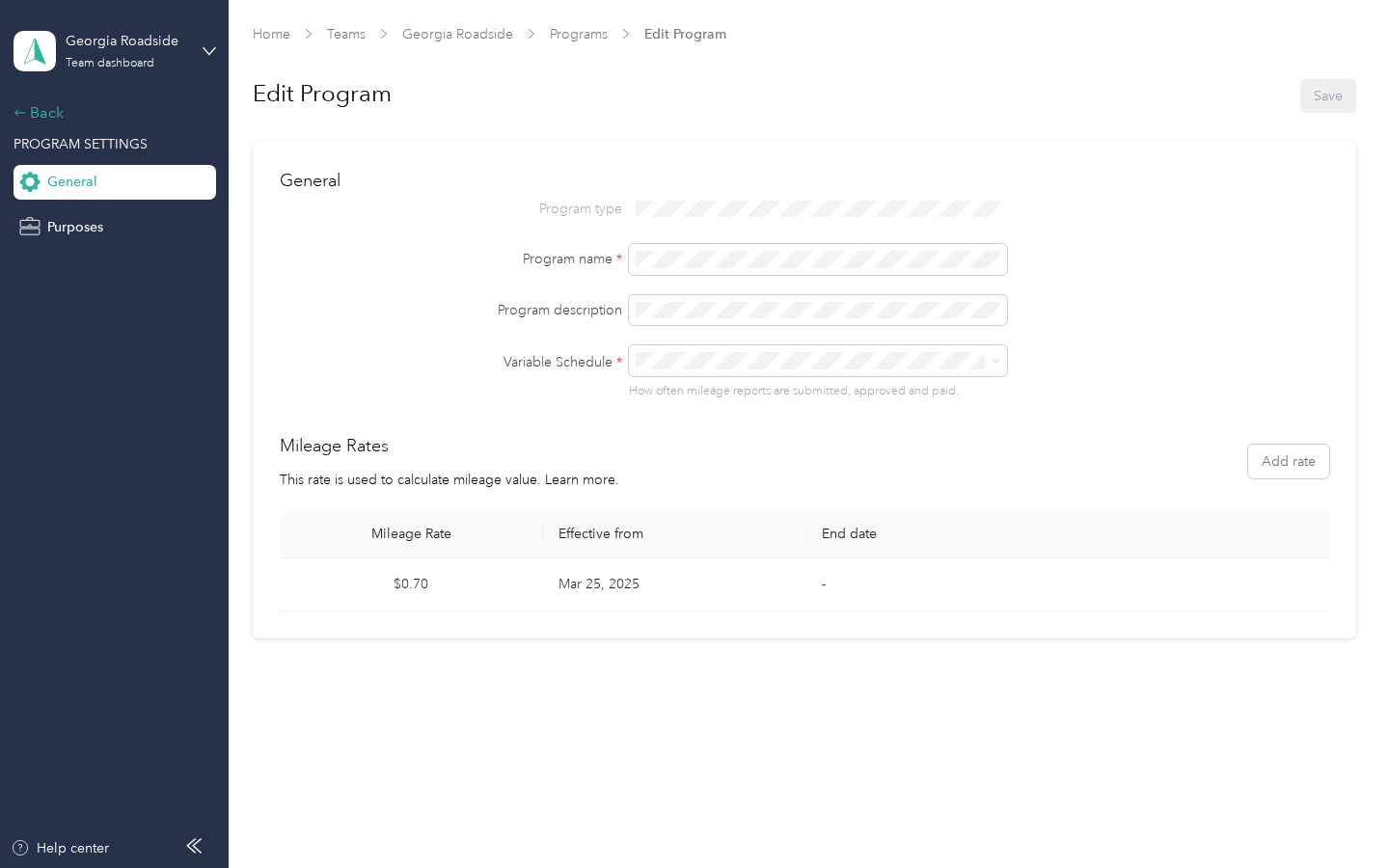 click on "Back" at bounding box center [110, 113] 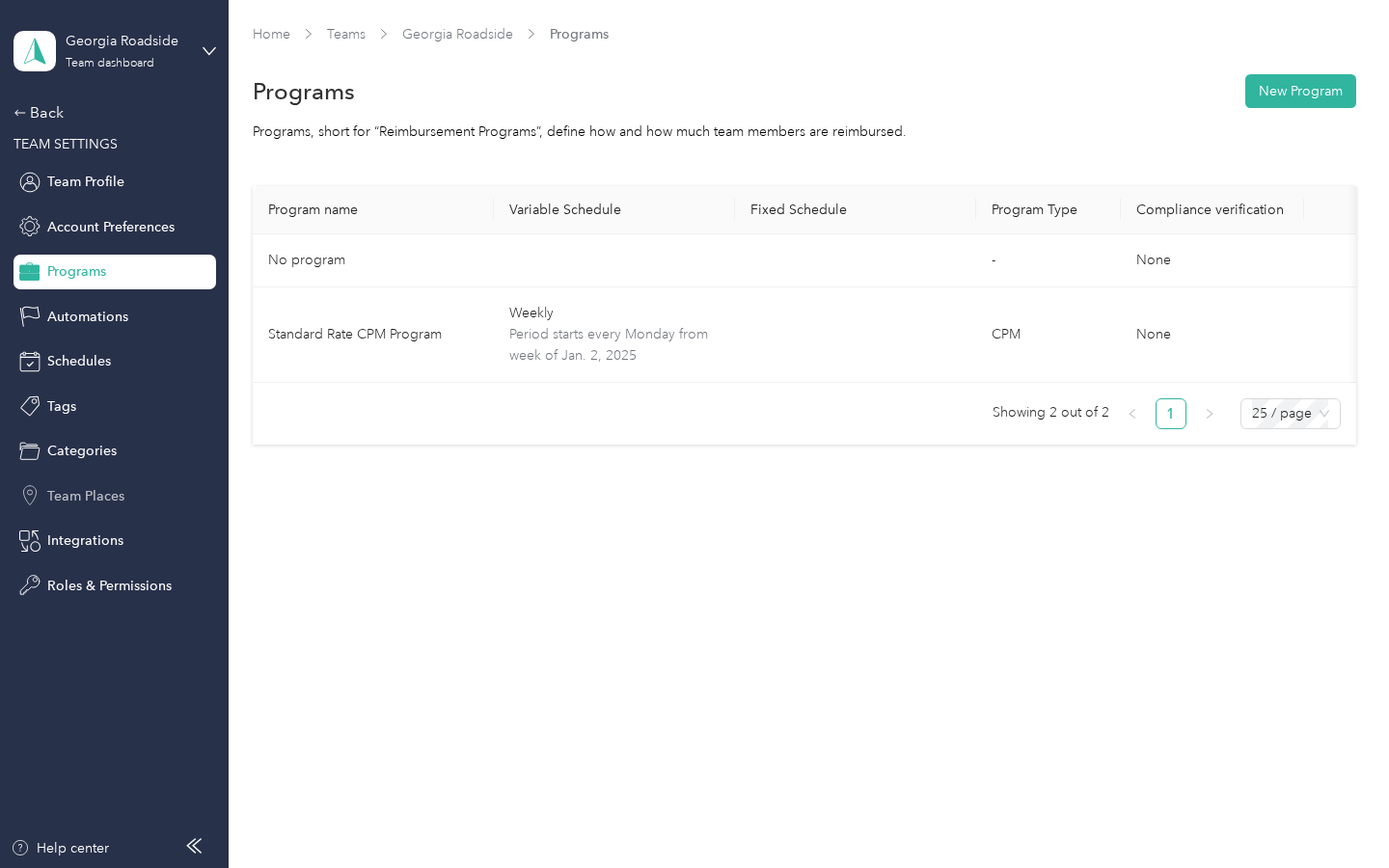 click on "Team Places" at bounding box center [86, 496] 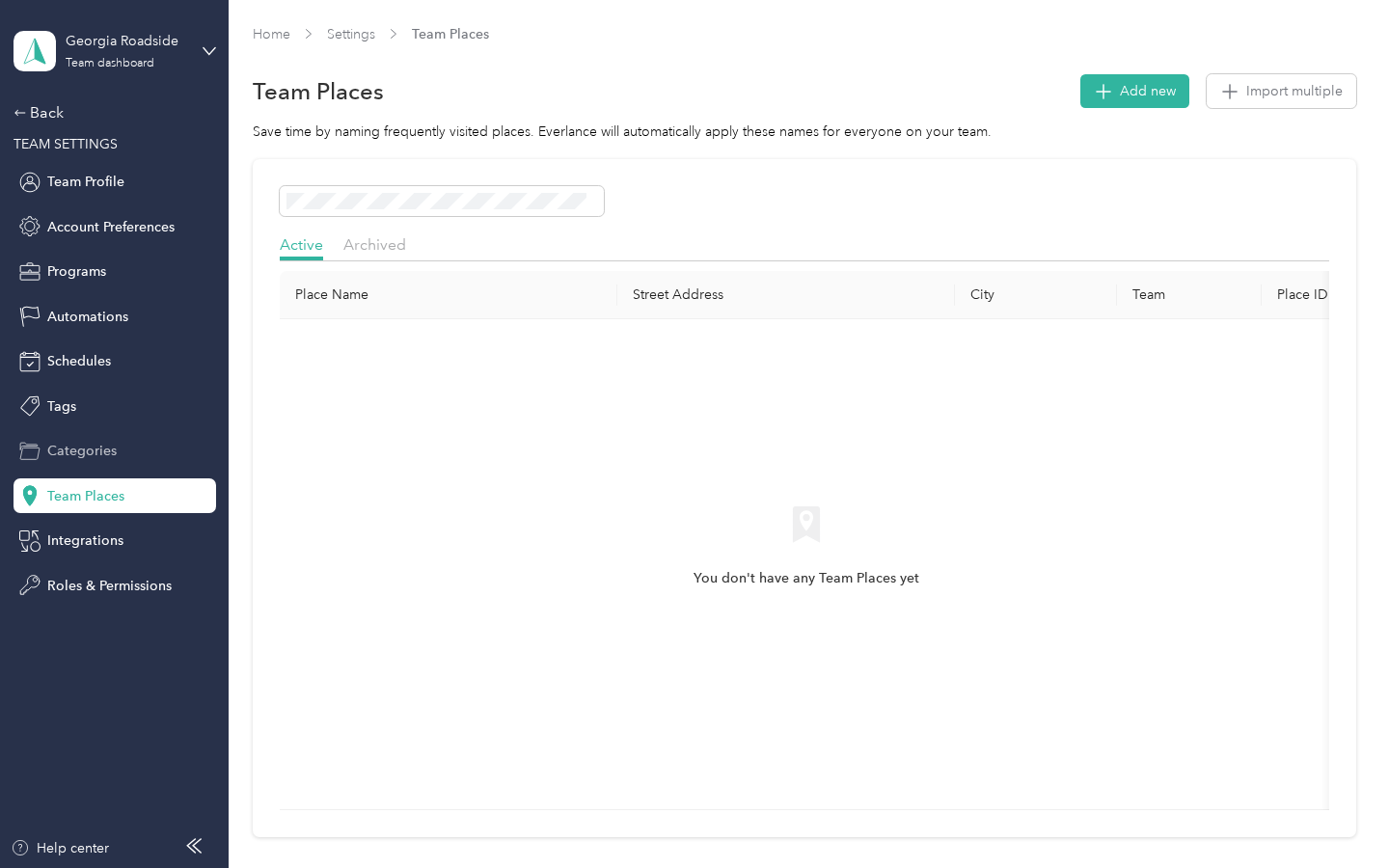 click on "Categories" at bounding box center (82, 450) 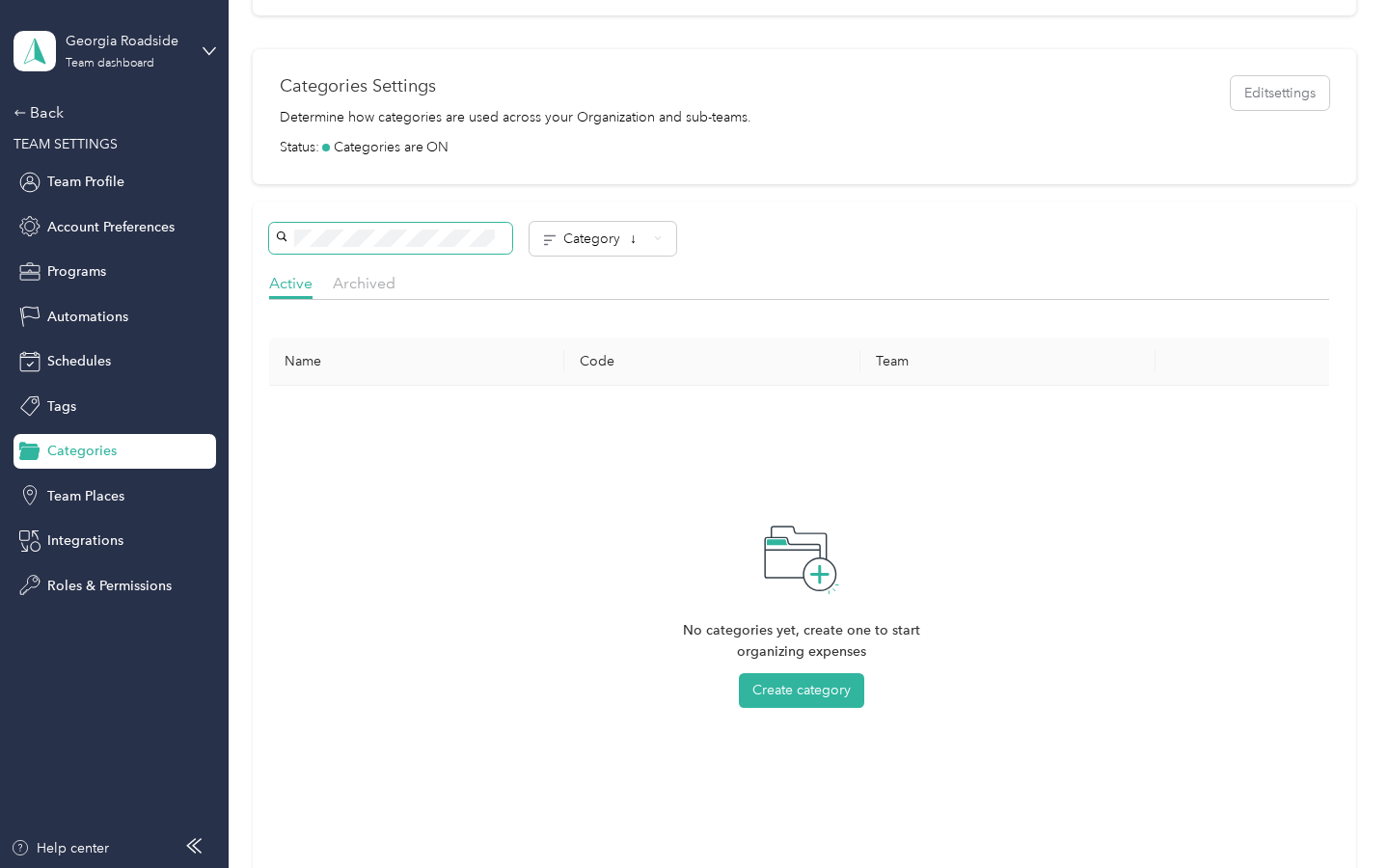 scroll, scrollTop: 320, scrollLeft: 0, axis: vertical 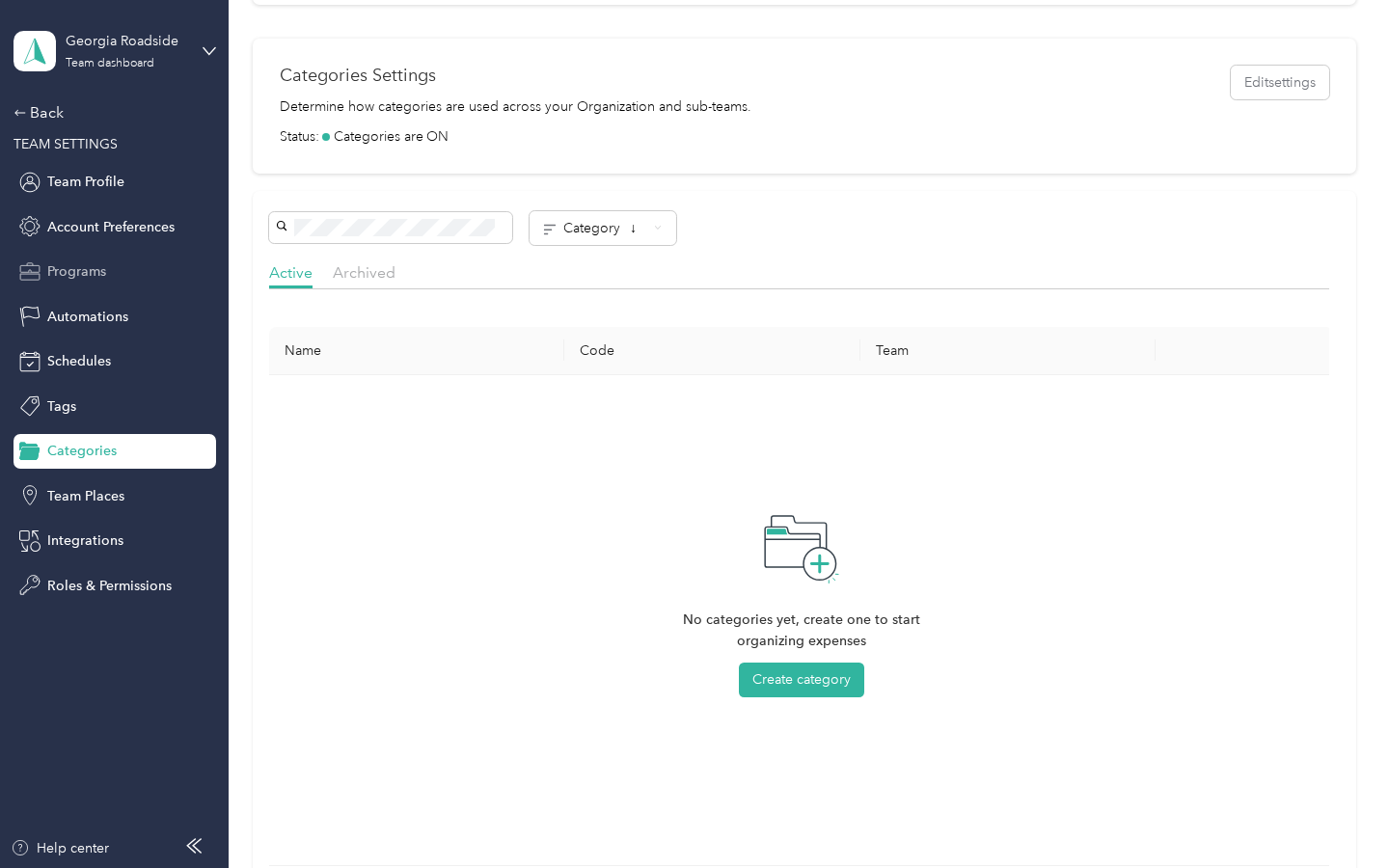 click on "Programs" at bounding box center [115, 272] 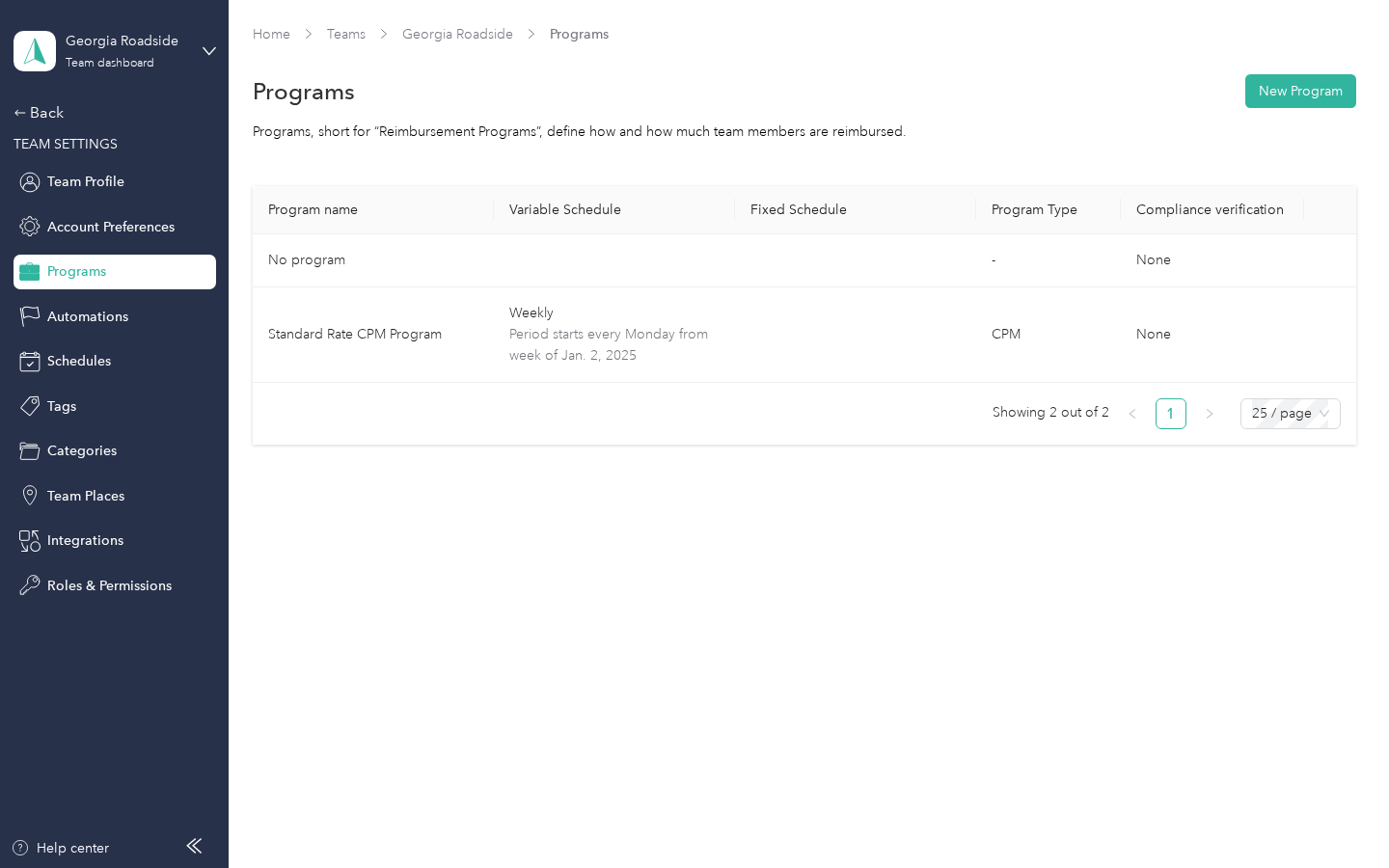scroll, scrollTop: 0, scrollLeft: 0, axis: both 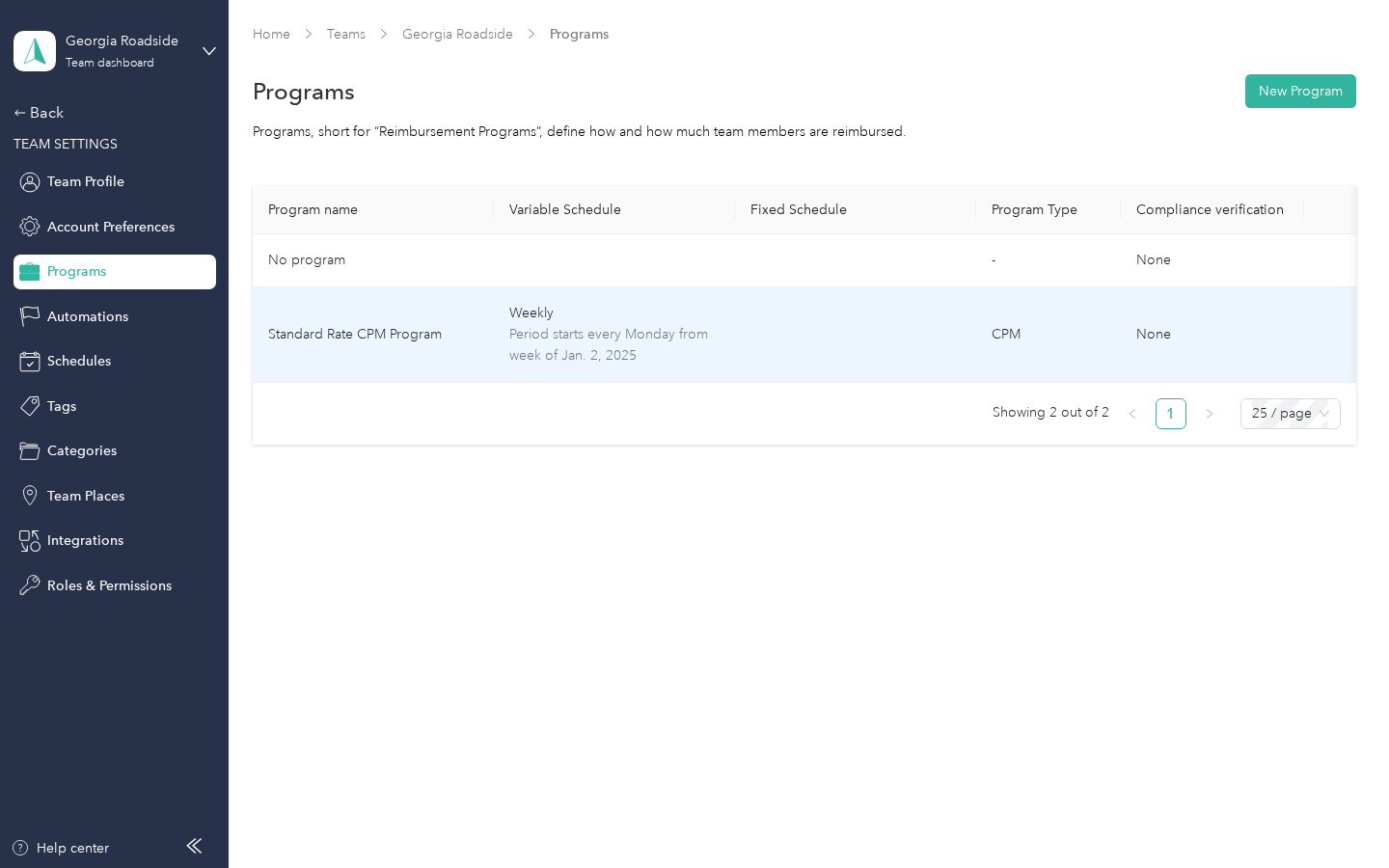 click on "Period starts every Monday from week of Jan. 2, 2025" at bounding box center [614, 345] 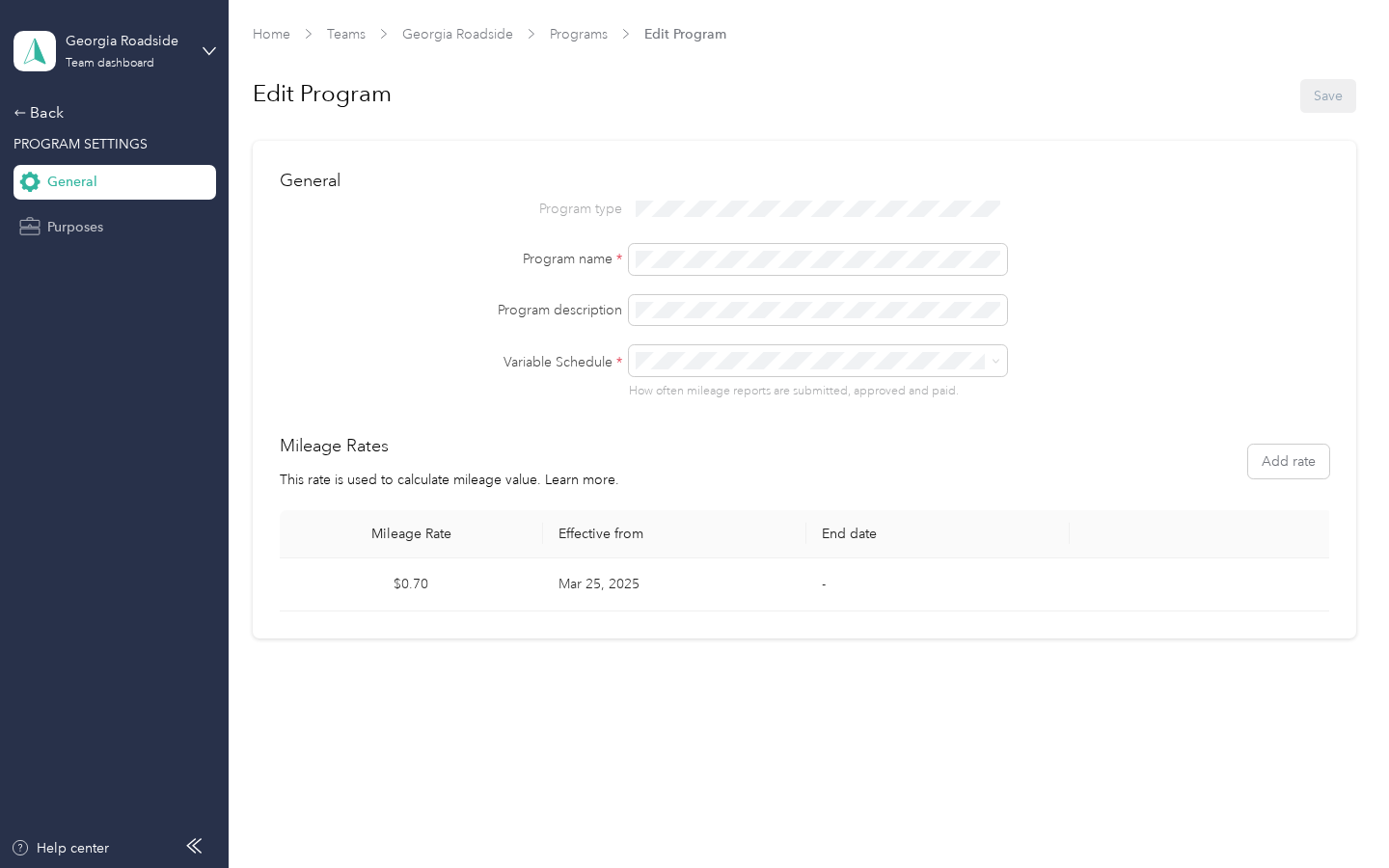 click on "Purposes" at bounding box center [115, 227] 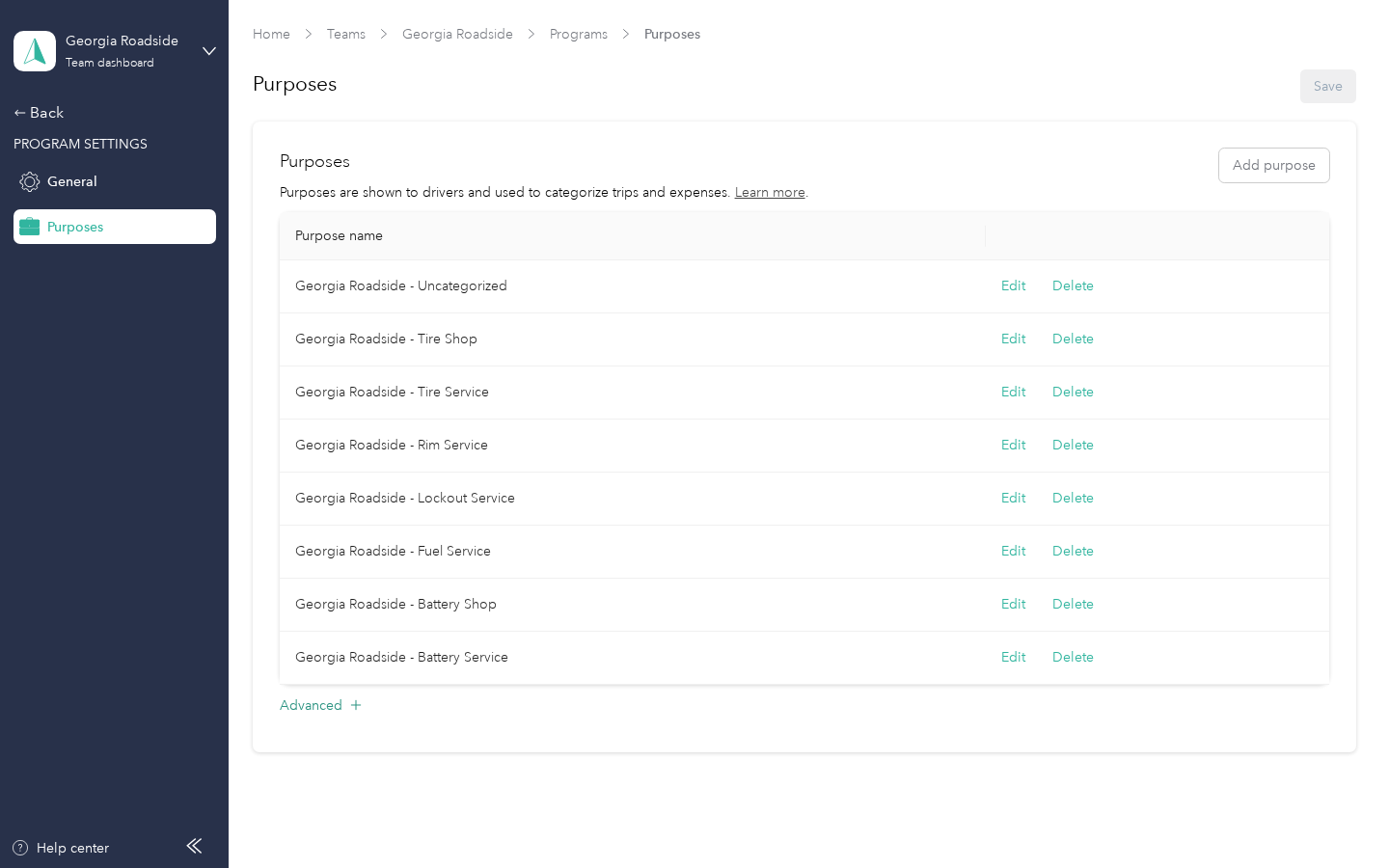click on "Advanced" at bounding box center (804, 711) 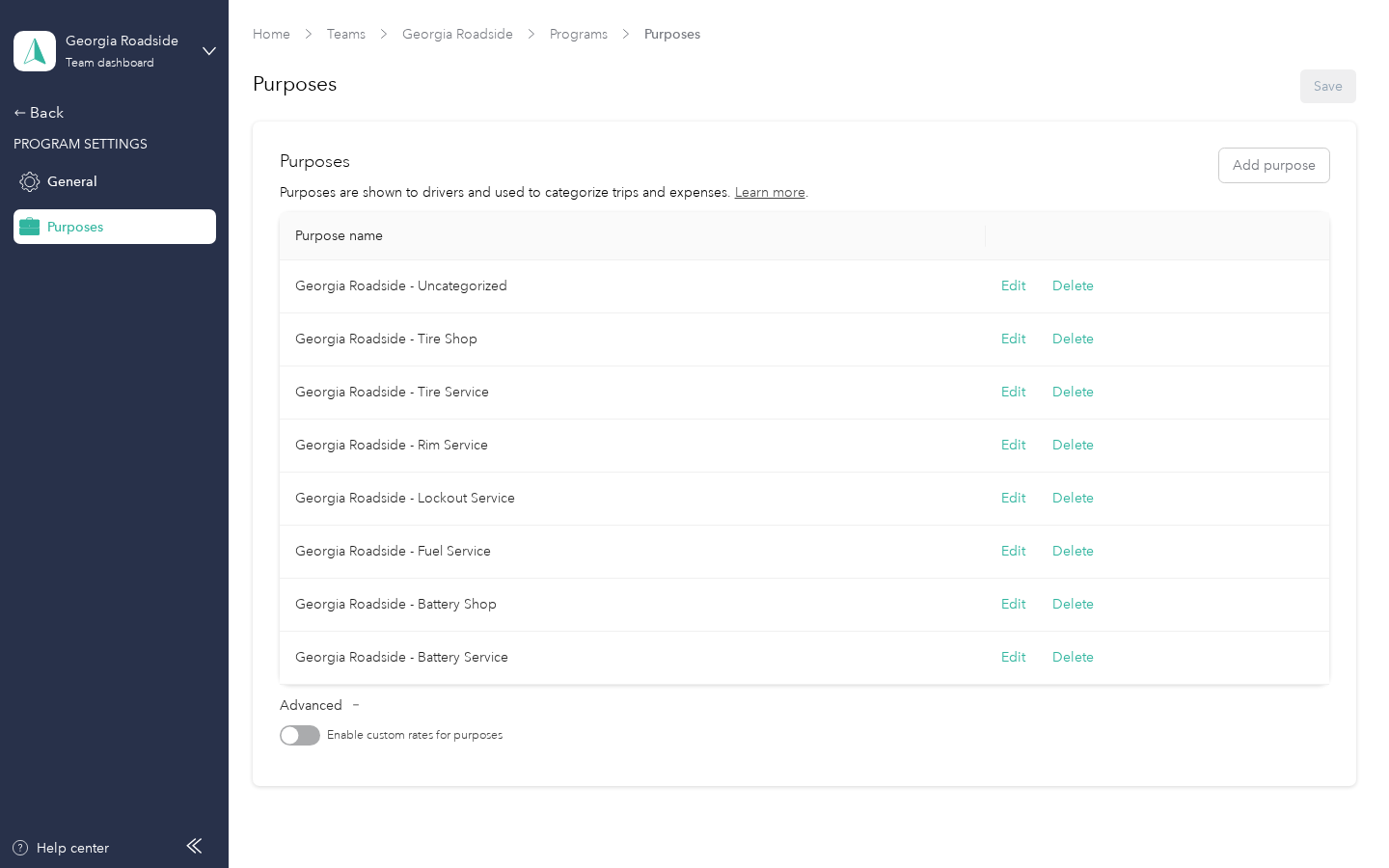 click at bounding box center [300, 735] 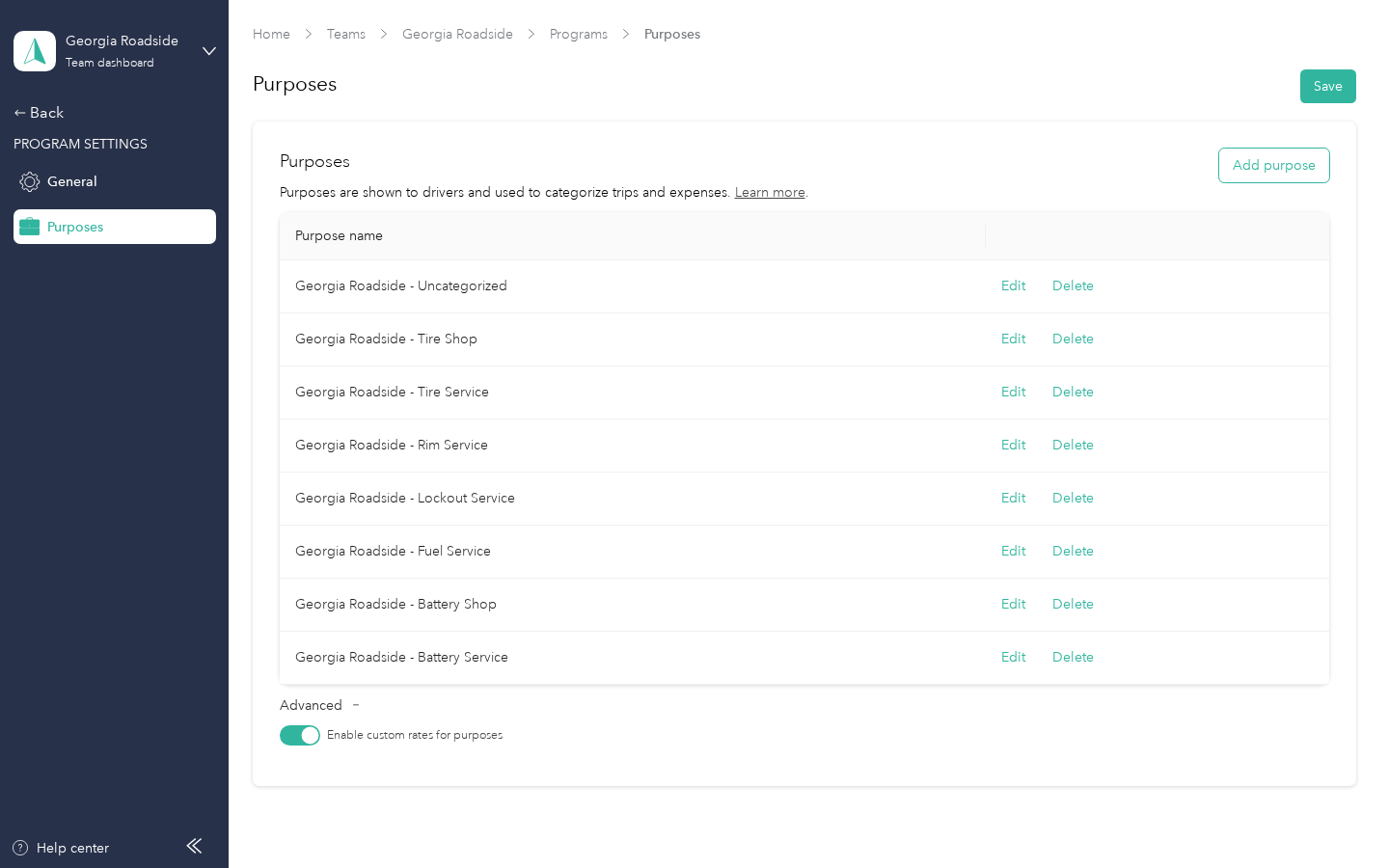 click on "Add purpose" at bounding box center [1274, 165] 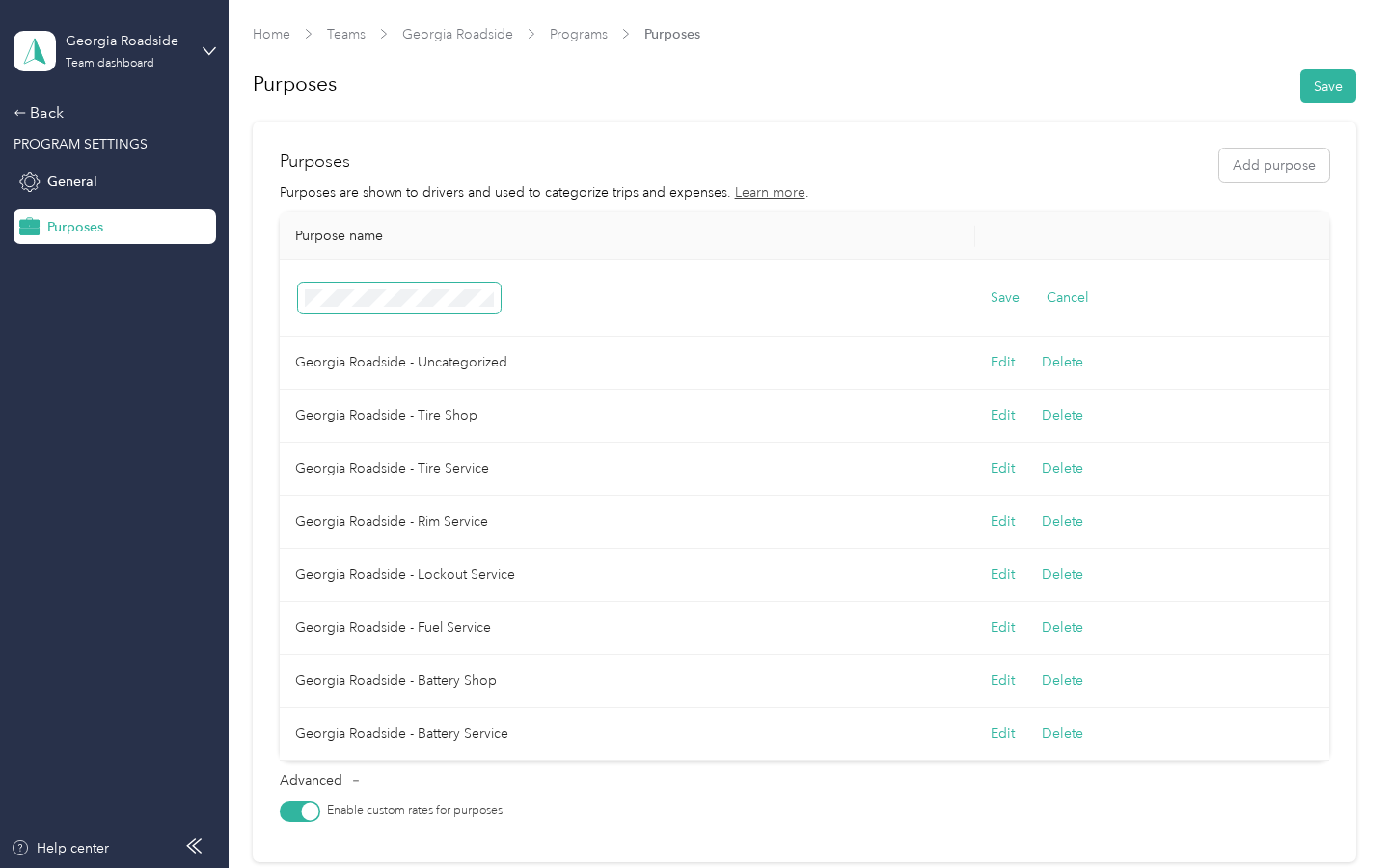 click at bounding box center (399, 298) 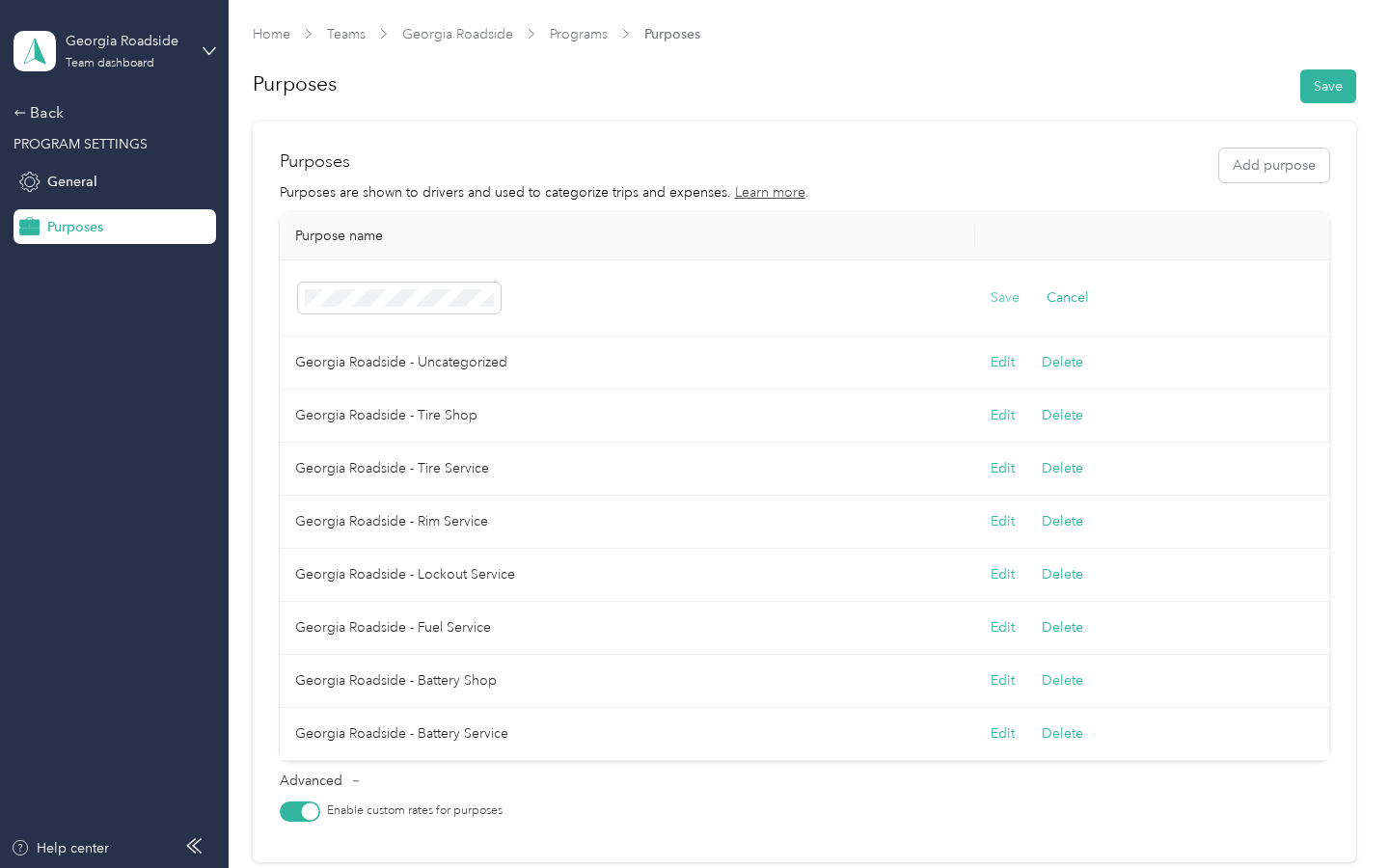 click on "Save" at bounding box center (1005, 298) 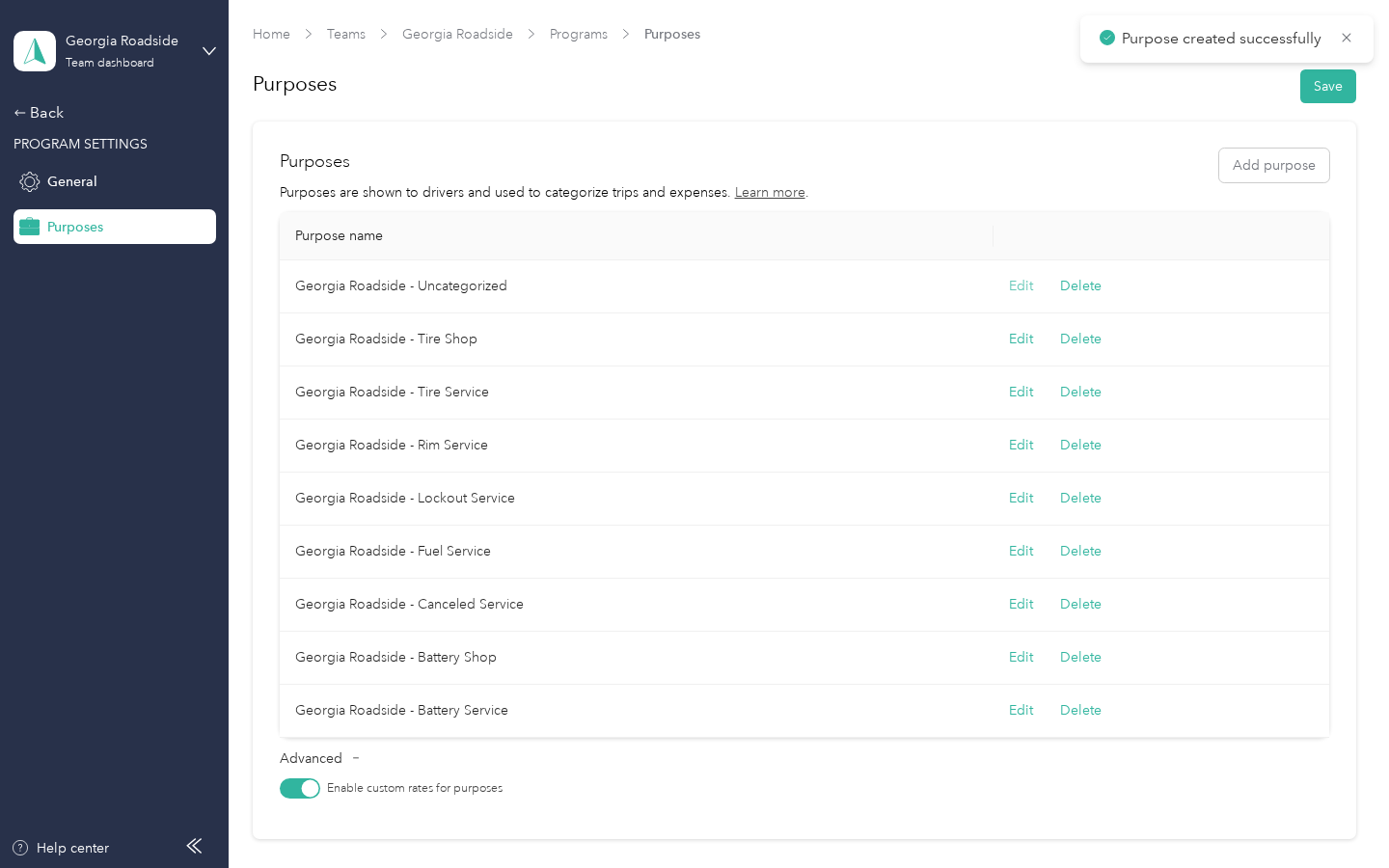 click on "Edit" at bounding box center (1021, 286) 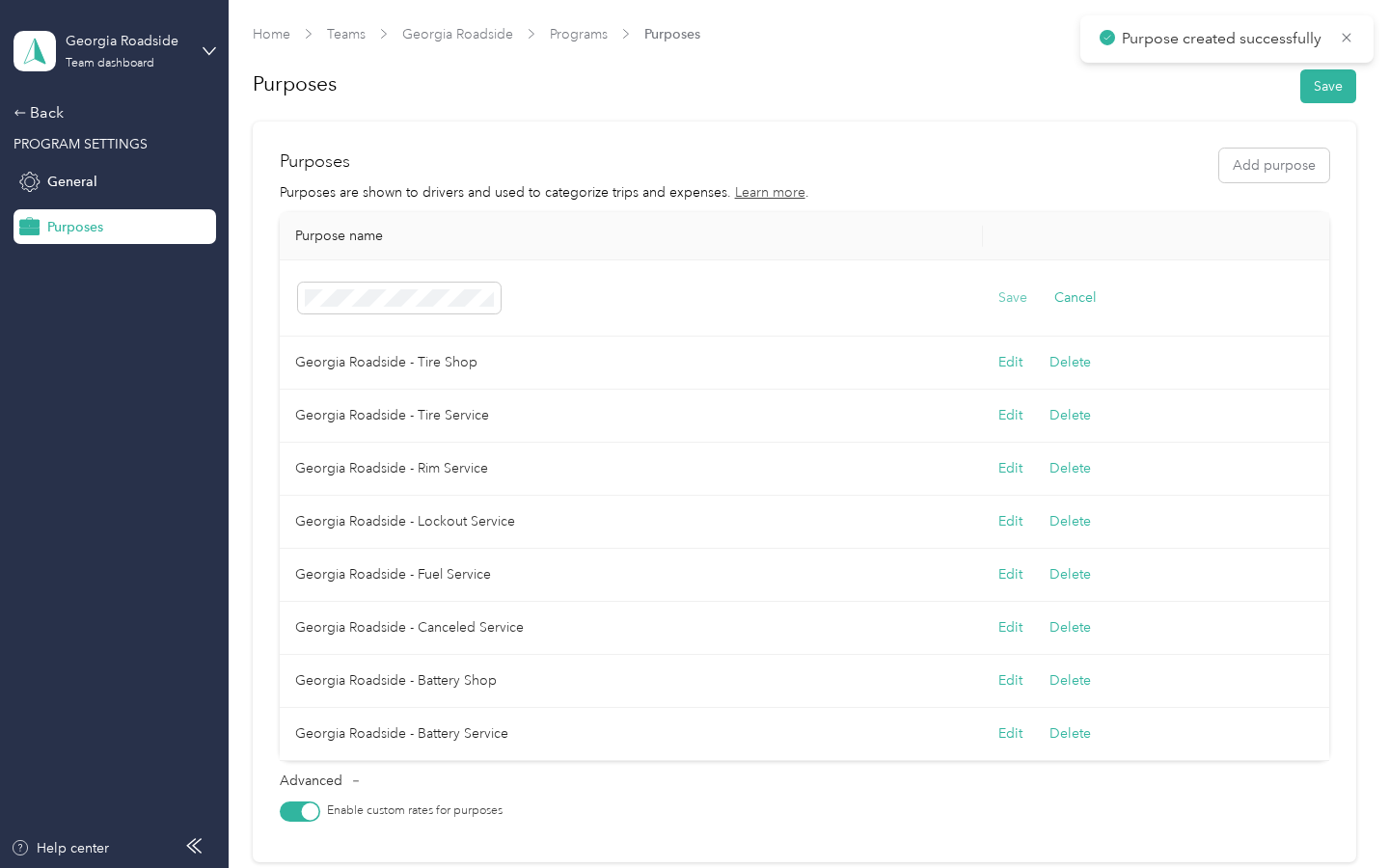 click on "Save" at bounding box center [1013, 298] 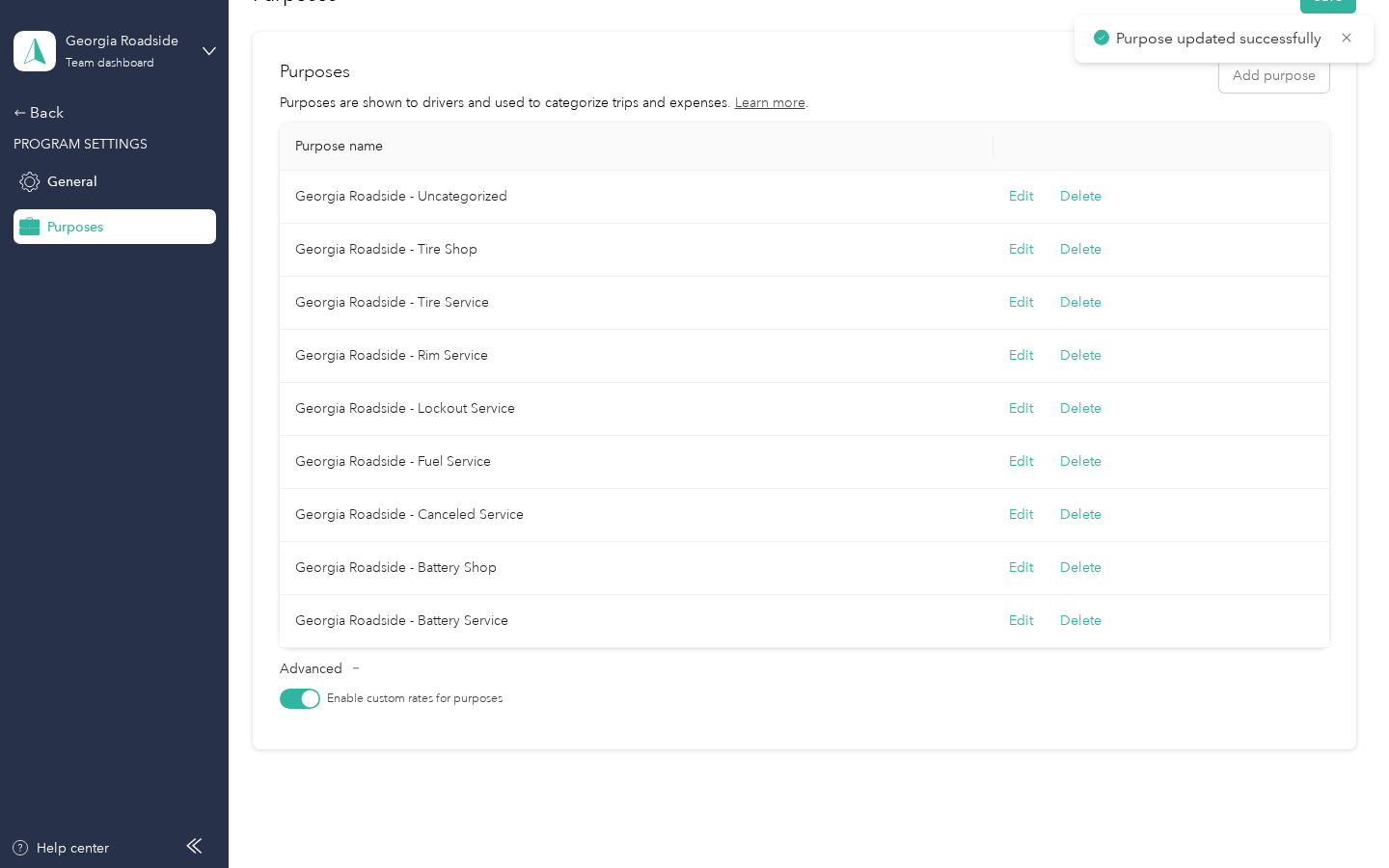 scroll, scrollTop: 90, scrollLeft: 0, axis: vertical 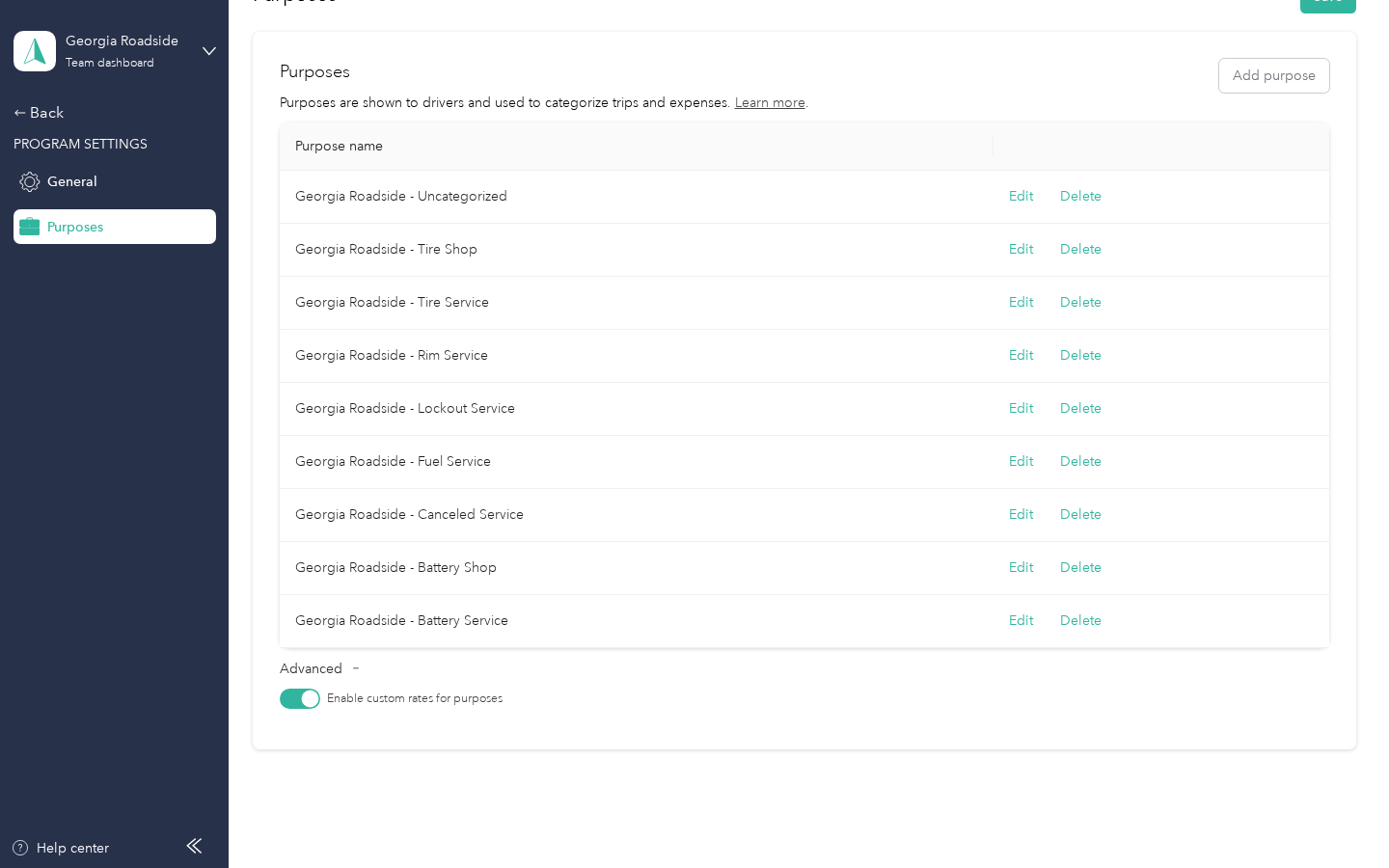 click on "Georgia Roadside - Uncategorized" at bounding box center (637, 197) 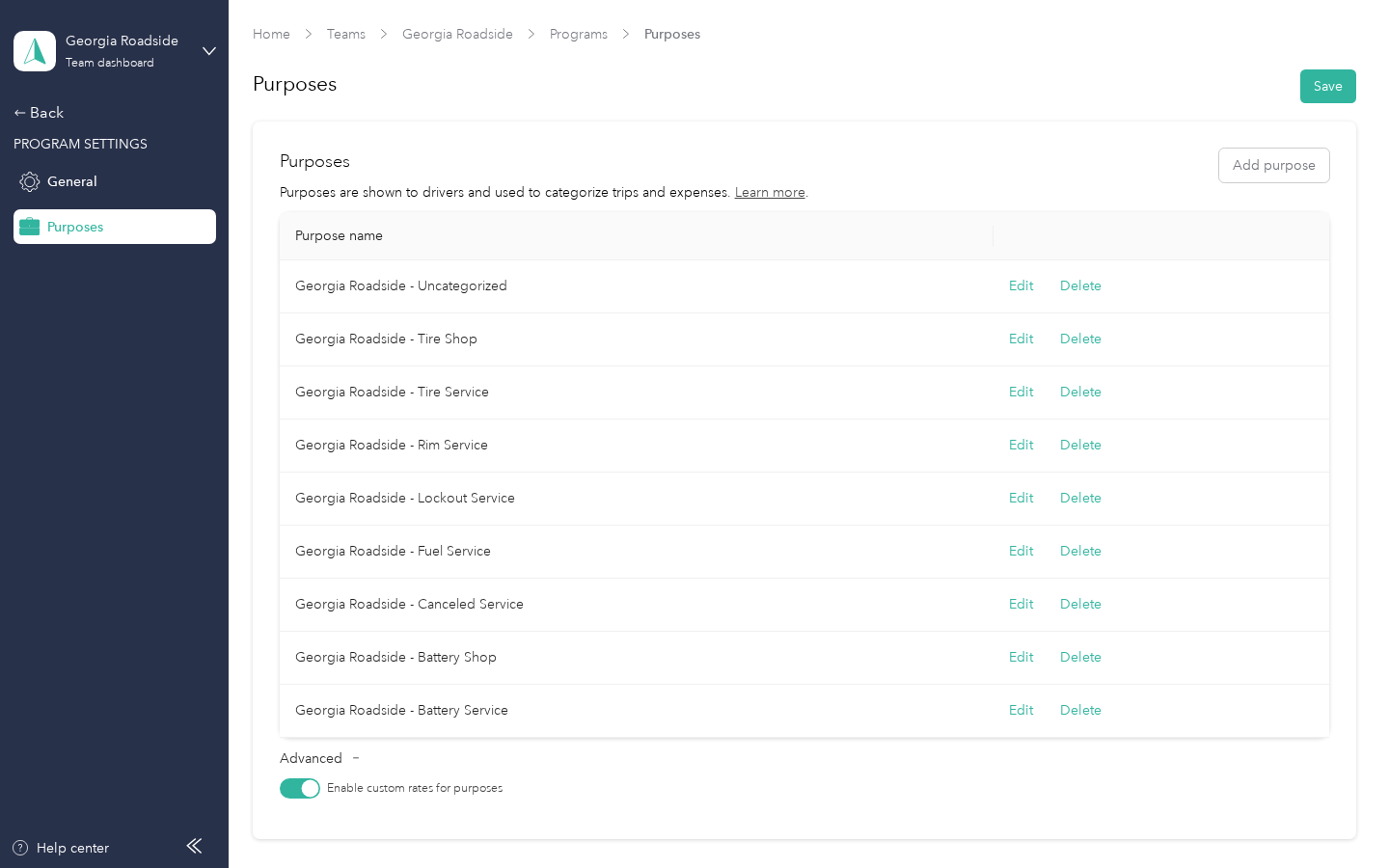 scroll, scrollTop: 0, scrollLeft: 0, axis: both 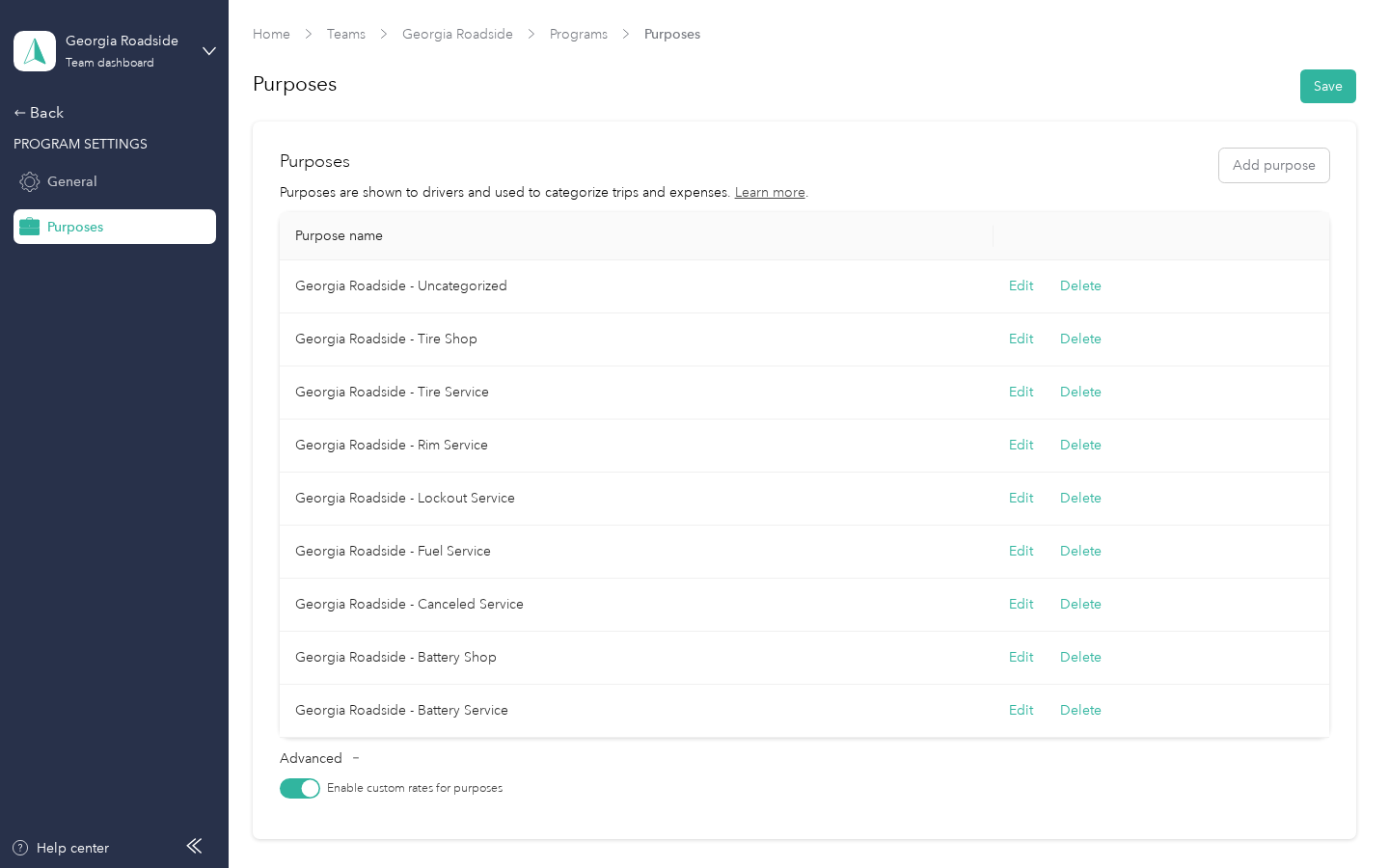 click on "General" at bounding box center (115, 182) 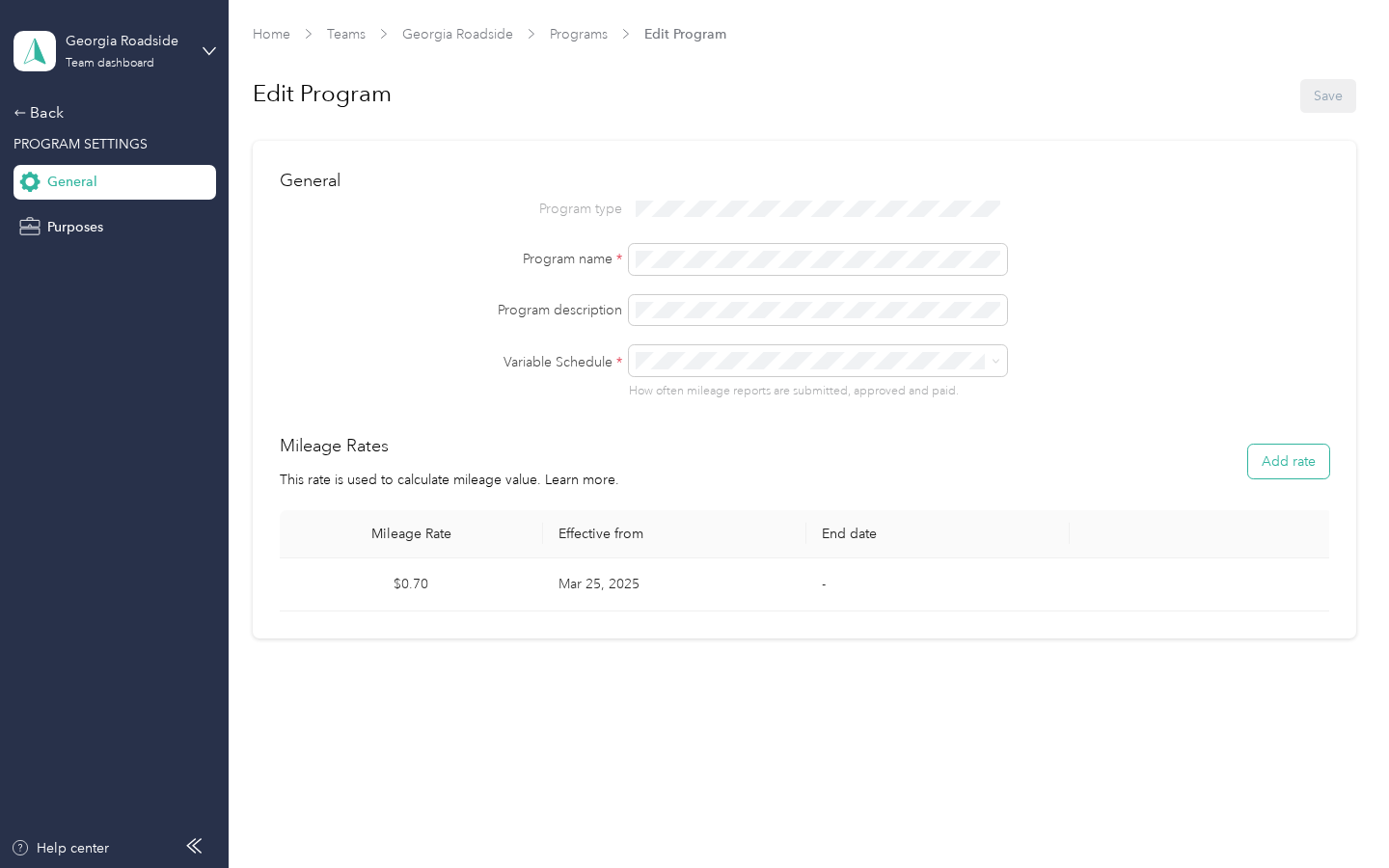 click on "Add rate" at bounding box center (1289, 461) 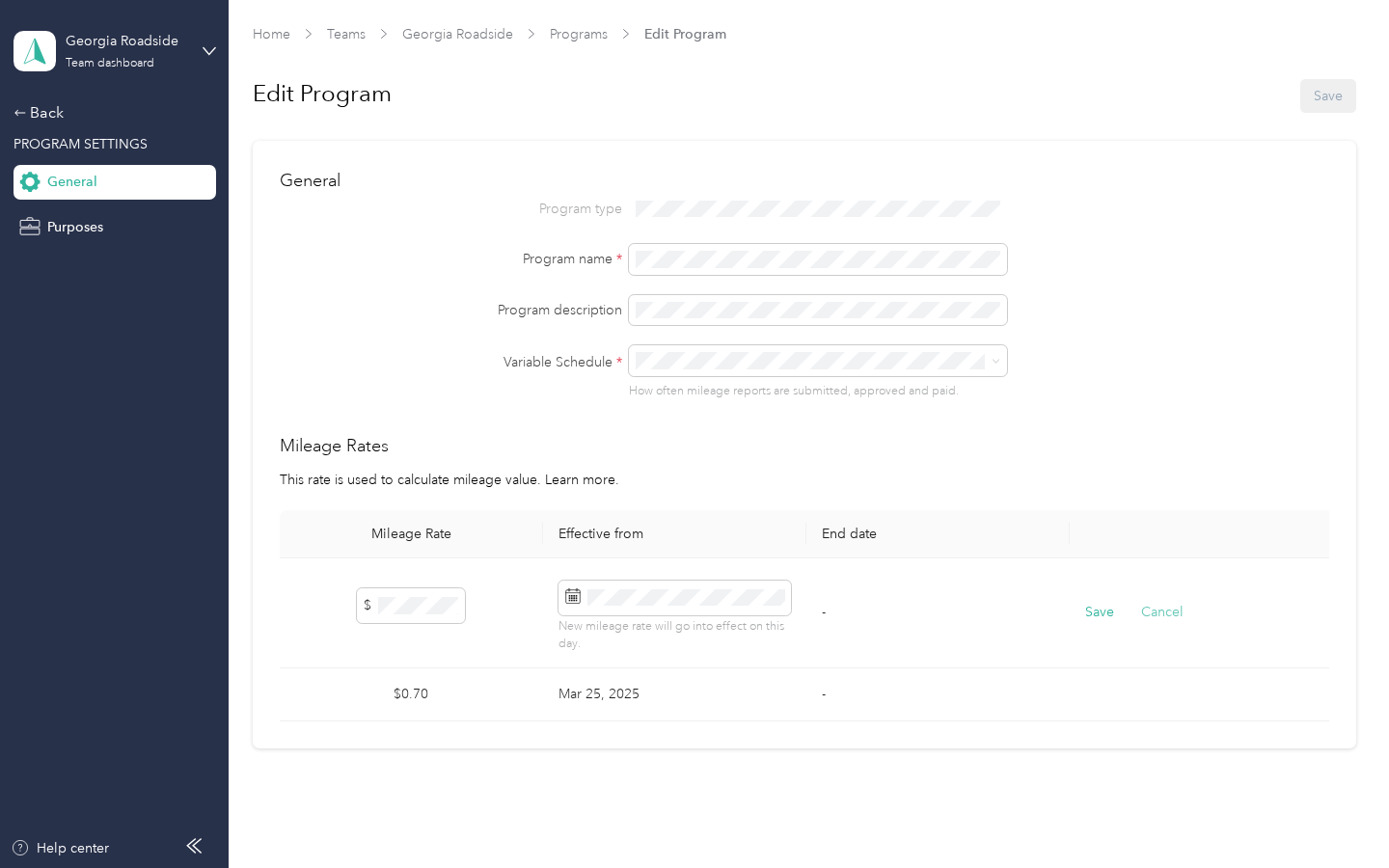 click on "Cancel" at bounding box center (1162, 612) 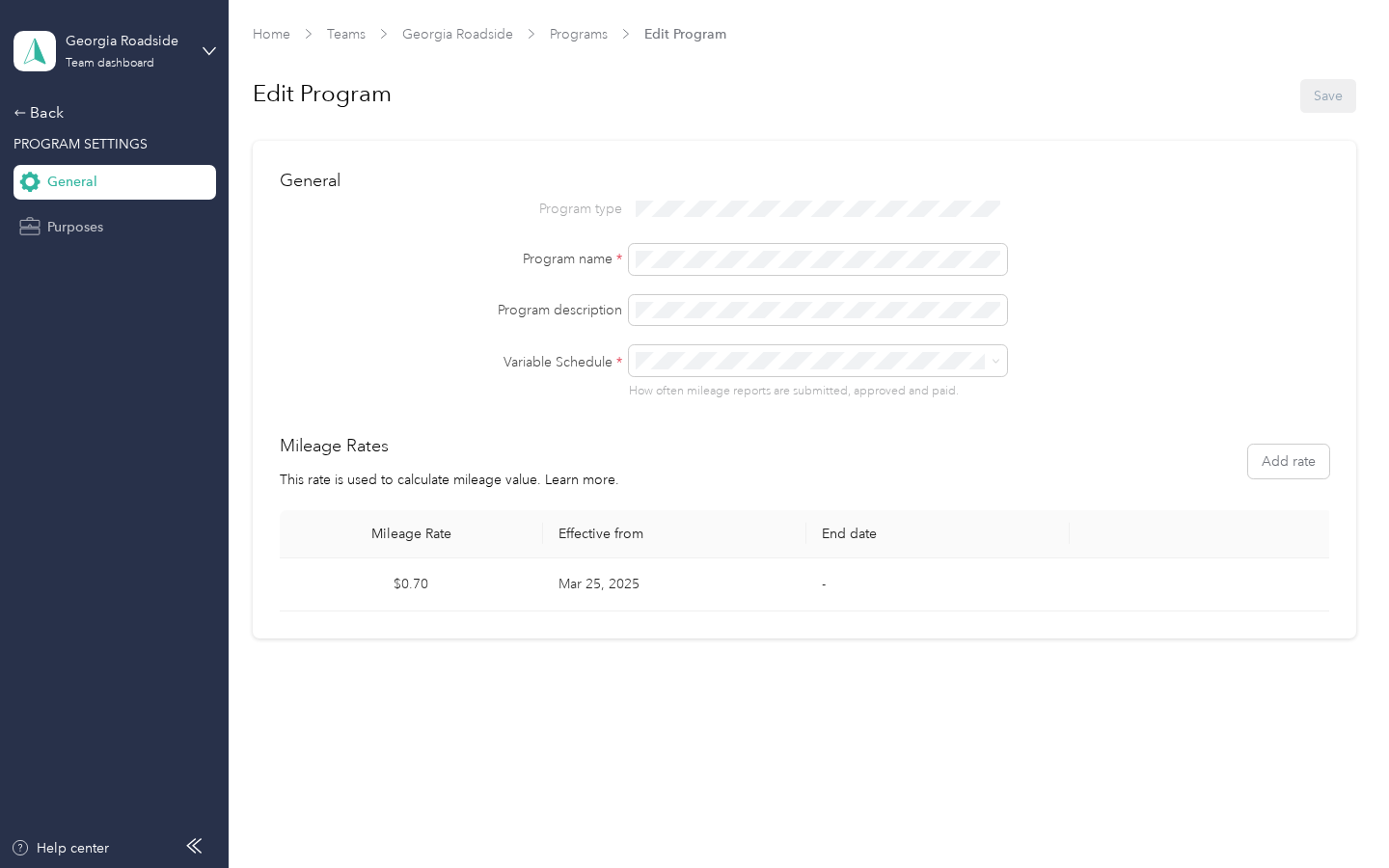 click on "Purposes" at bounding box center (115, 227) 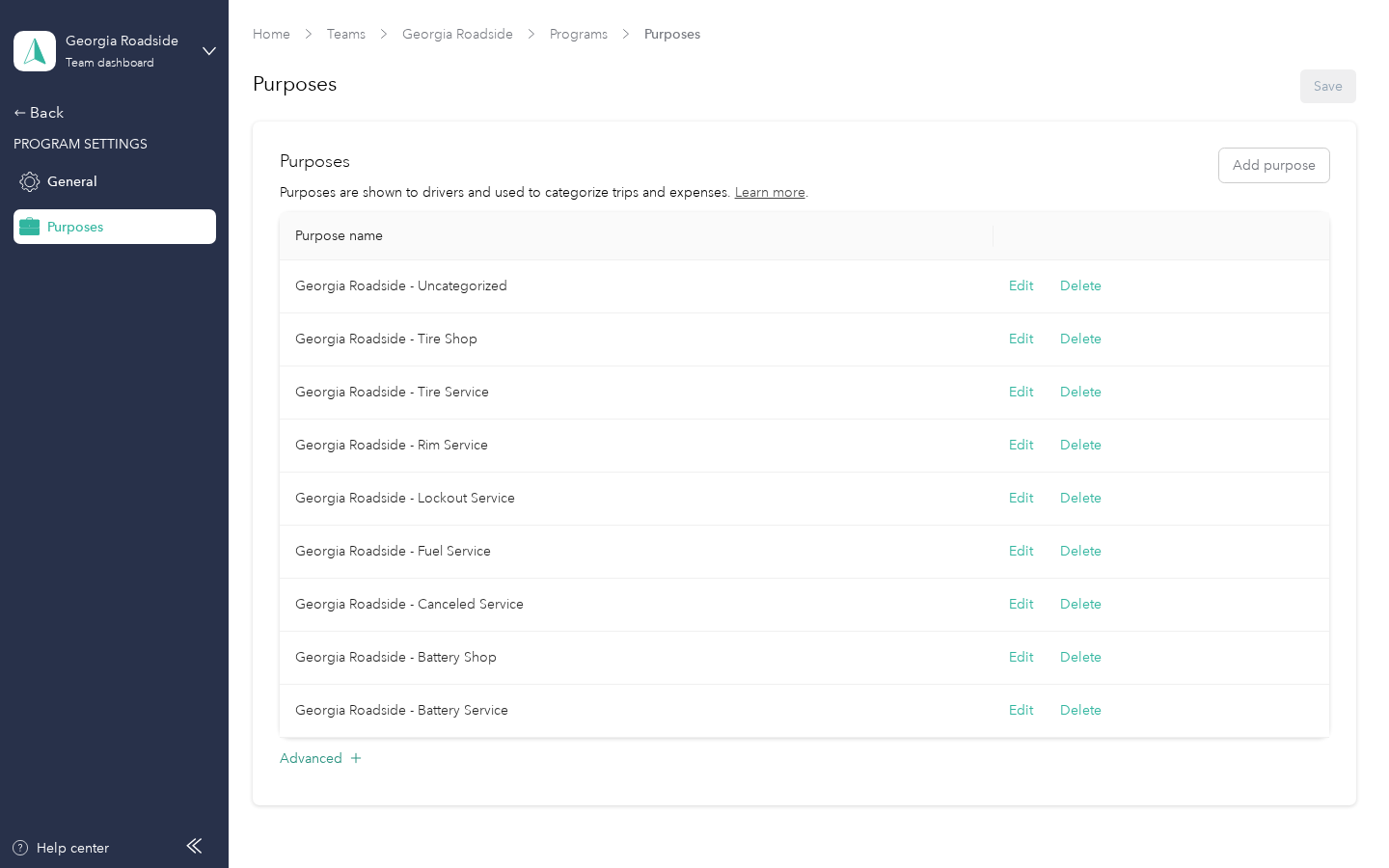 click 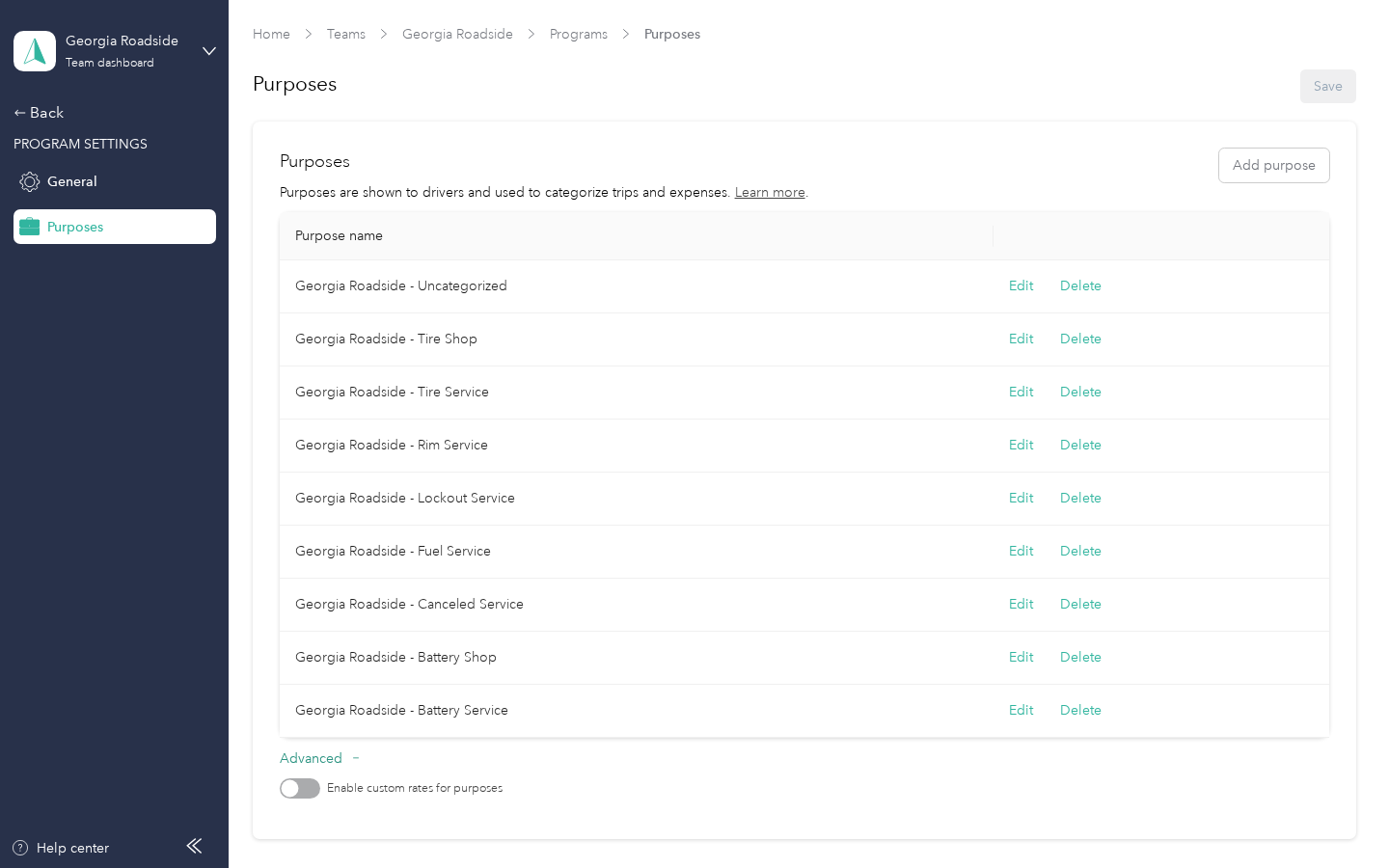 click at bounding box center [300, 788] 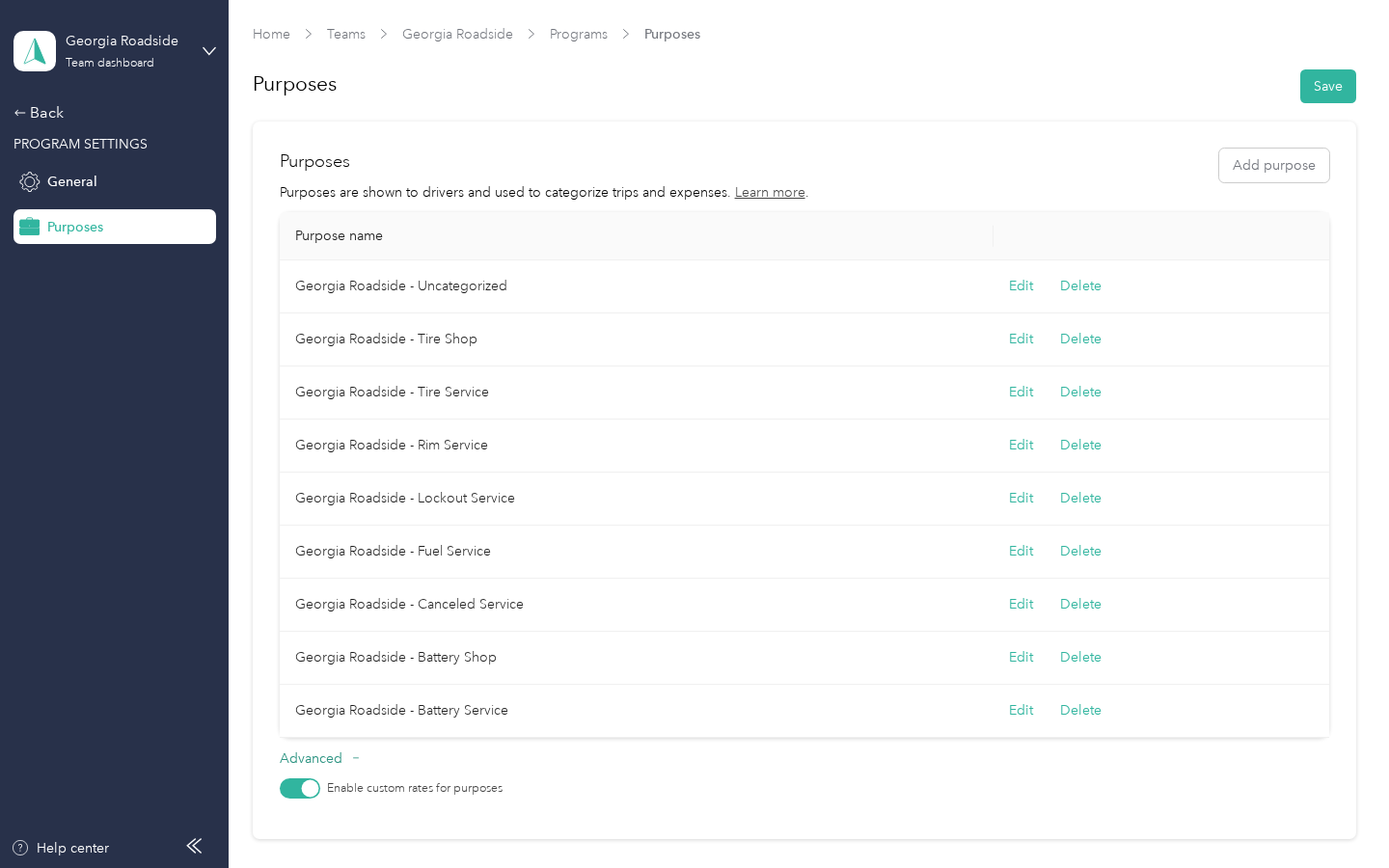 click at bounding box center (310, 789) 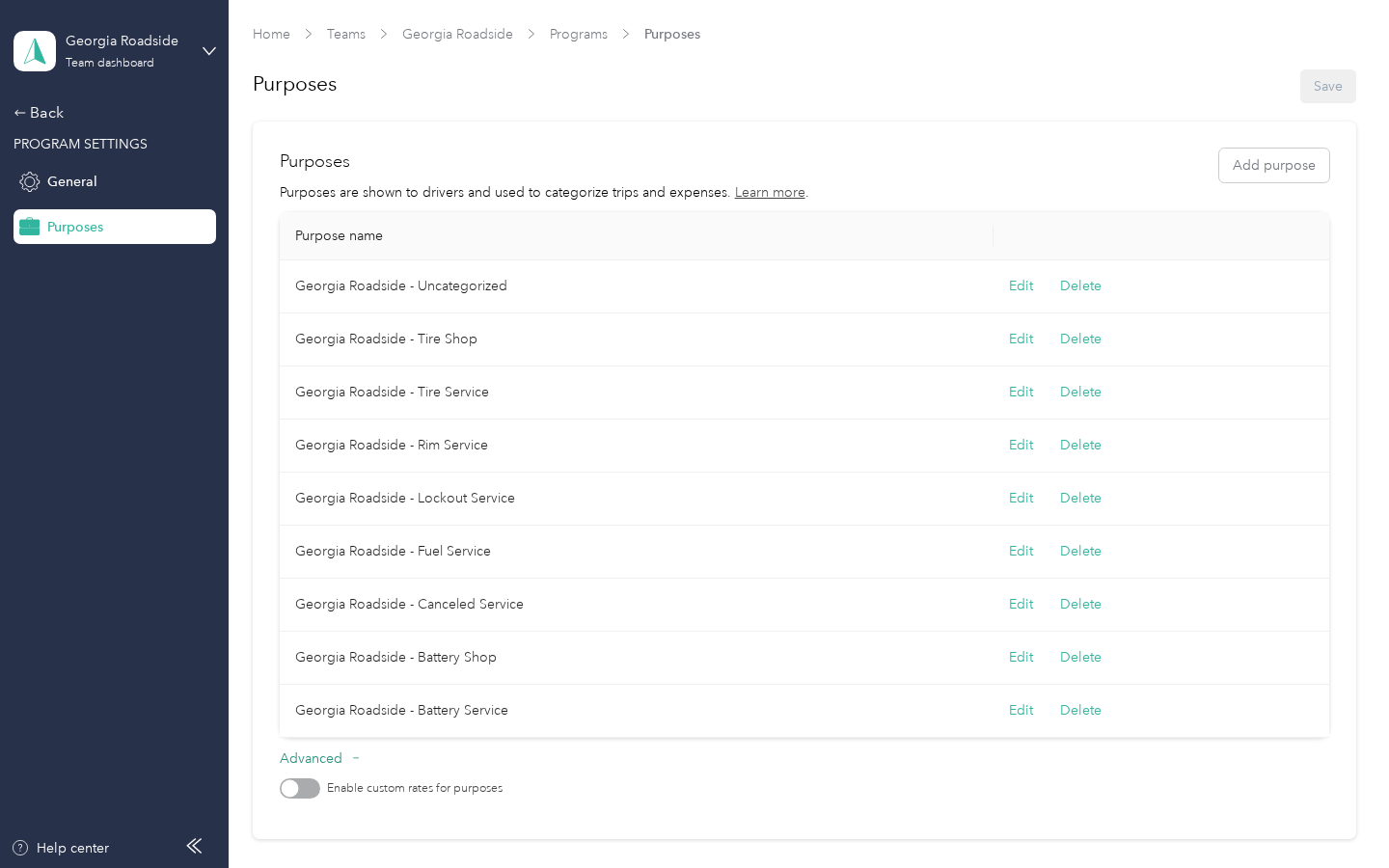 click at bounding box center (300, 788) 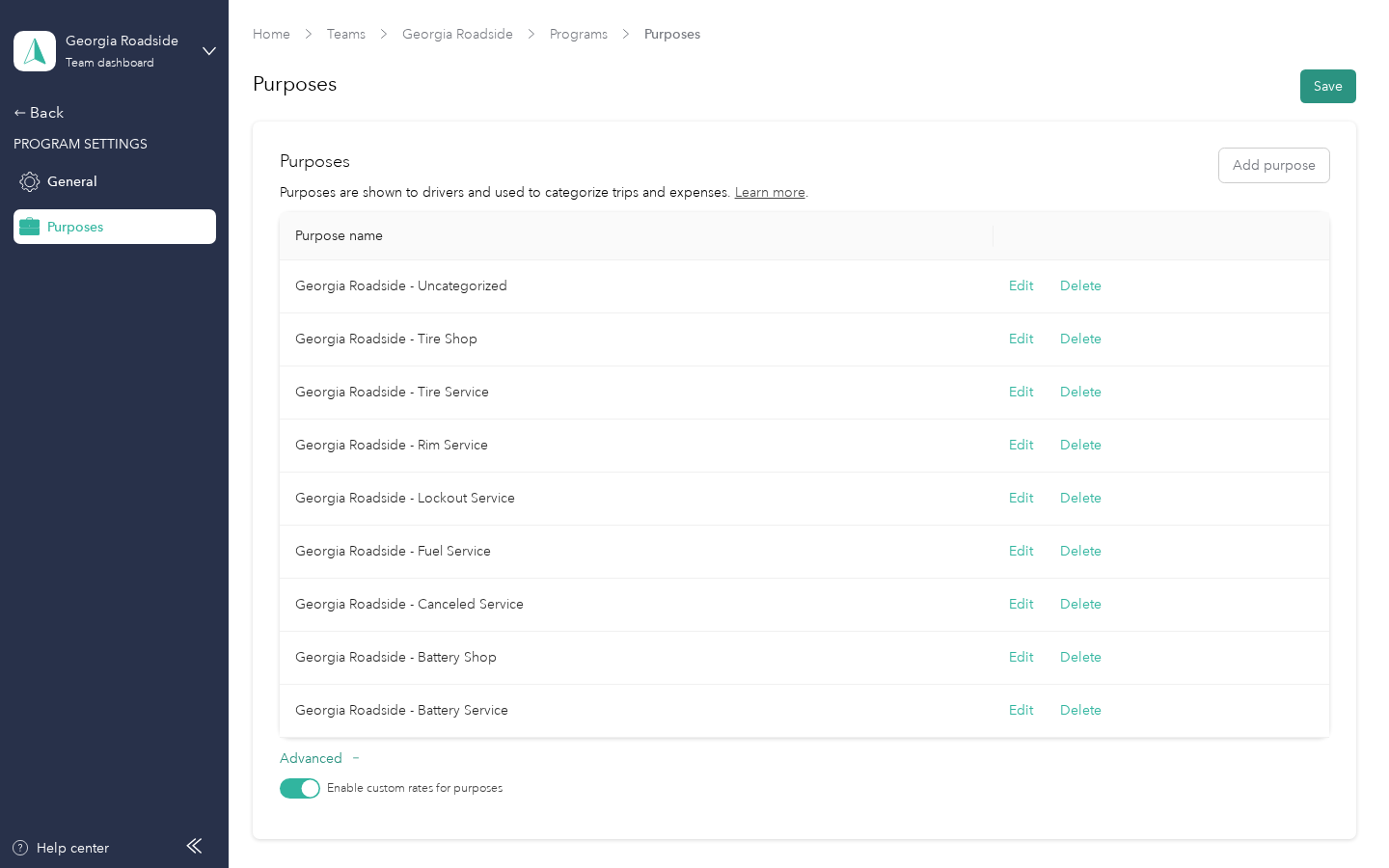 click on "Save" at bounding box center [1328, 86] 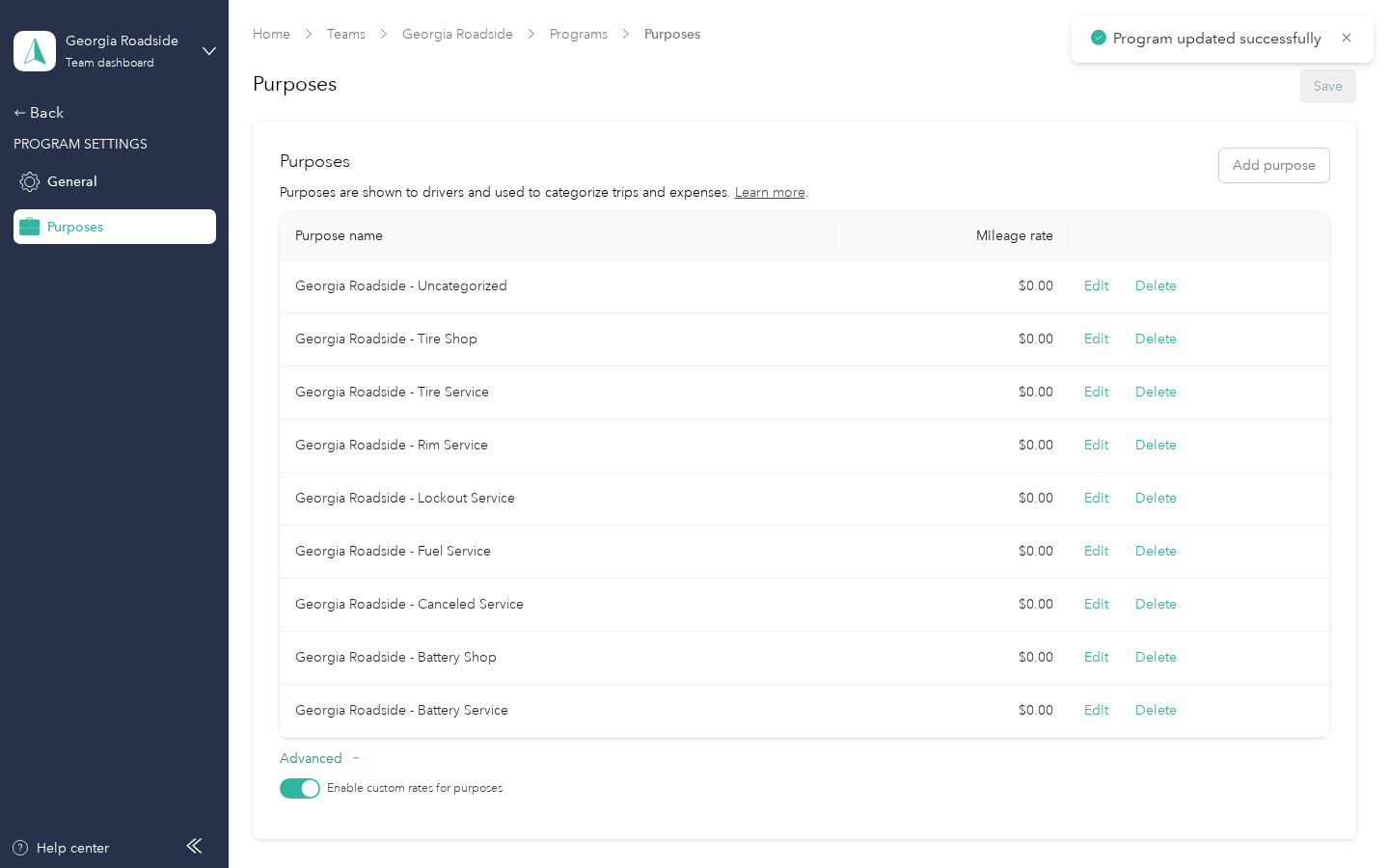 click on "$0.00" at bounding box center (952, 286) 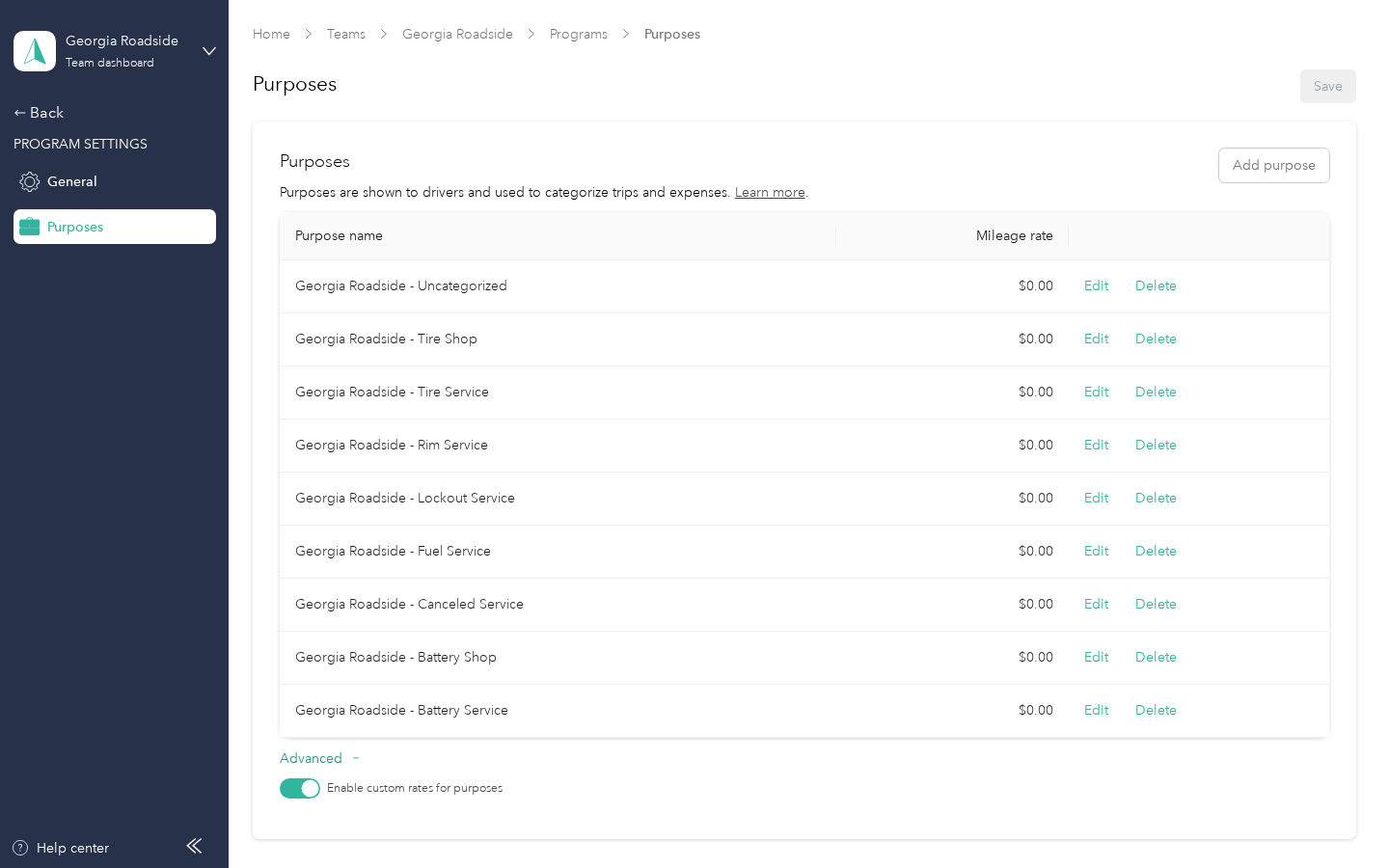 click on "$0.00" at bounding box center (952, 339) 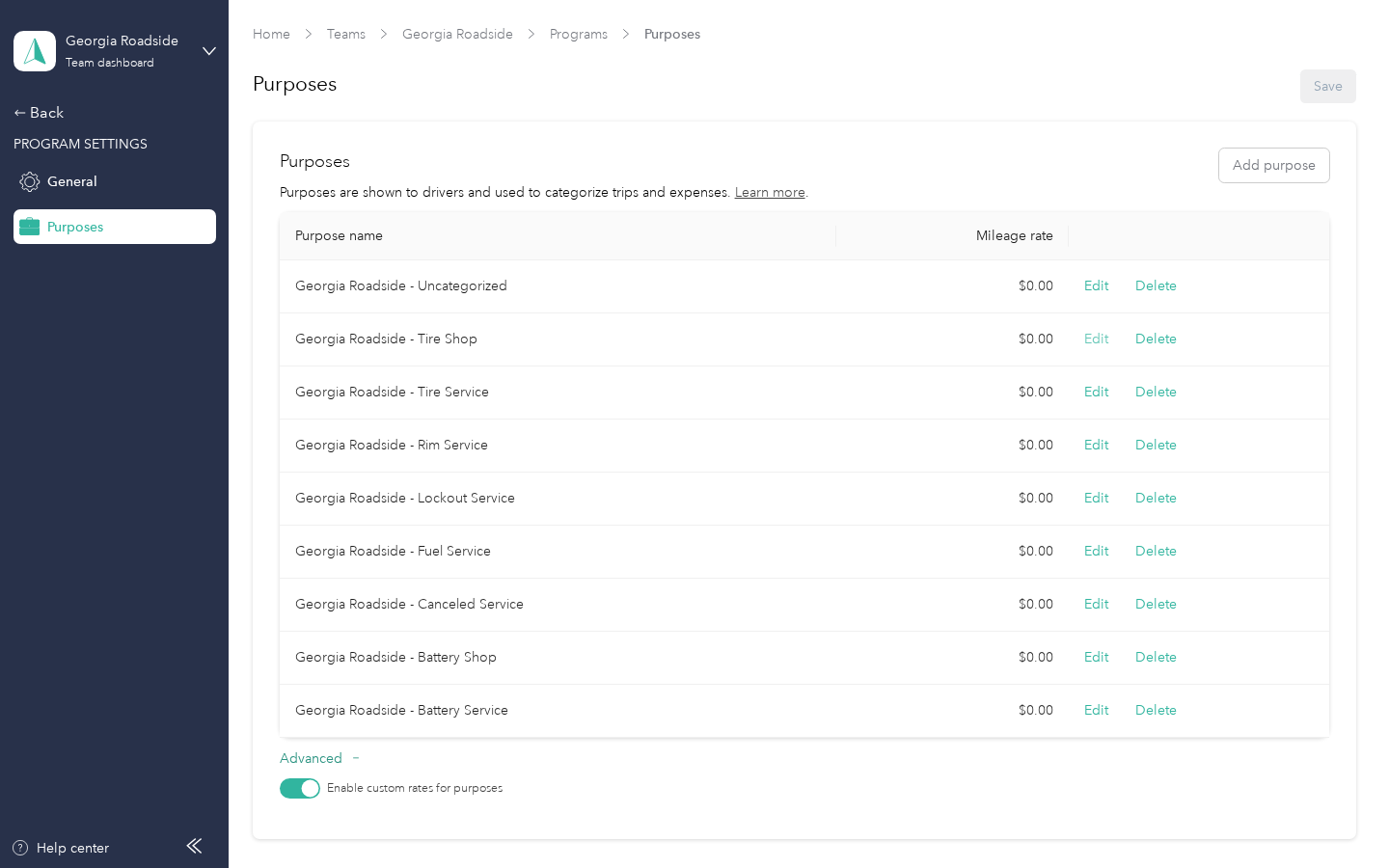click on "Edit" at bounding box center [1096, 339] 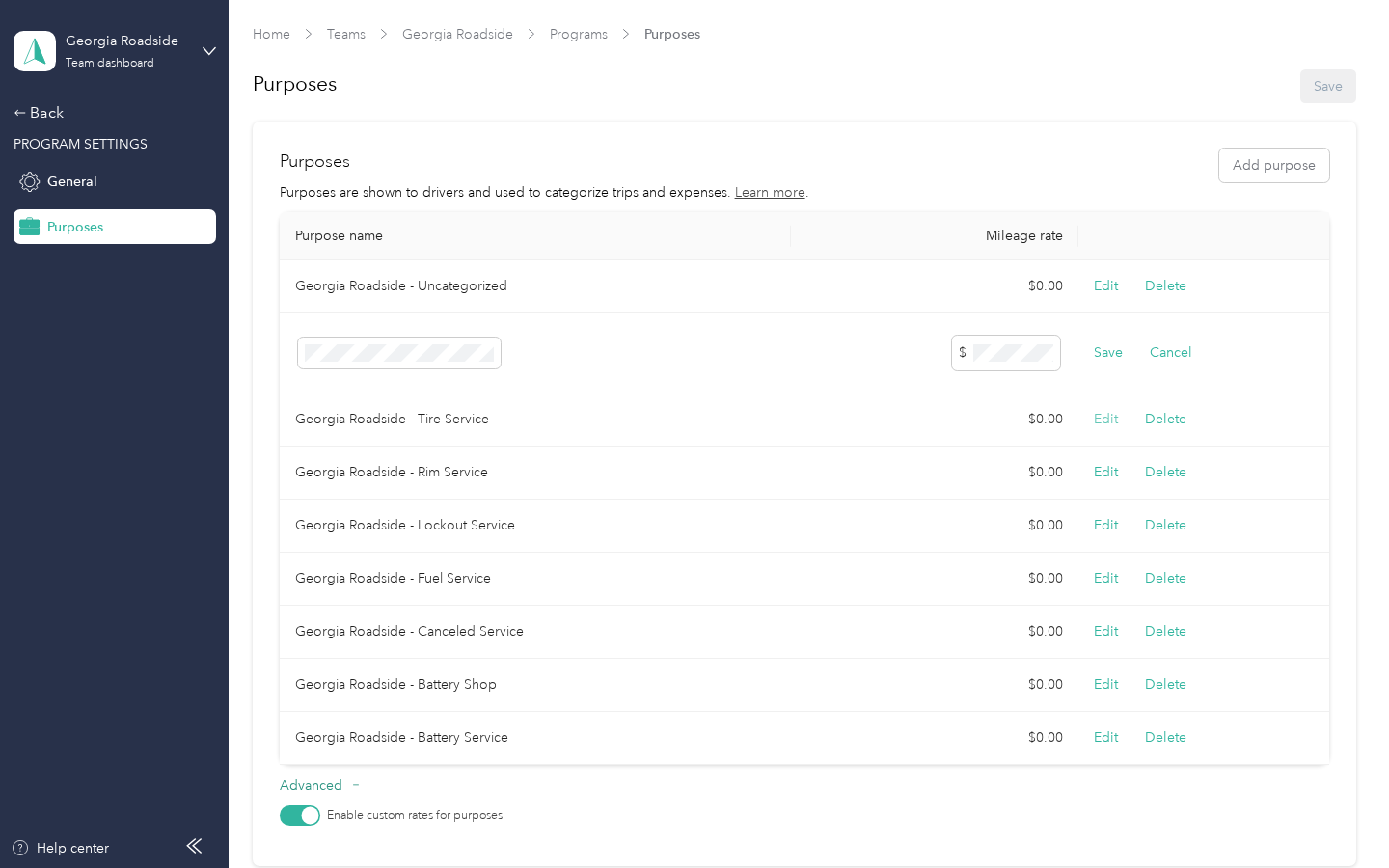 click on "Edit" at bounding box center (1105, 420) 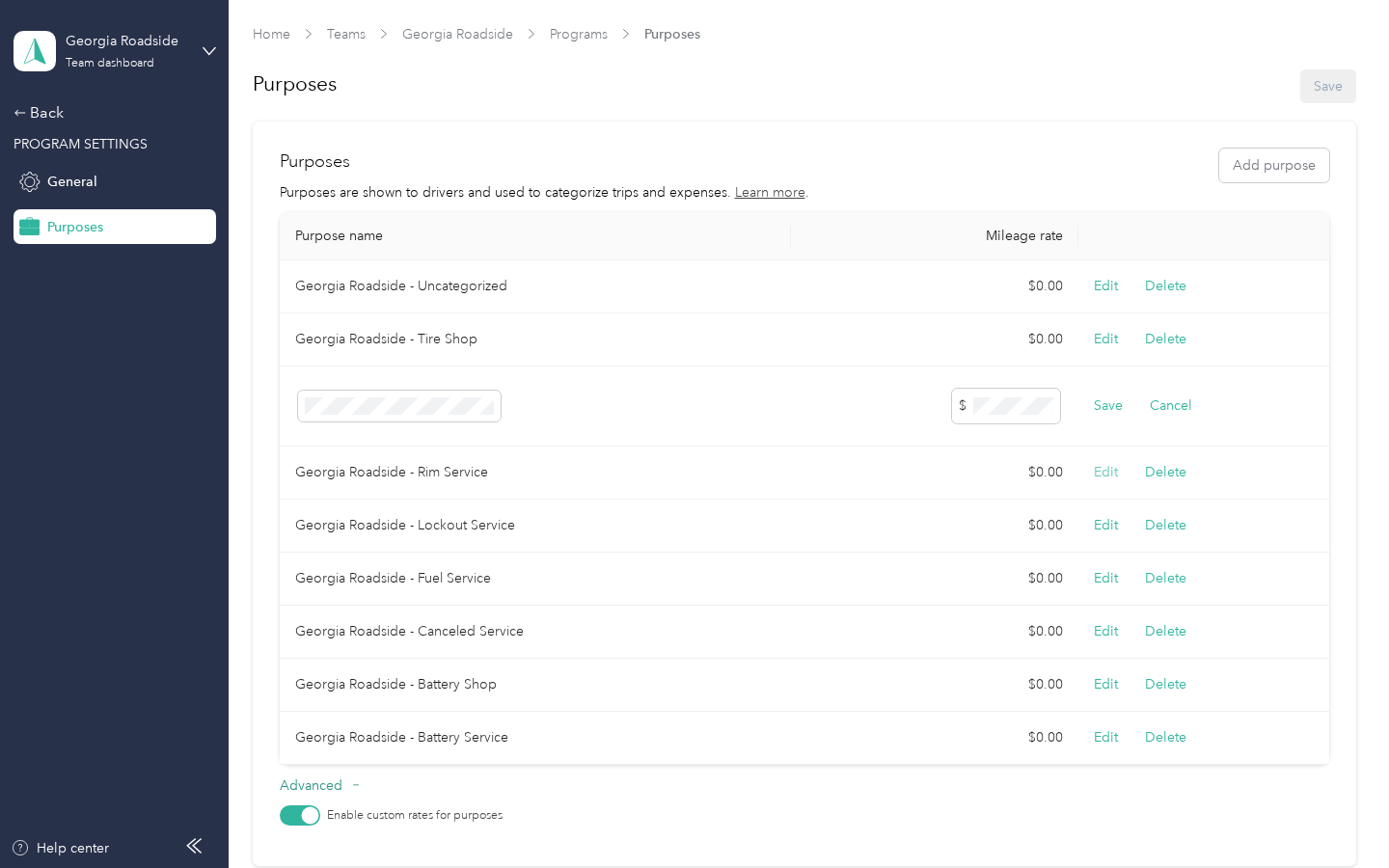 click on "Edit" at bounding box center [1105, 473] 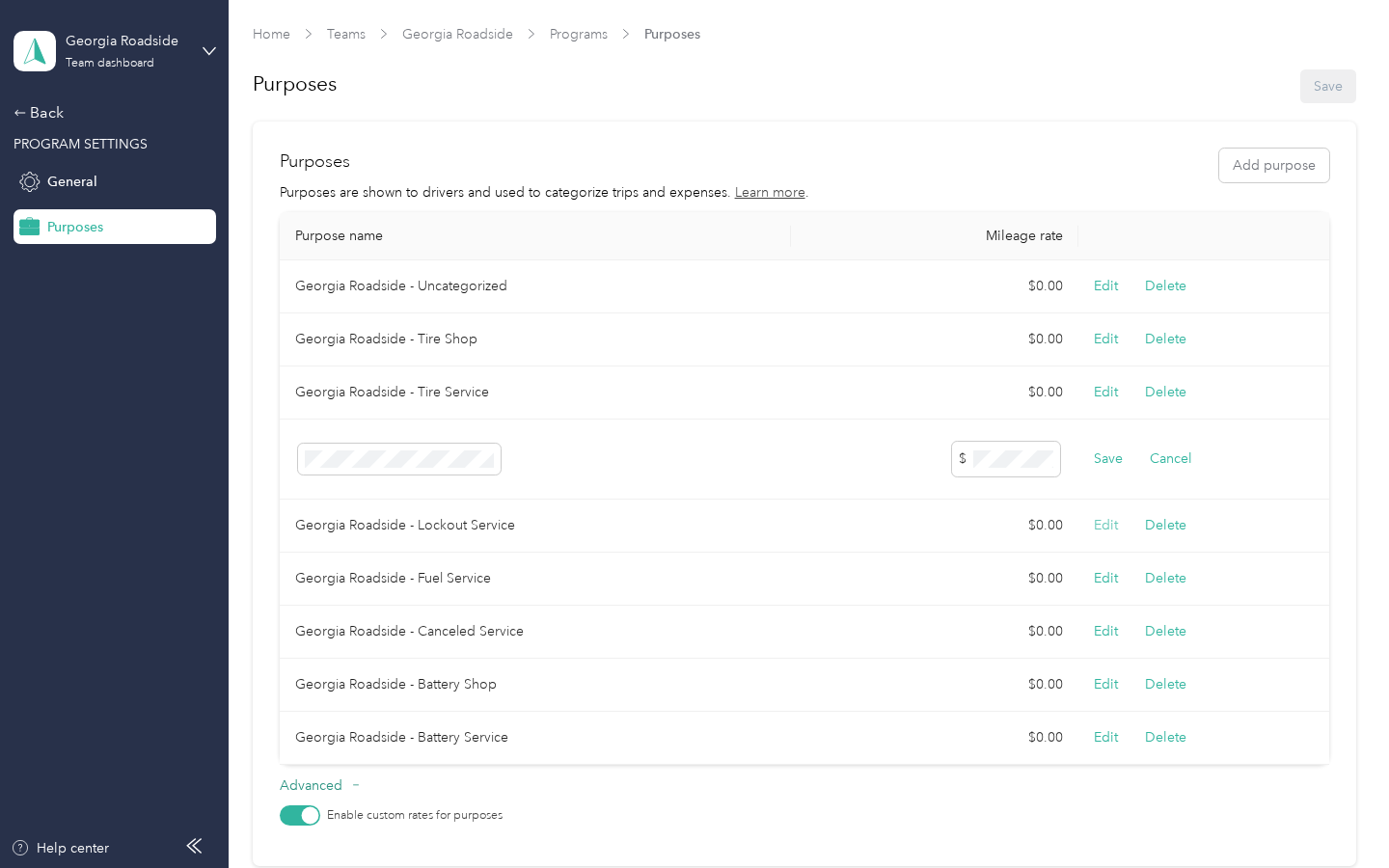 click on "Edit" at bounding box center (1105, 526) 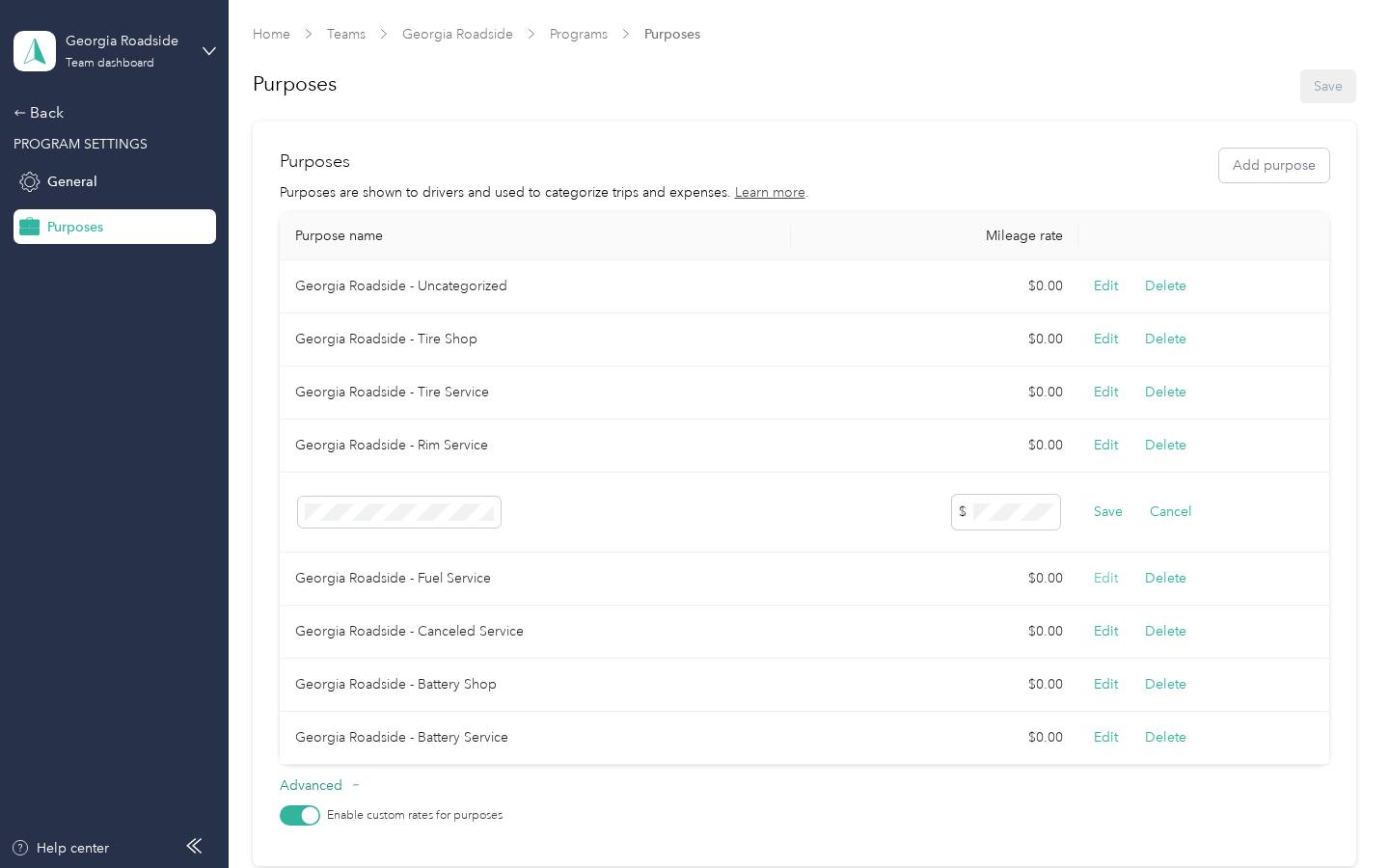 click on "Edit" at bounding box center (1105, 579) 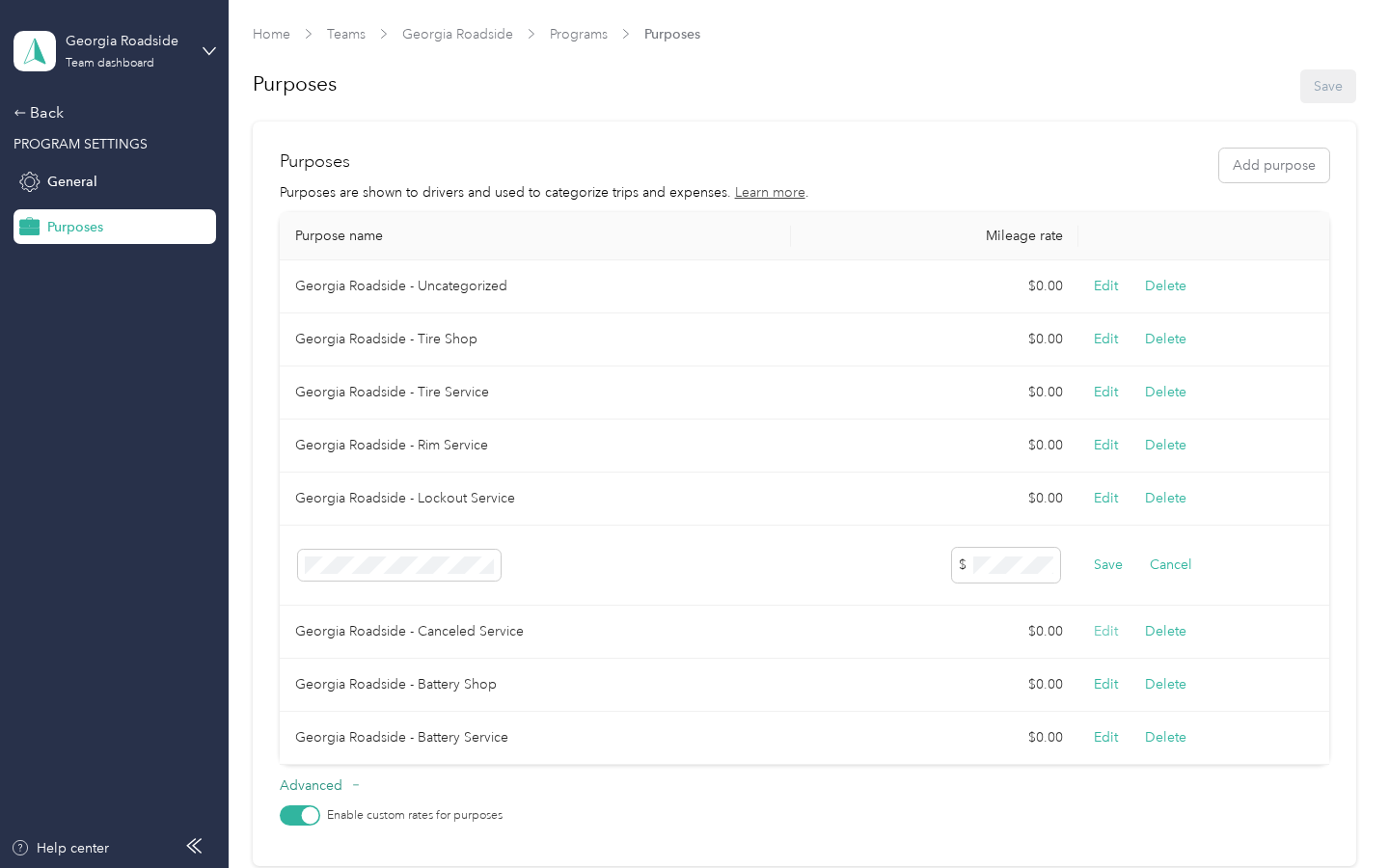 click on "Edit" at bounding box center (1105, 632) 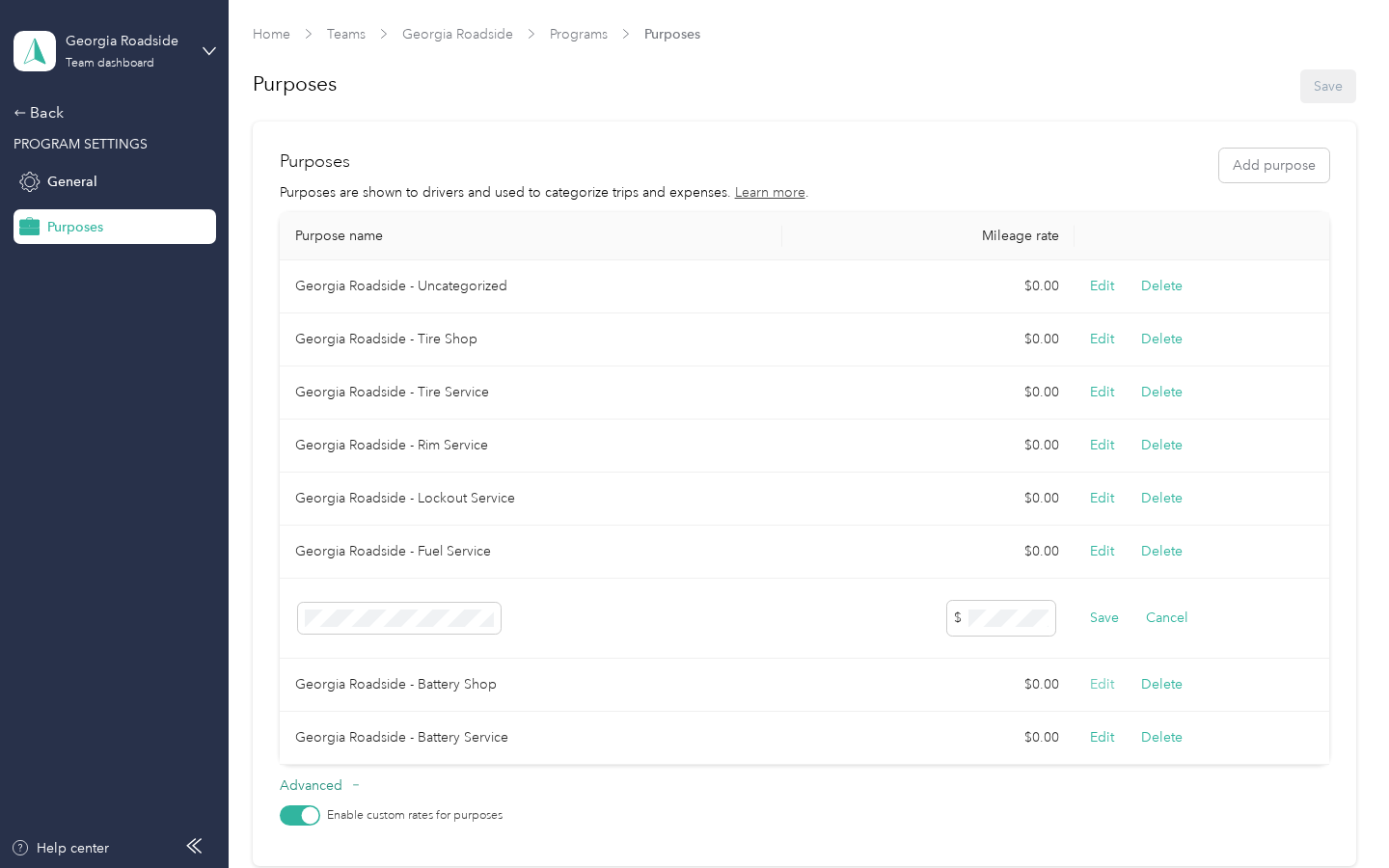 click on "Edit" at bounding box center (1102, 685) 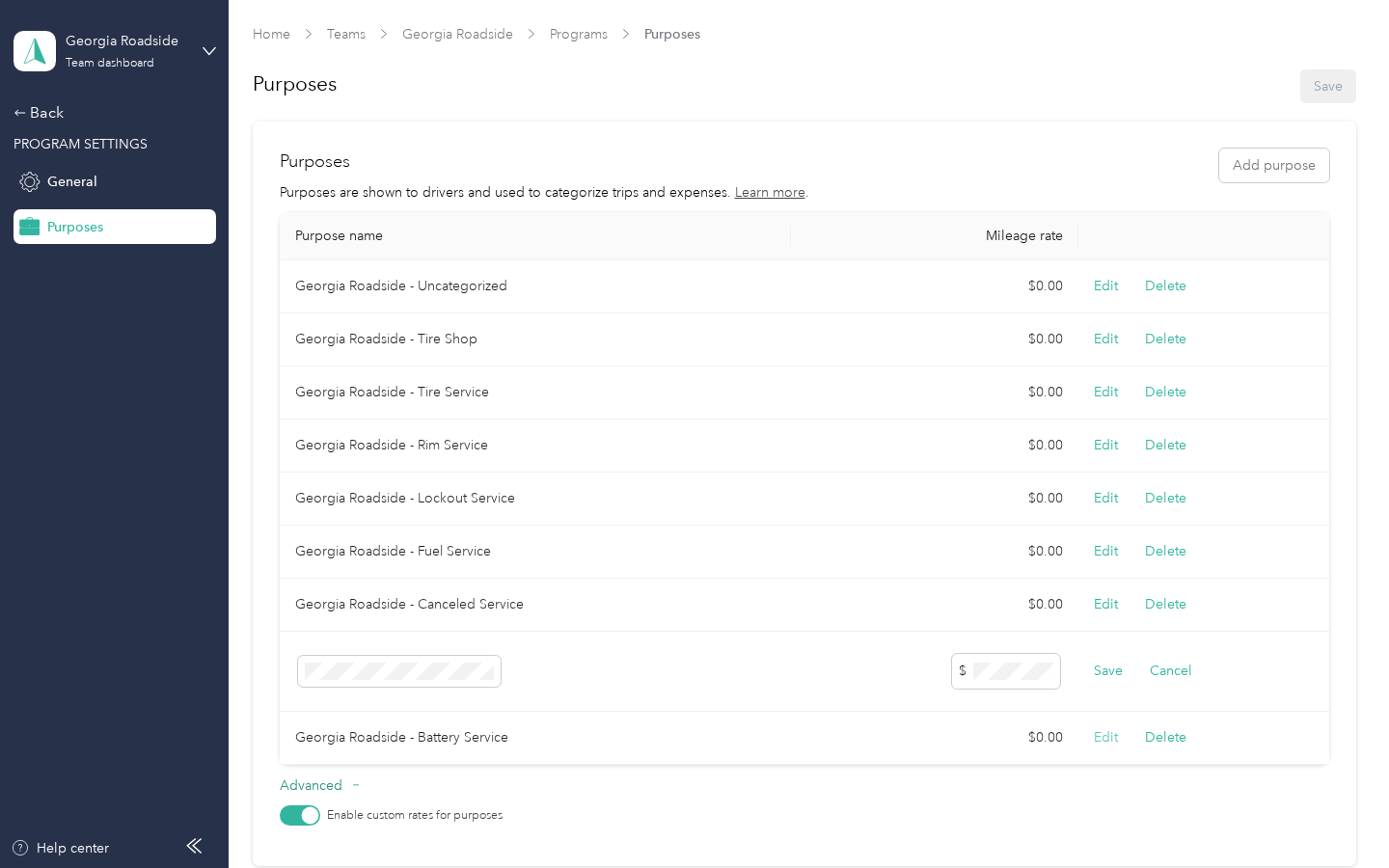 click on "Edit" at bounding box center [1105, 738] 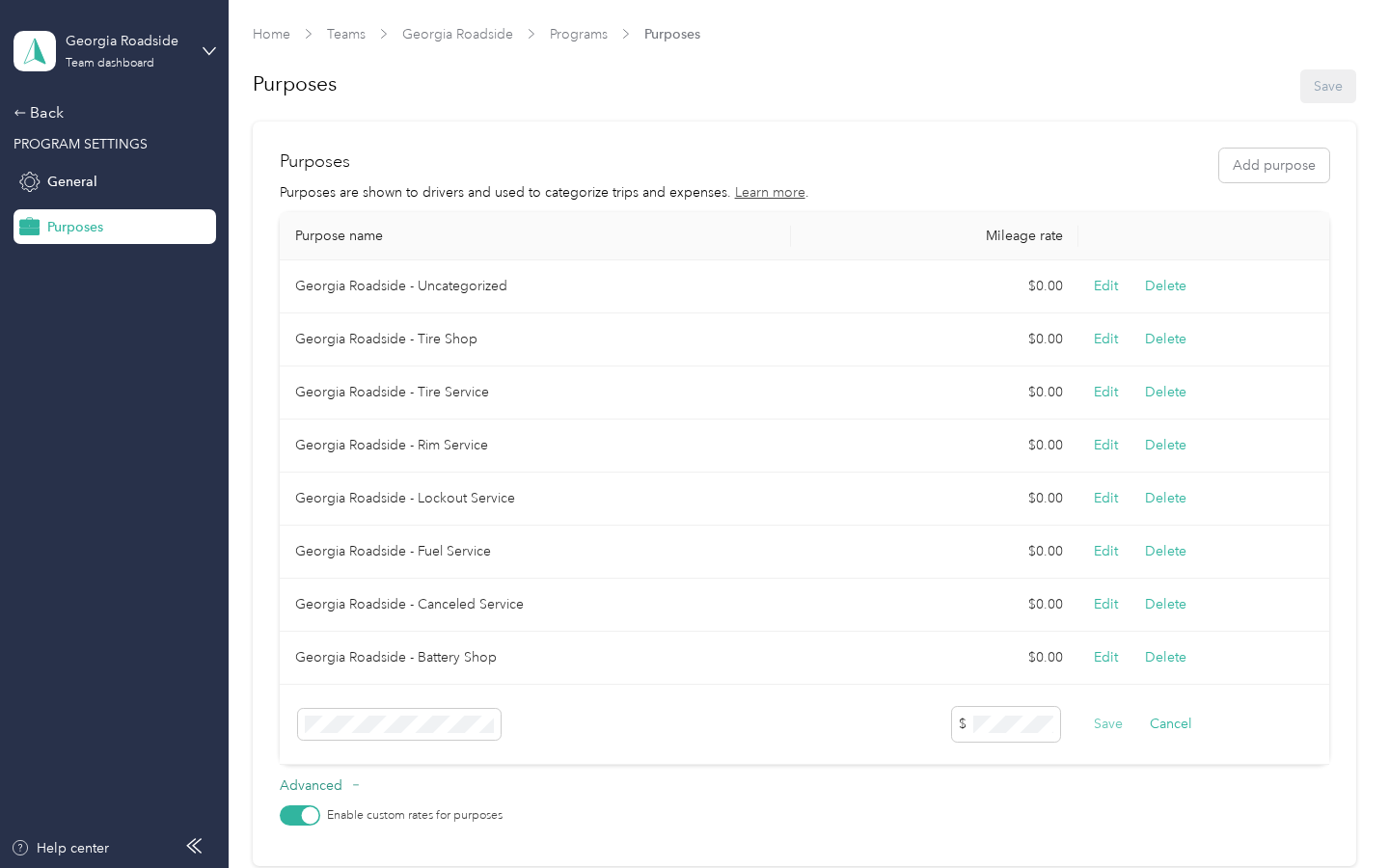 click on "Save" at bounding box center (1108, 724) 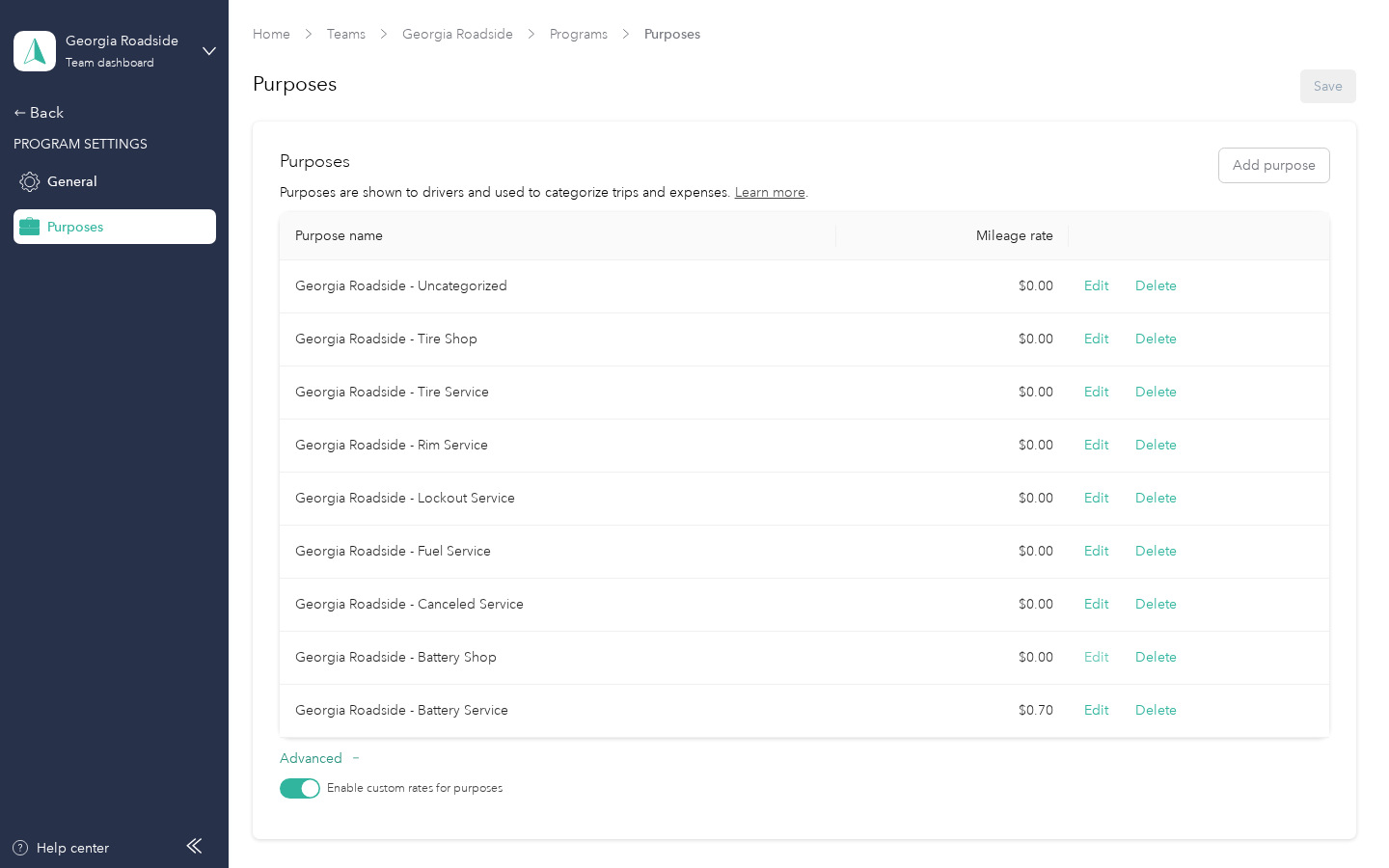 click on "Edit" at bounding box center [1096, 658] 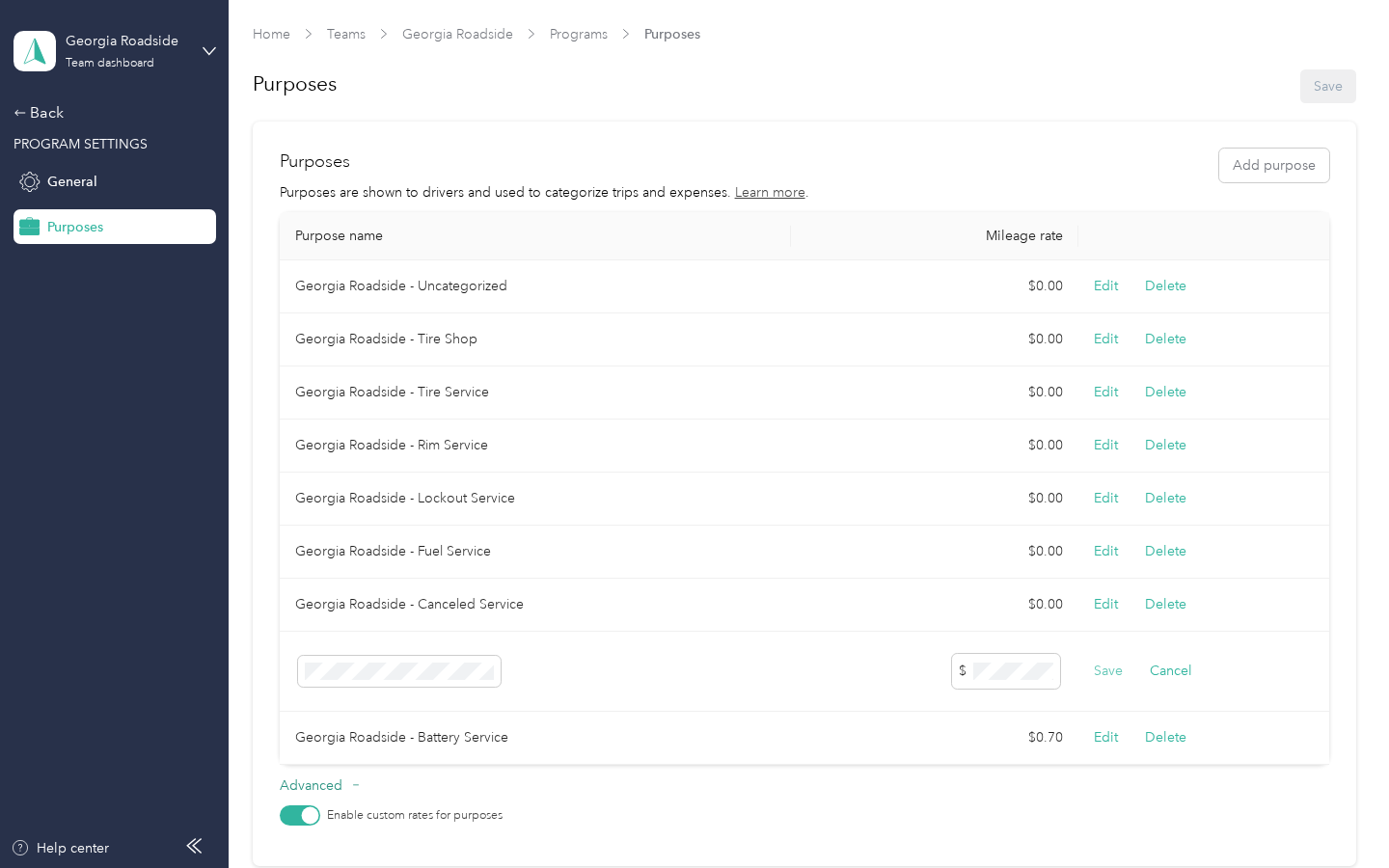 click on "Save" at bounding box center (1108, 671) 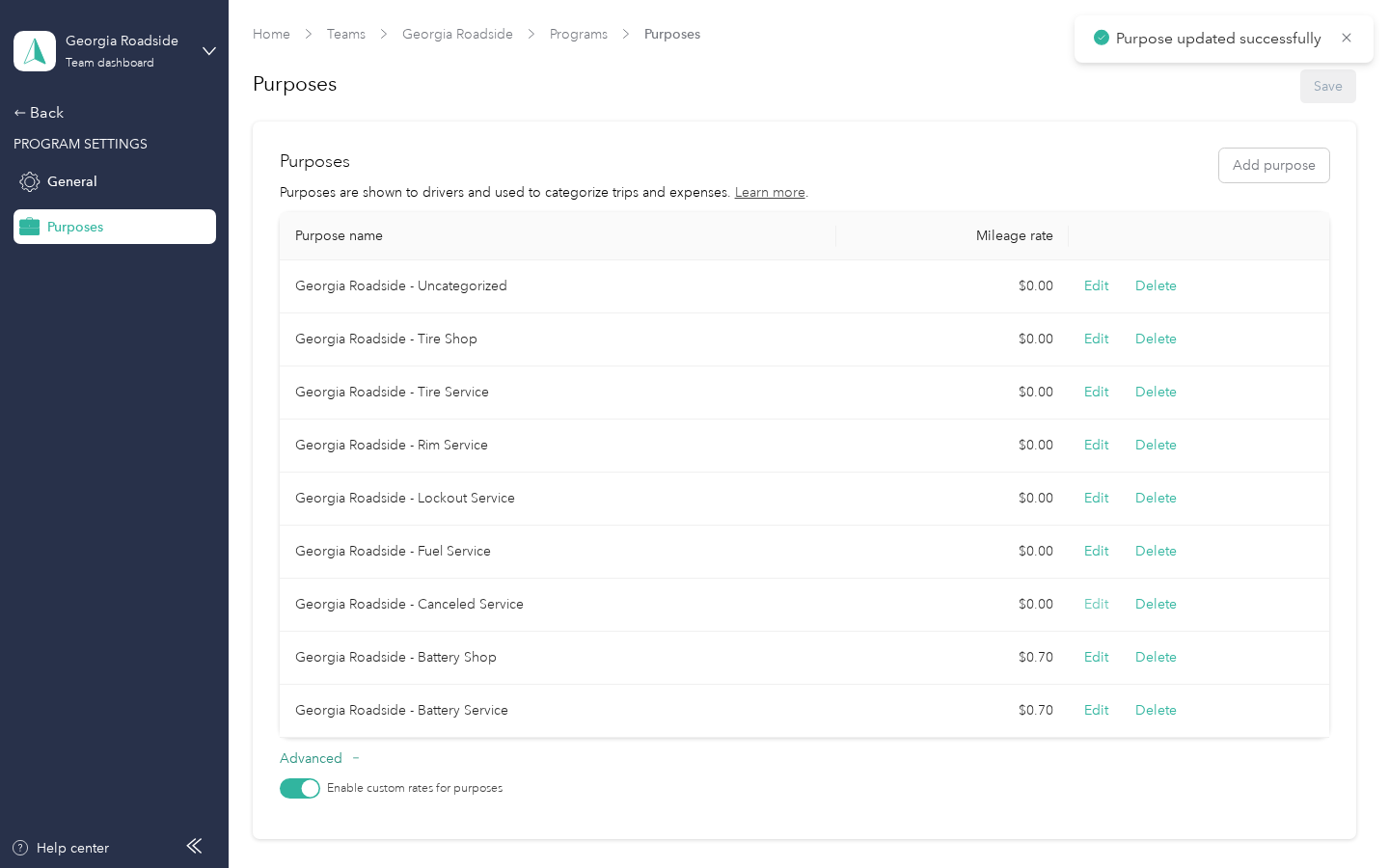 click on "Edit" at bounding box center [1096, 605] 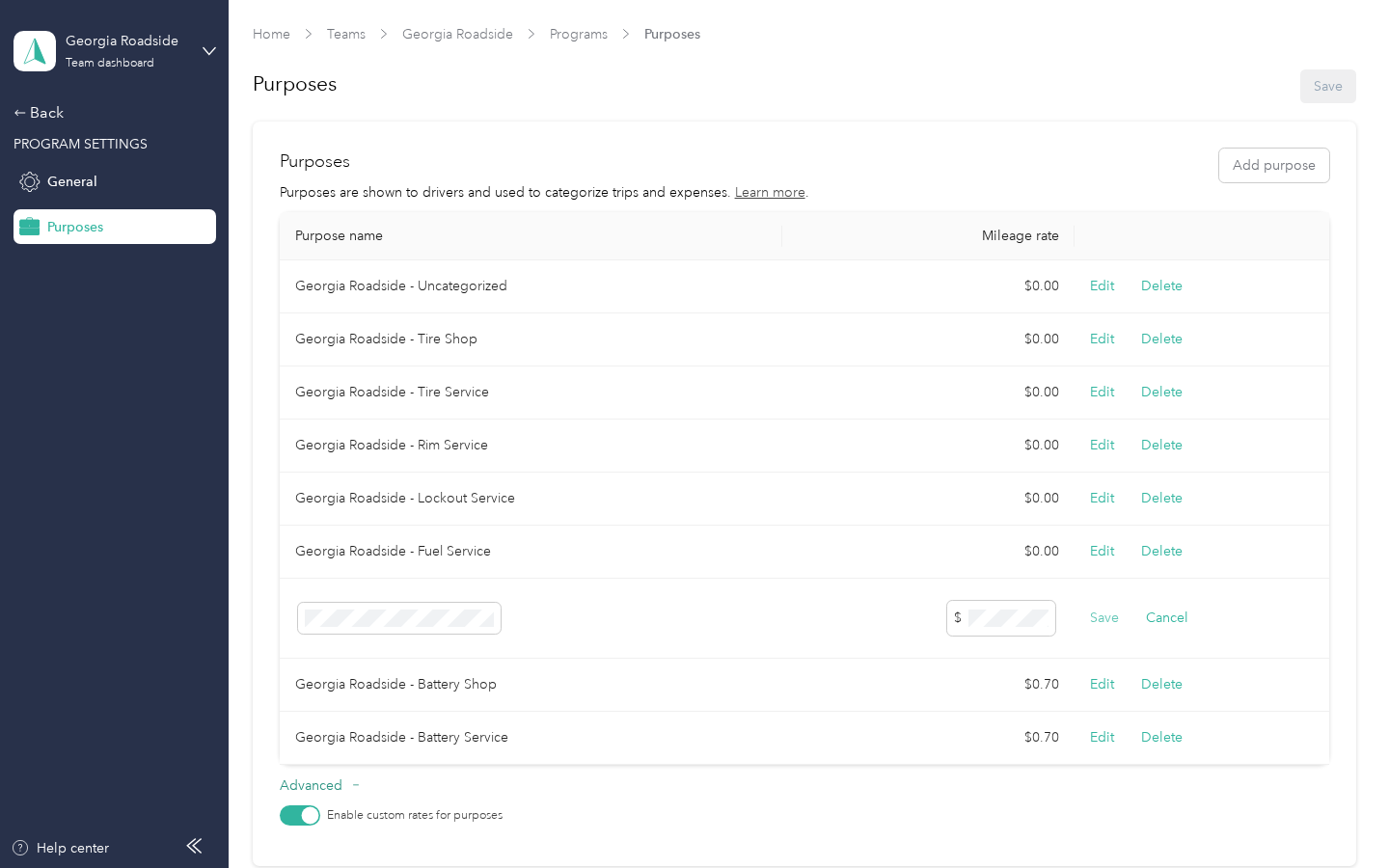 click on "Save" at bounding box center [1104, 618] 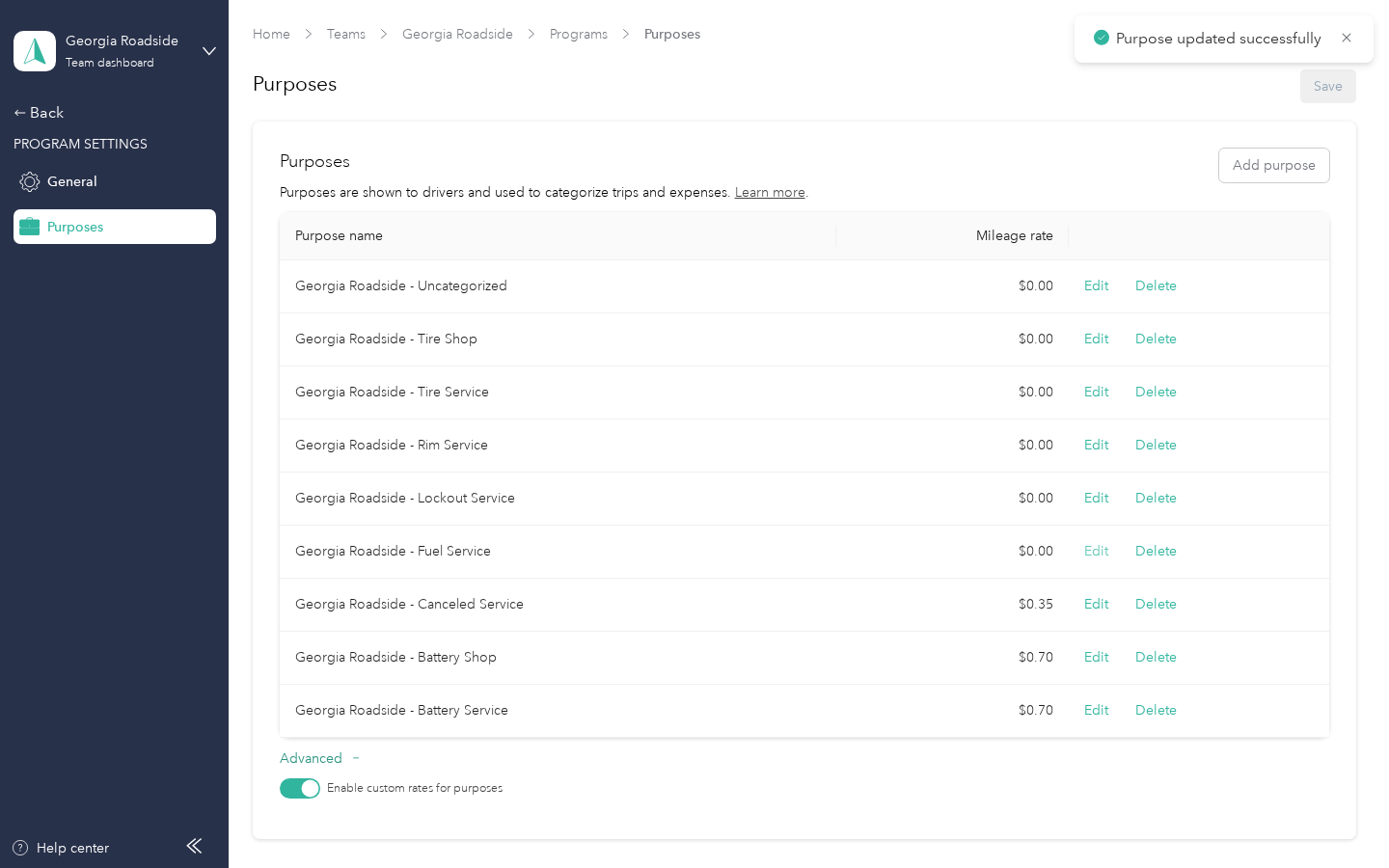 click on "Edit" at bounding box center (1096, 552) 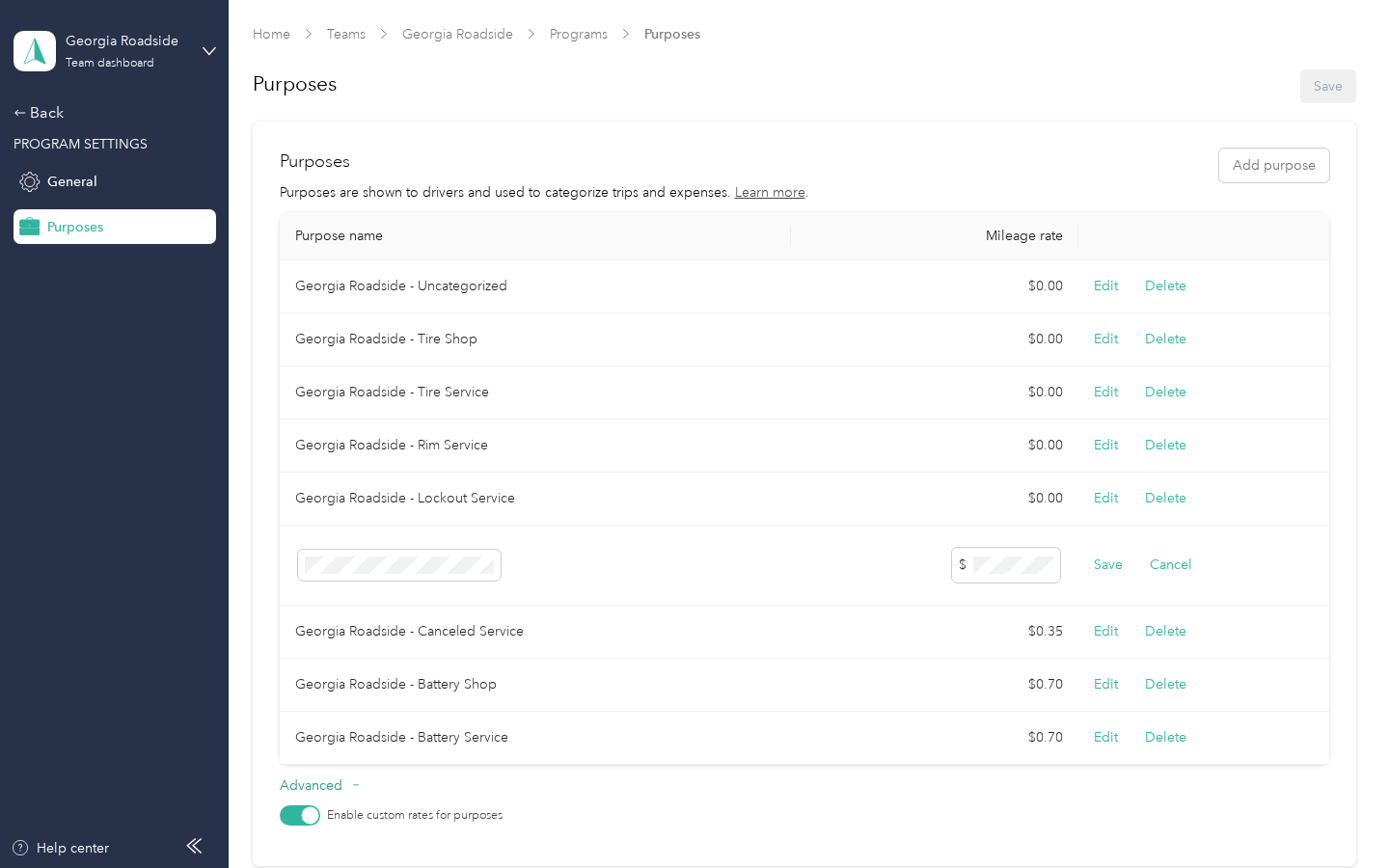 click on "Save Cancel" at bounding box center (1206, 565) 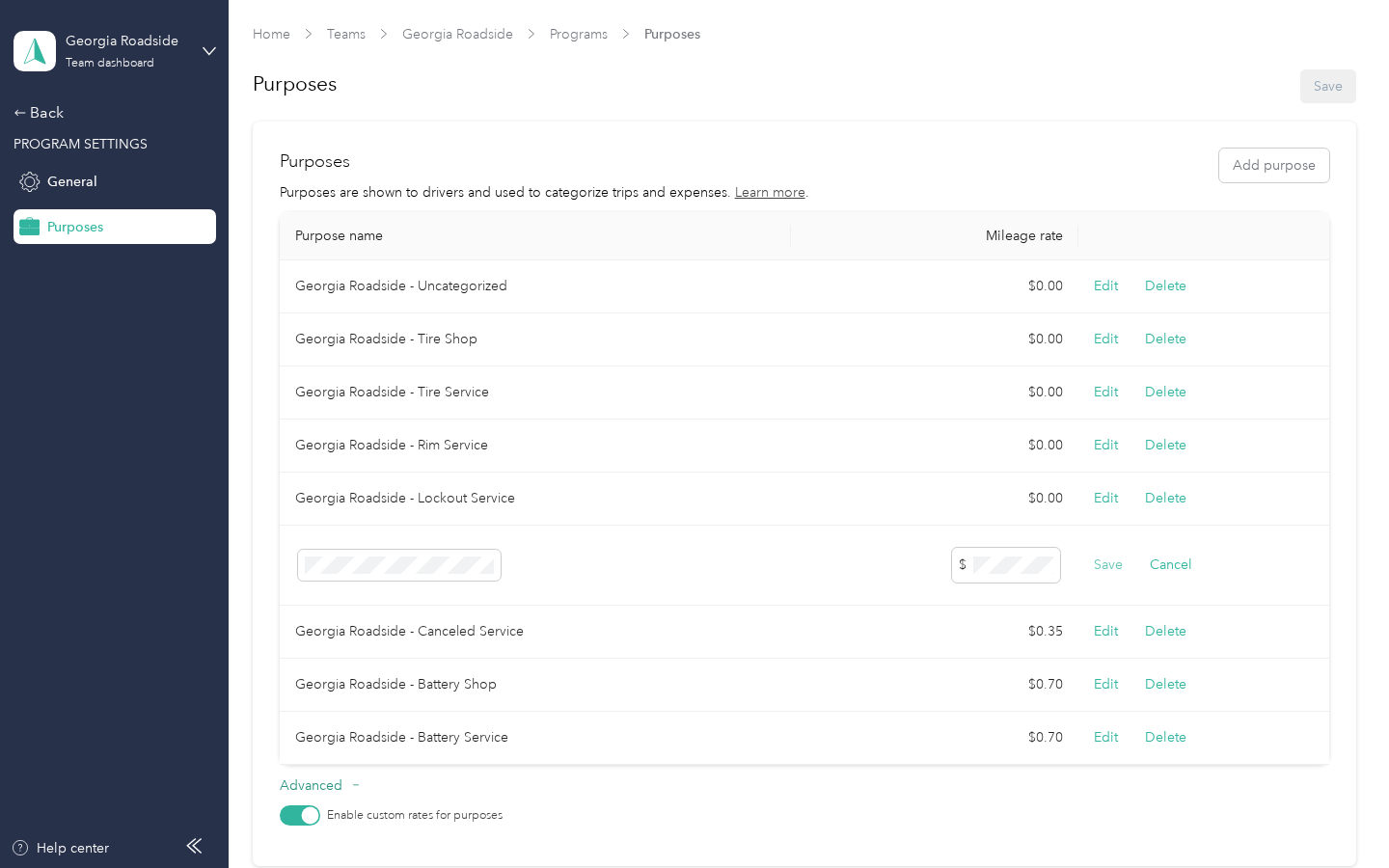 click on "Save" at bounding box center (1108, 565) 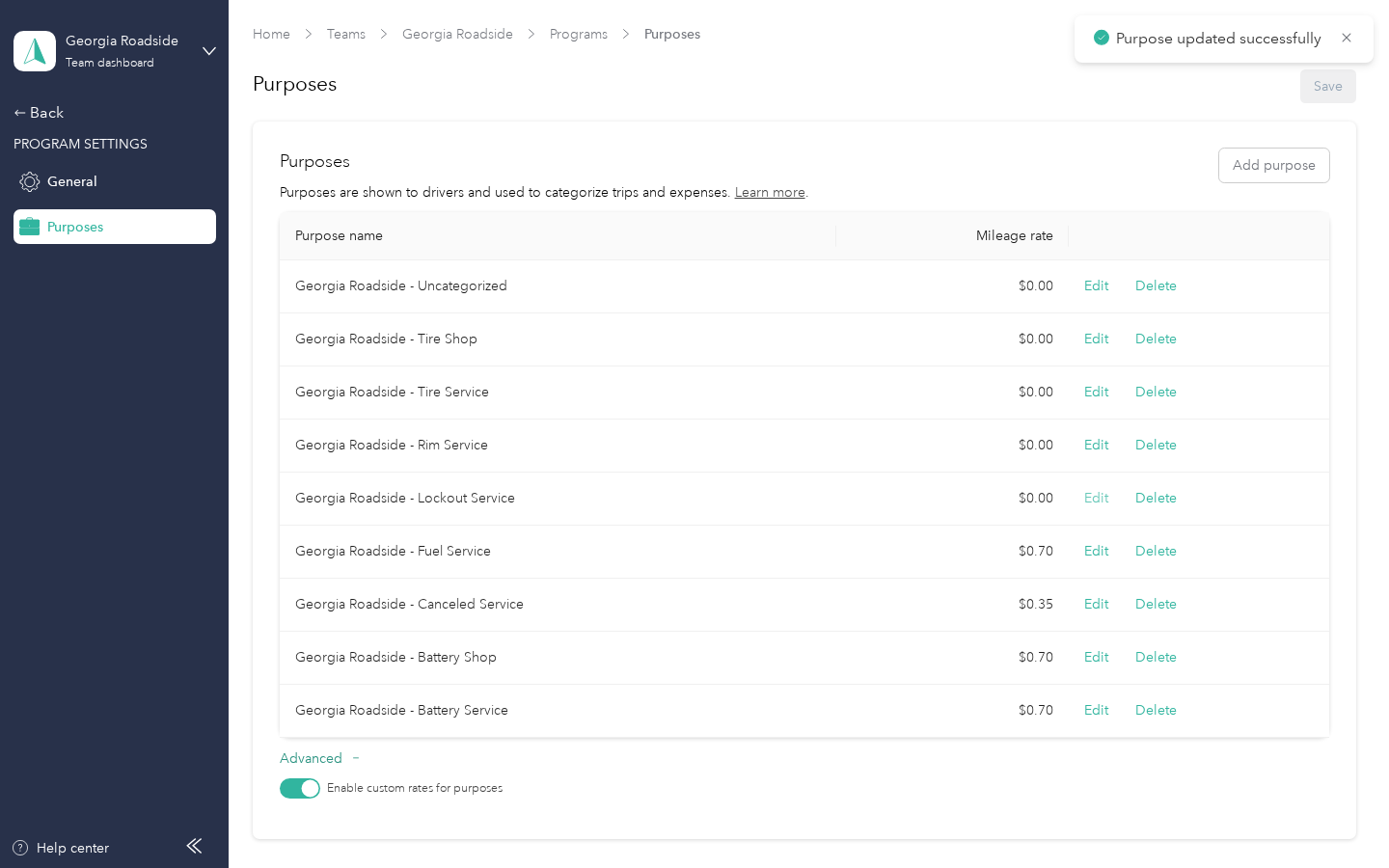 click on "Edit" at bounding box center (1096, 499) 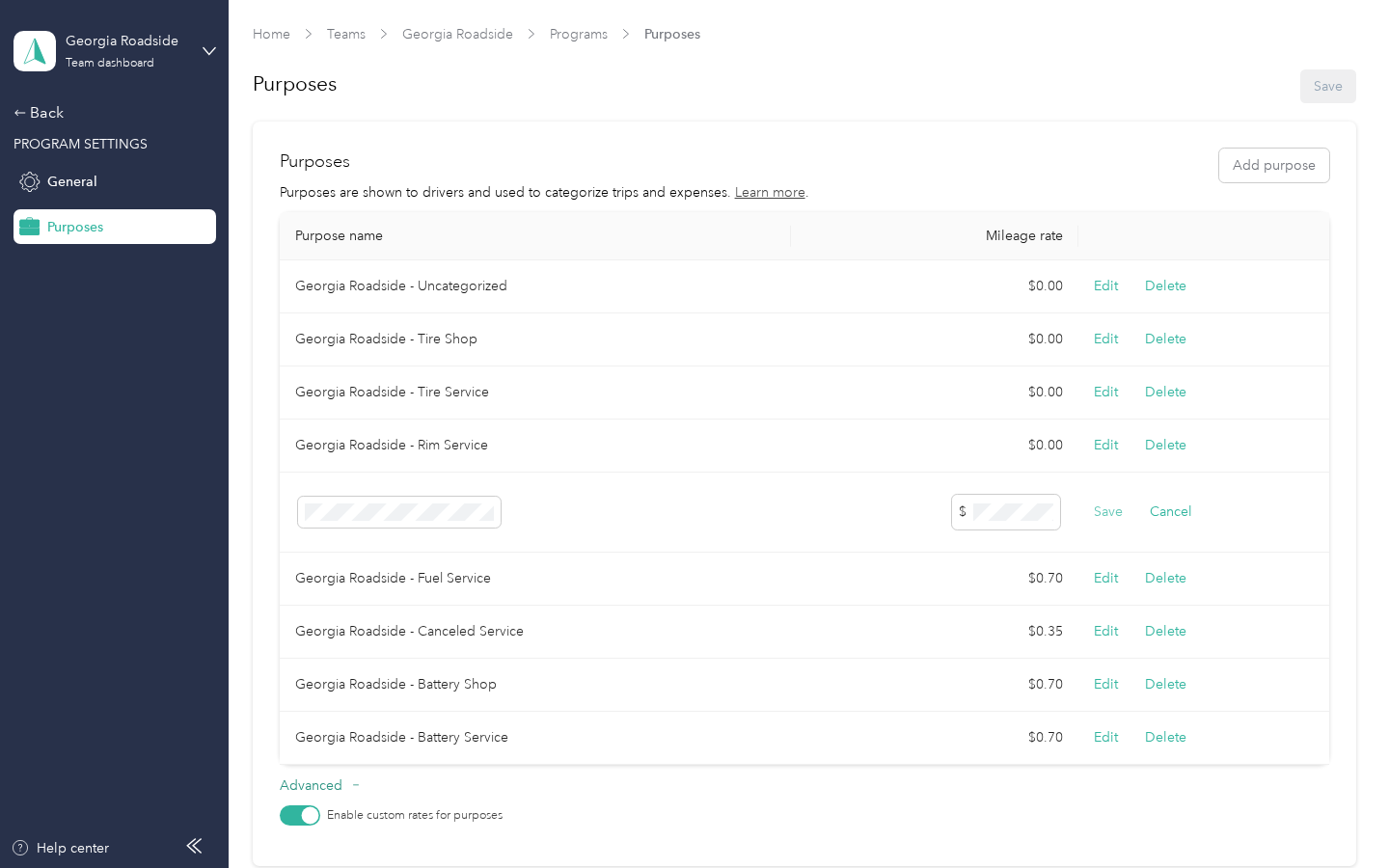 click on "Save" at bounding box center (1108, 512) 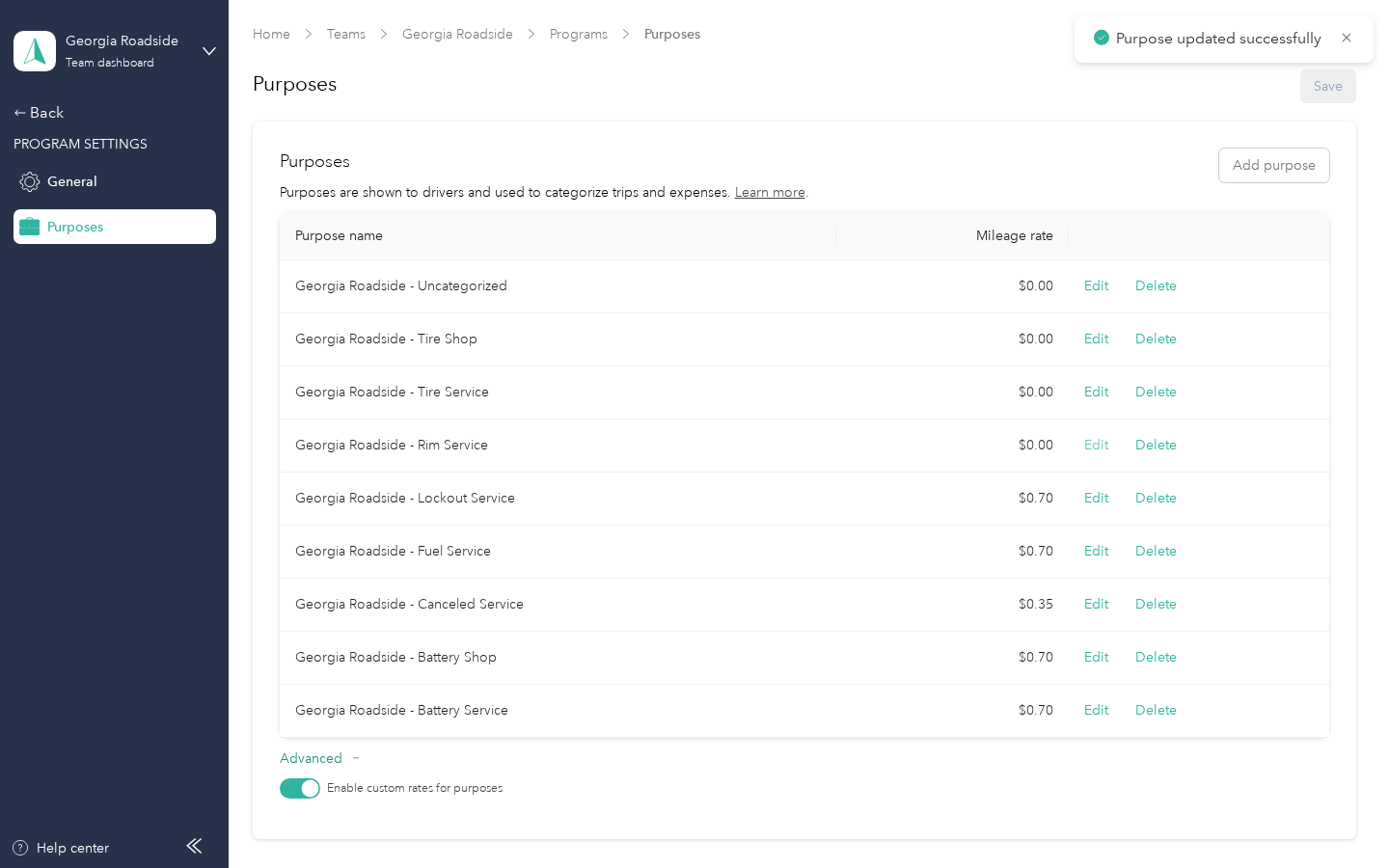 click on "Edit" at bounding box center [1096, 446] 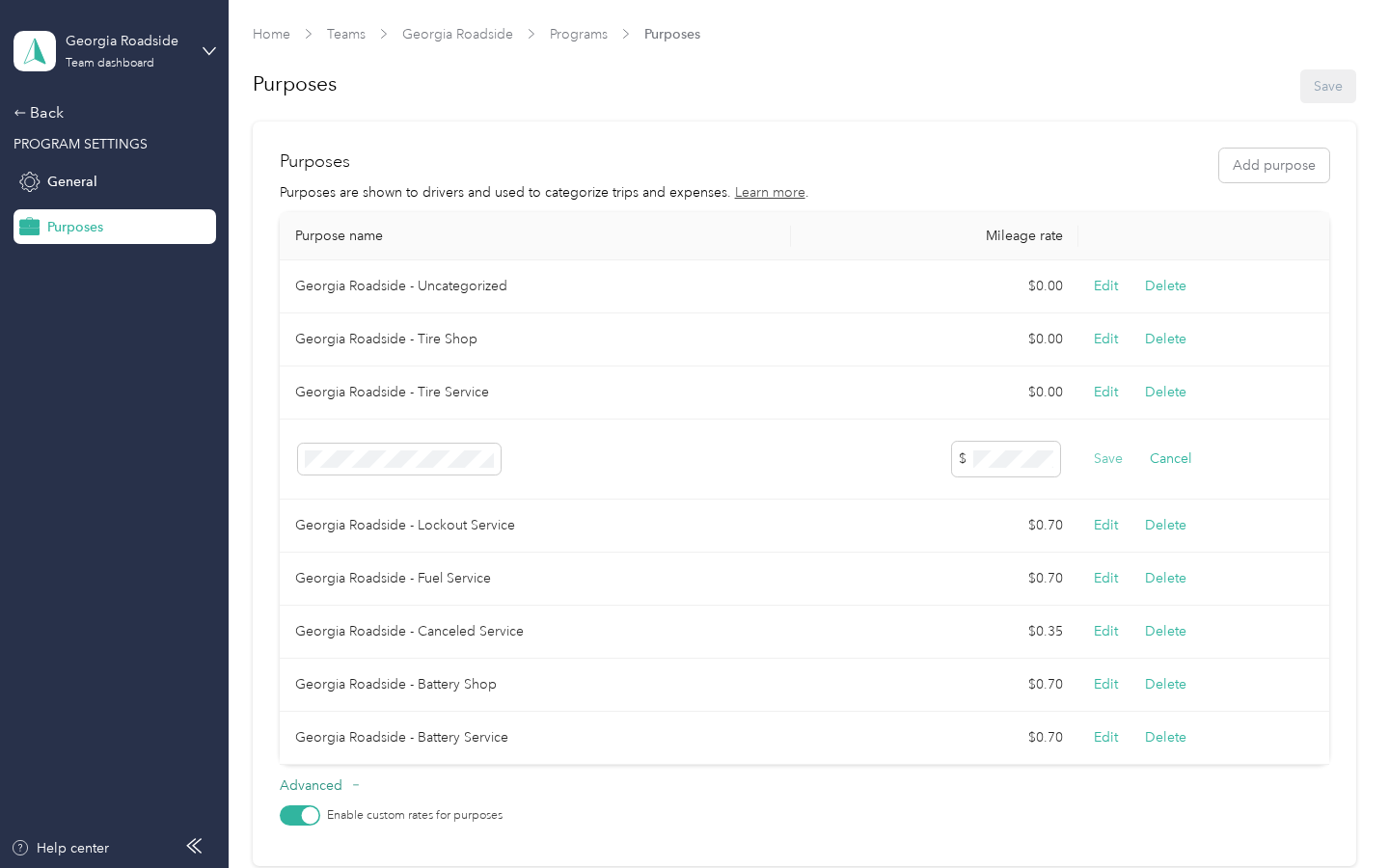 click on "Save" at bounding box center (1108, 459) 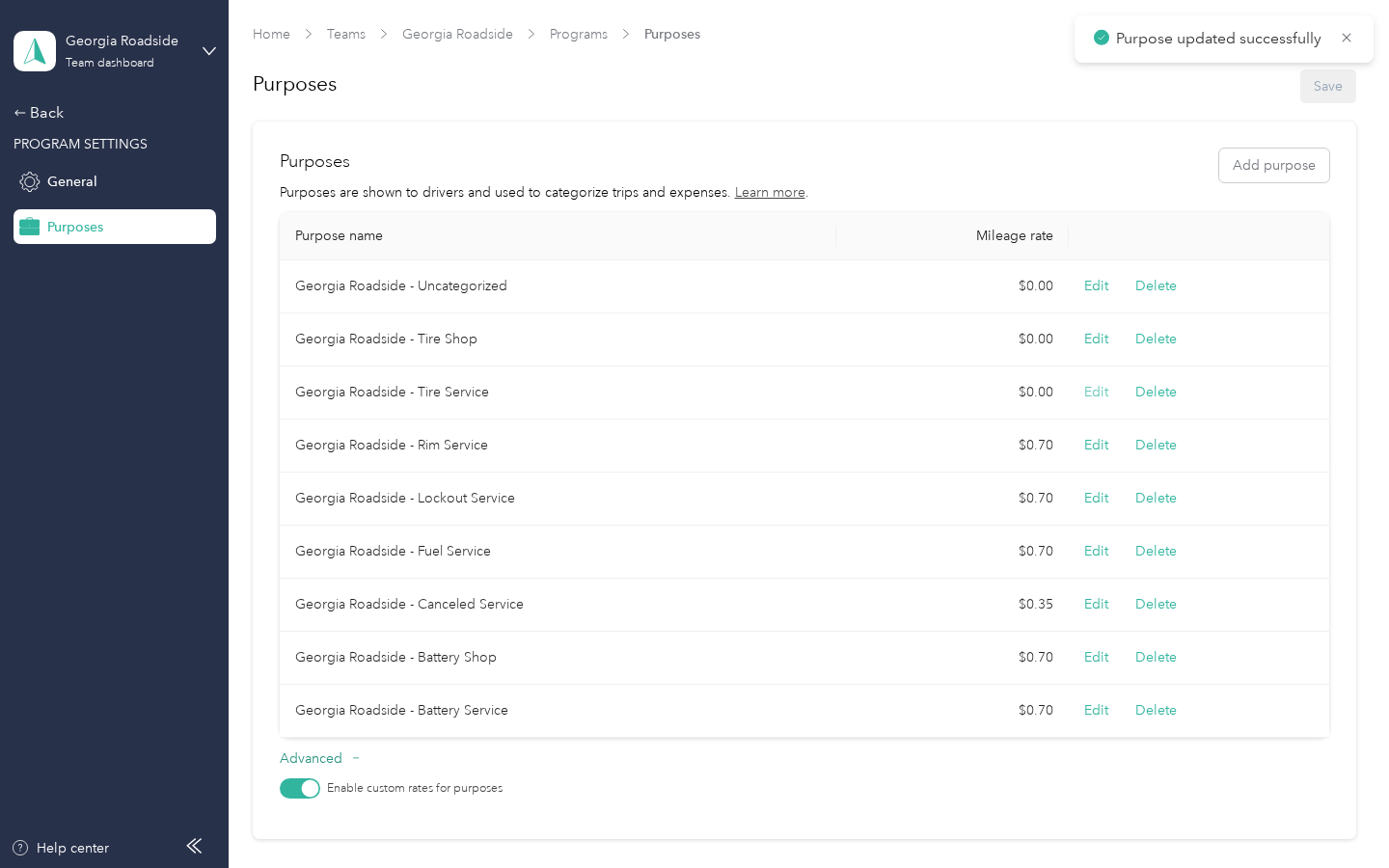 click on "Edit" at bounding box center (1096, 393) 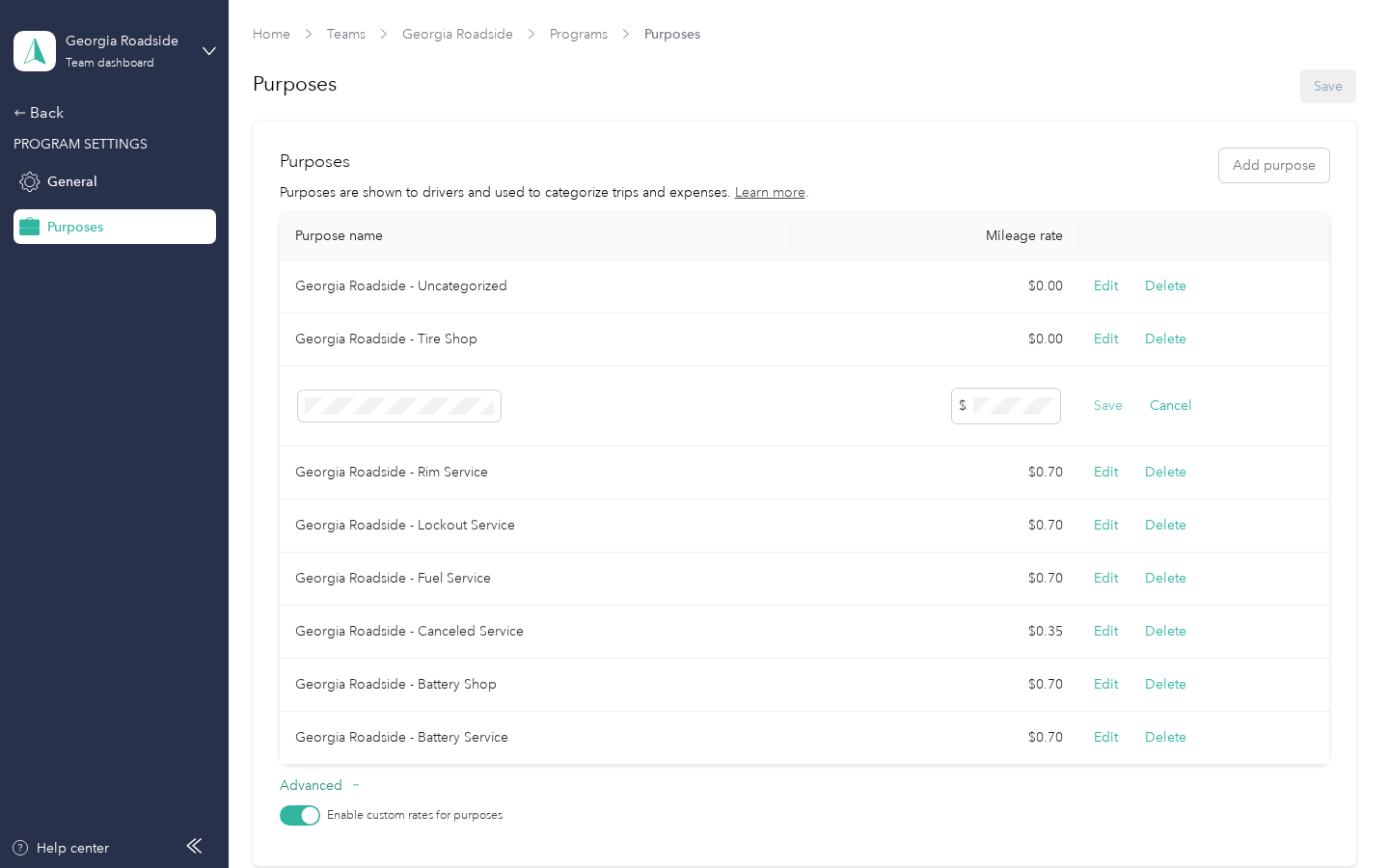 click on "Save" at bounding box center (1108, 406) 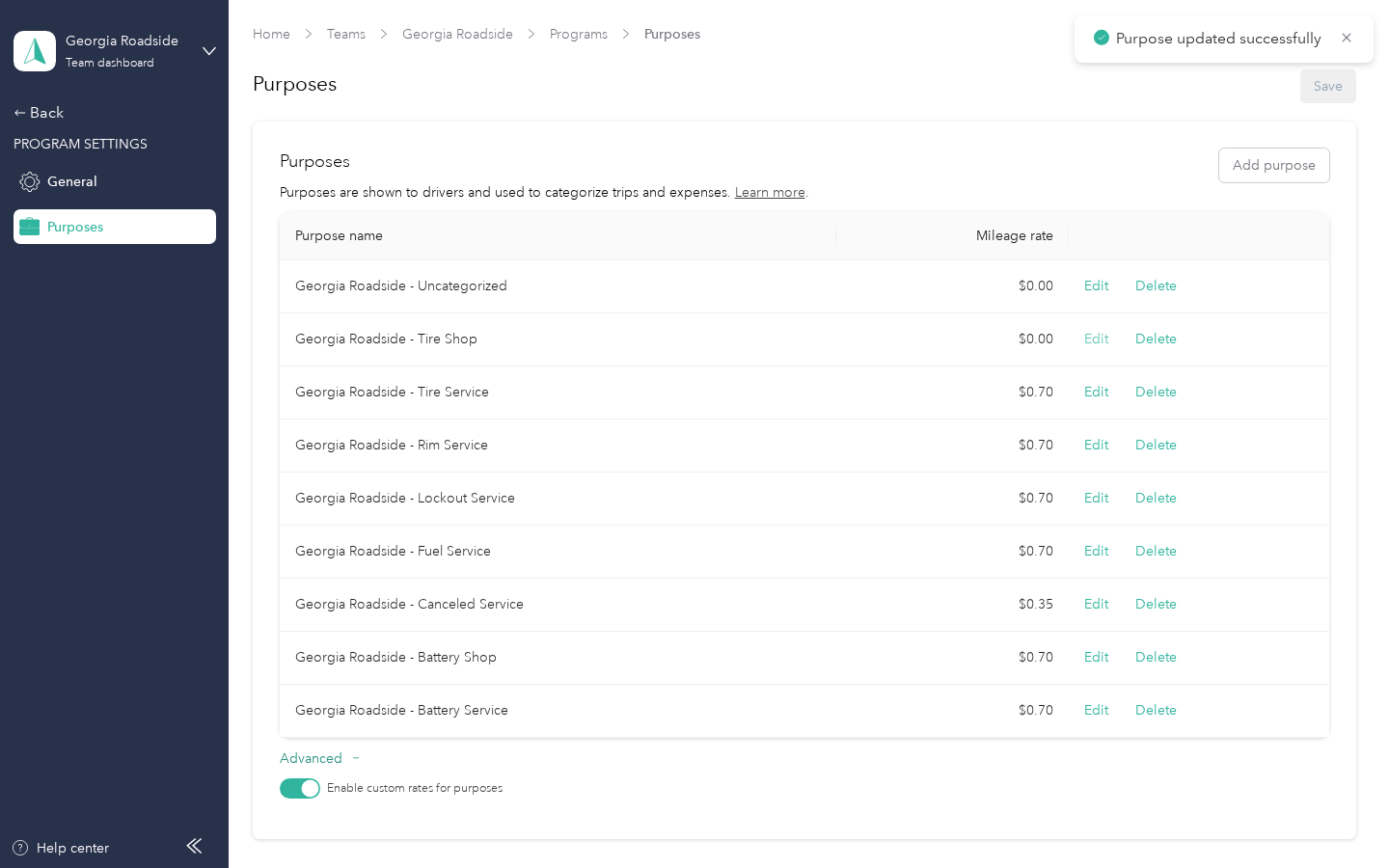 click on "Edit" at bounding box center [1096, 339] 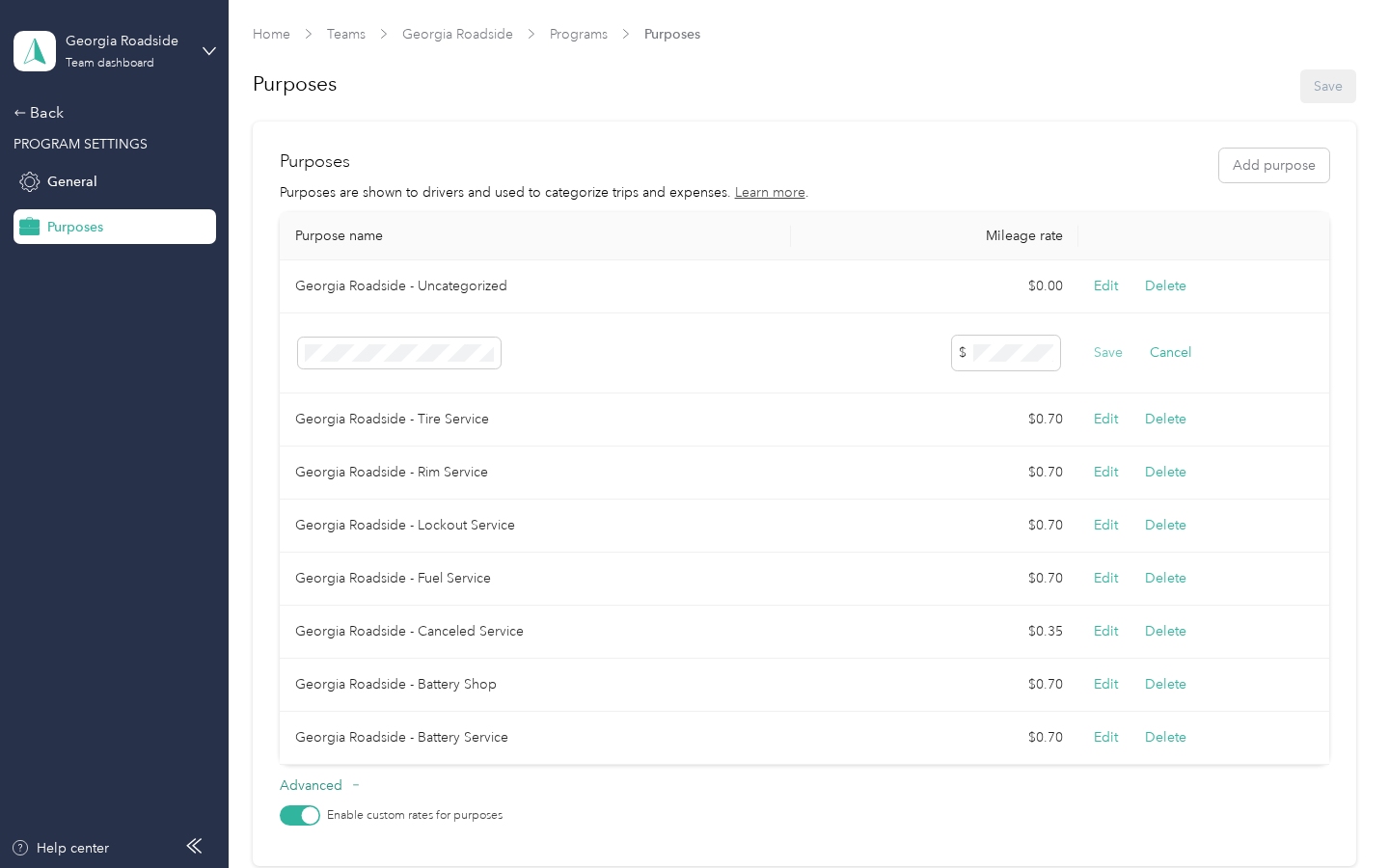 click on "Save" at bounding box center [1108, 353] 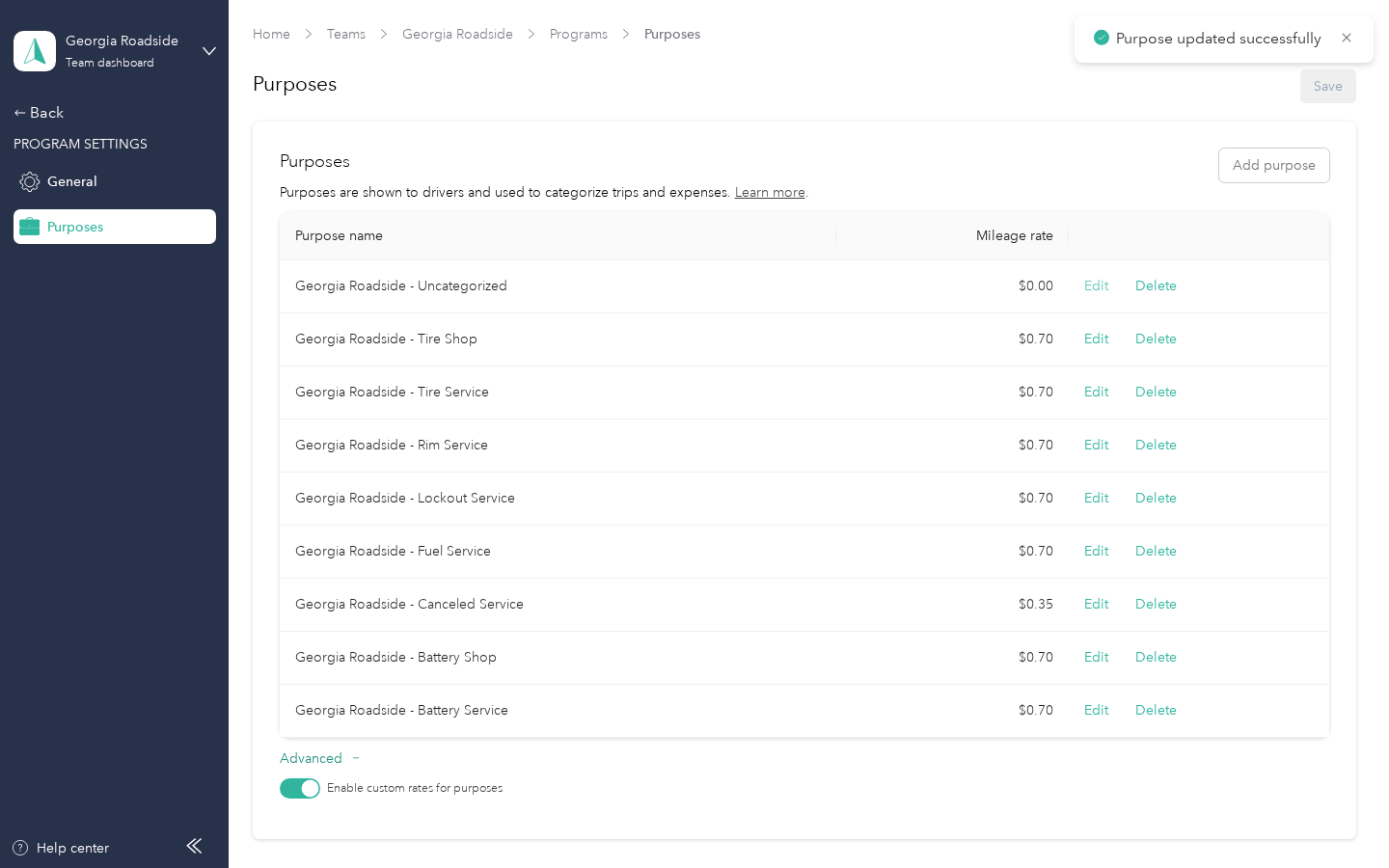 click on "Edit" at bounding box center (1096, 286) 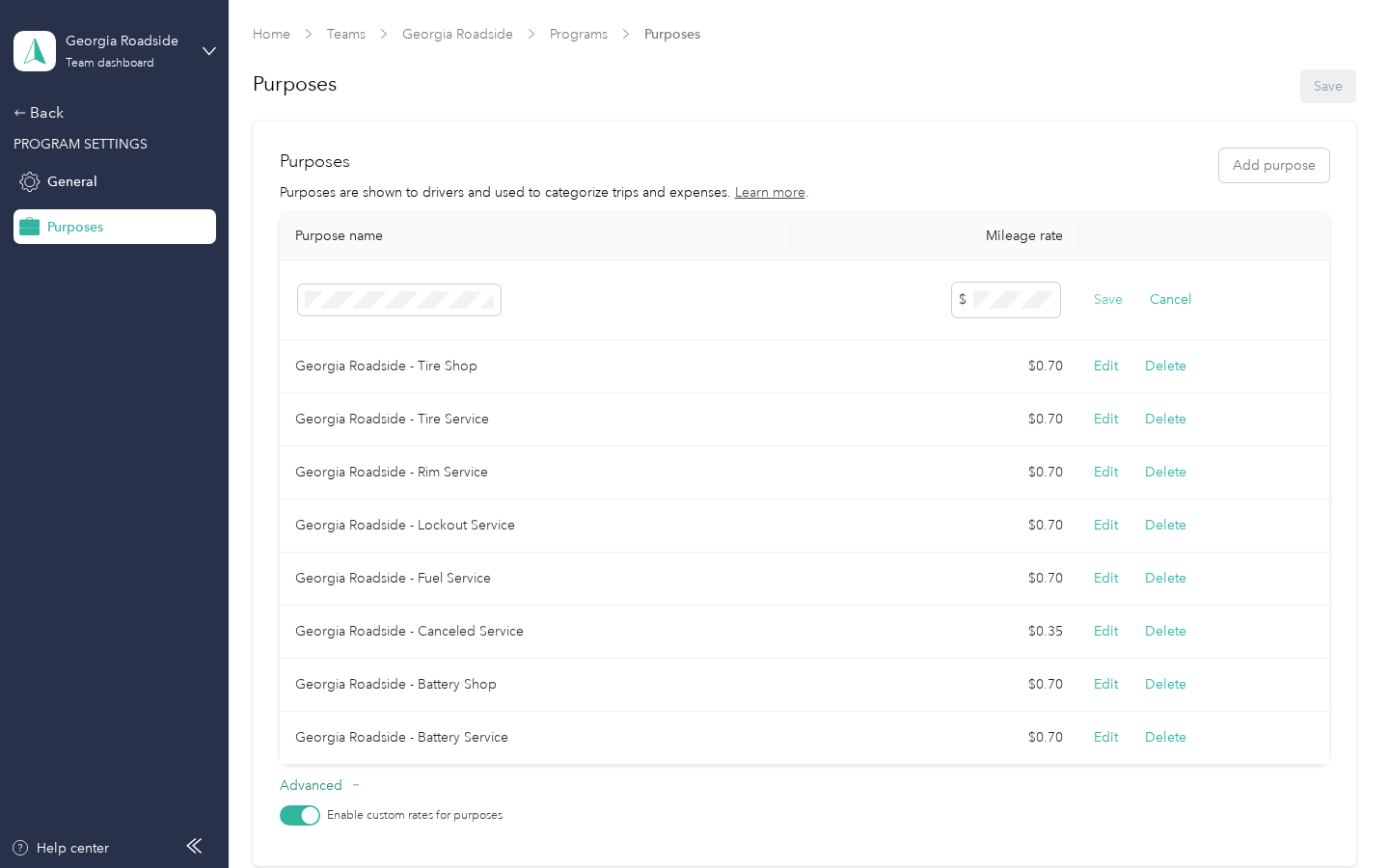 click on "Save" at bounding box center (1108, 300) 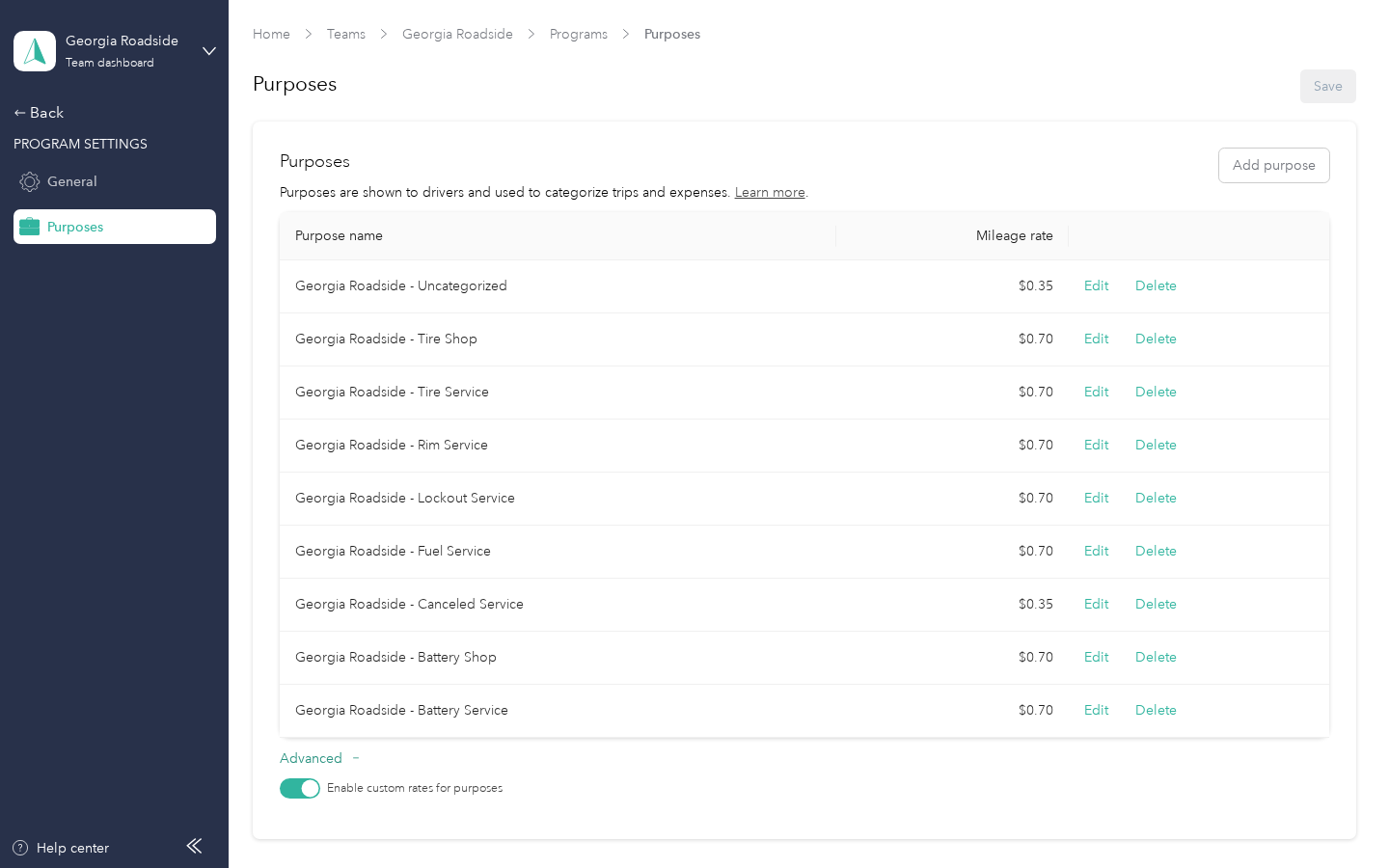 click on "General" at bounding box center (72, 181) 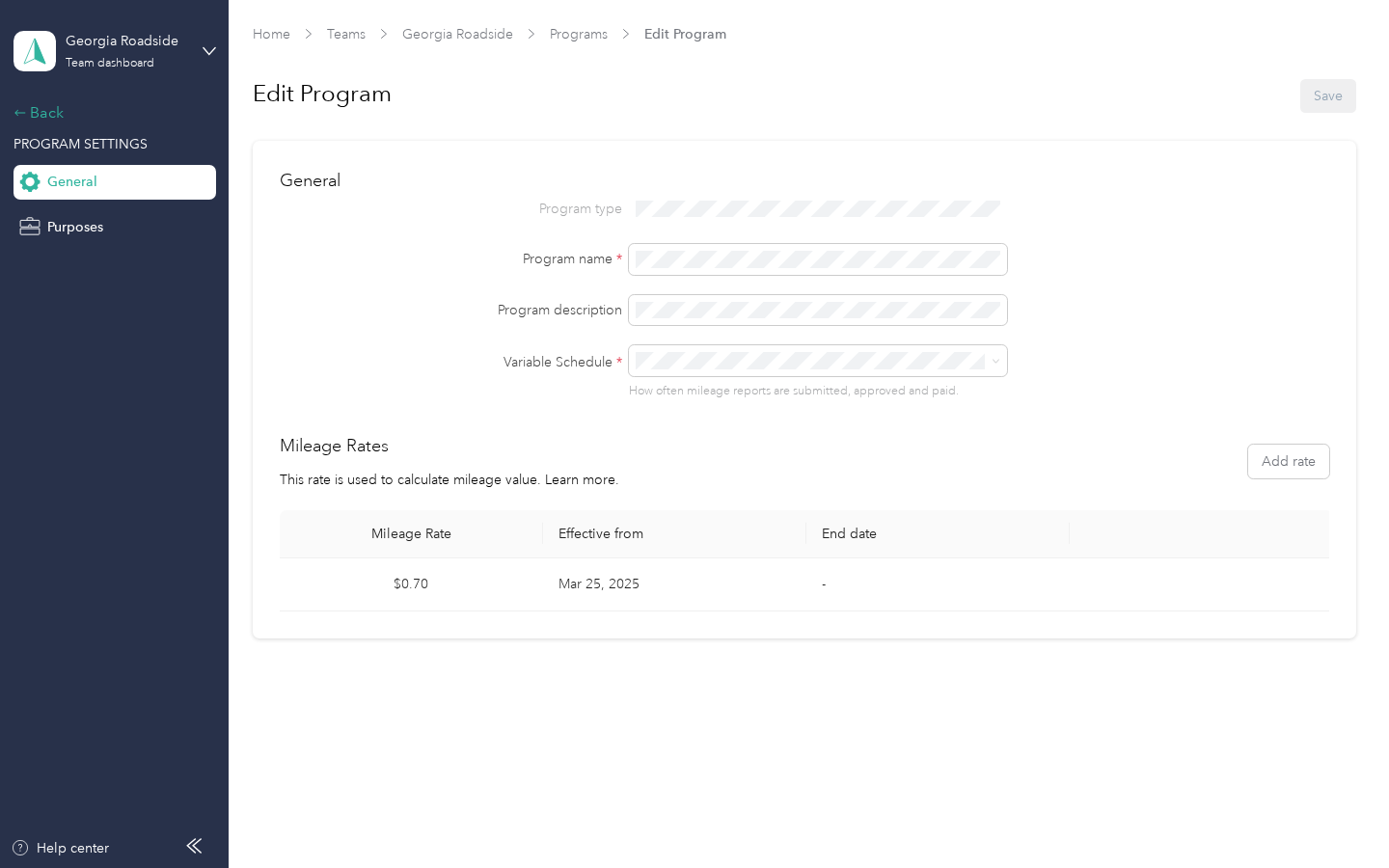click on "Back" at bounding box center [110, 113] 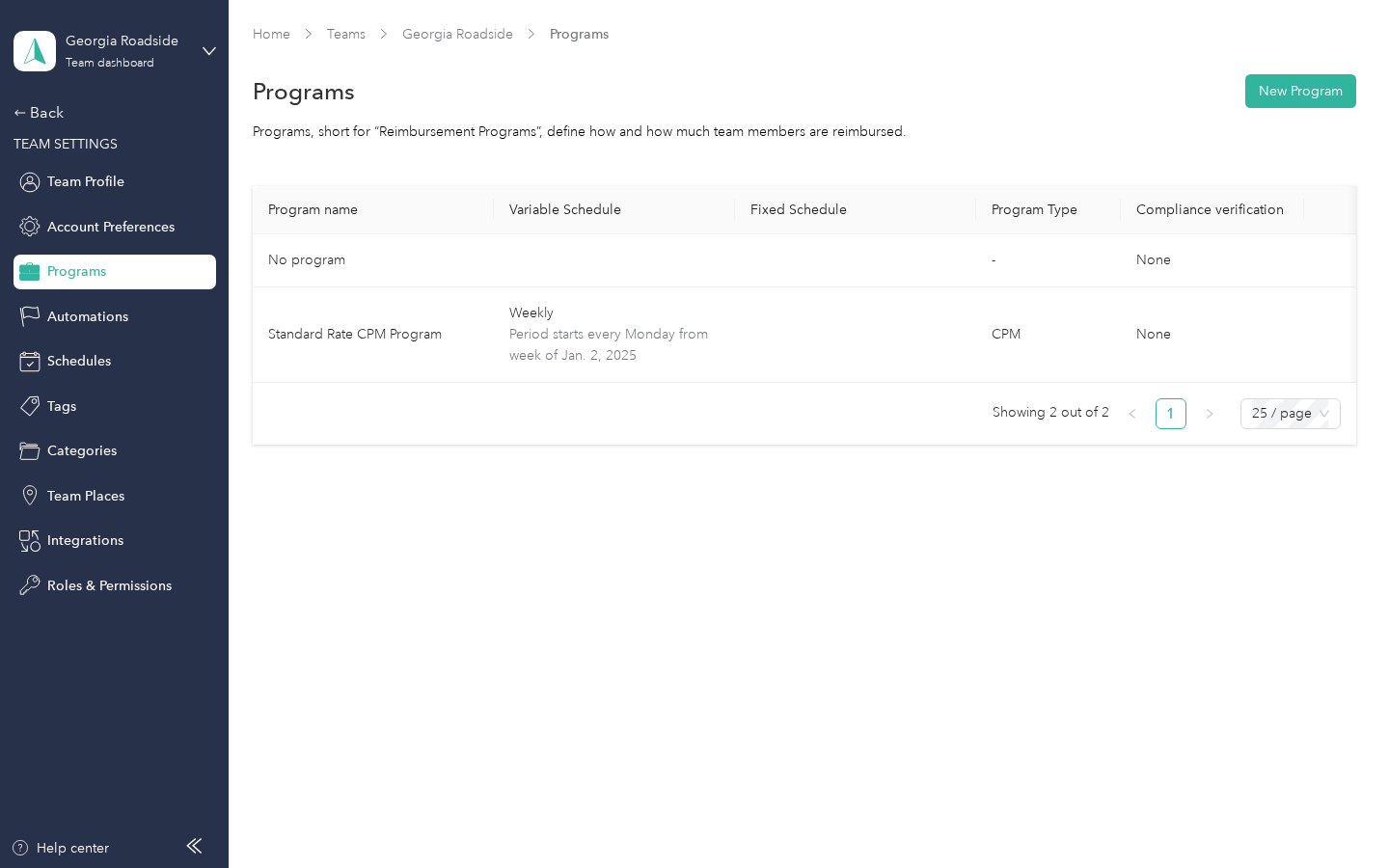 click on "Home Teams Georgia  Roadside Programs Programs New Program Programs, short for “Reimbursement Programs”, define how and how much team members are reimbursed. Program name Variable Schedule Fixed Schedule Program Type Compliance verification User count               No program - None 0 View members Standard Rate CPM Program Weekly Period starts every Monday from week of Jan. 2, 2025 CPM None 2 View members Archive Showing 2 out of 2 1 25 / page" at bounding box center (803, 434) 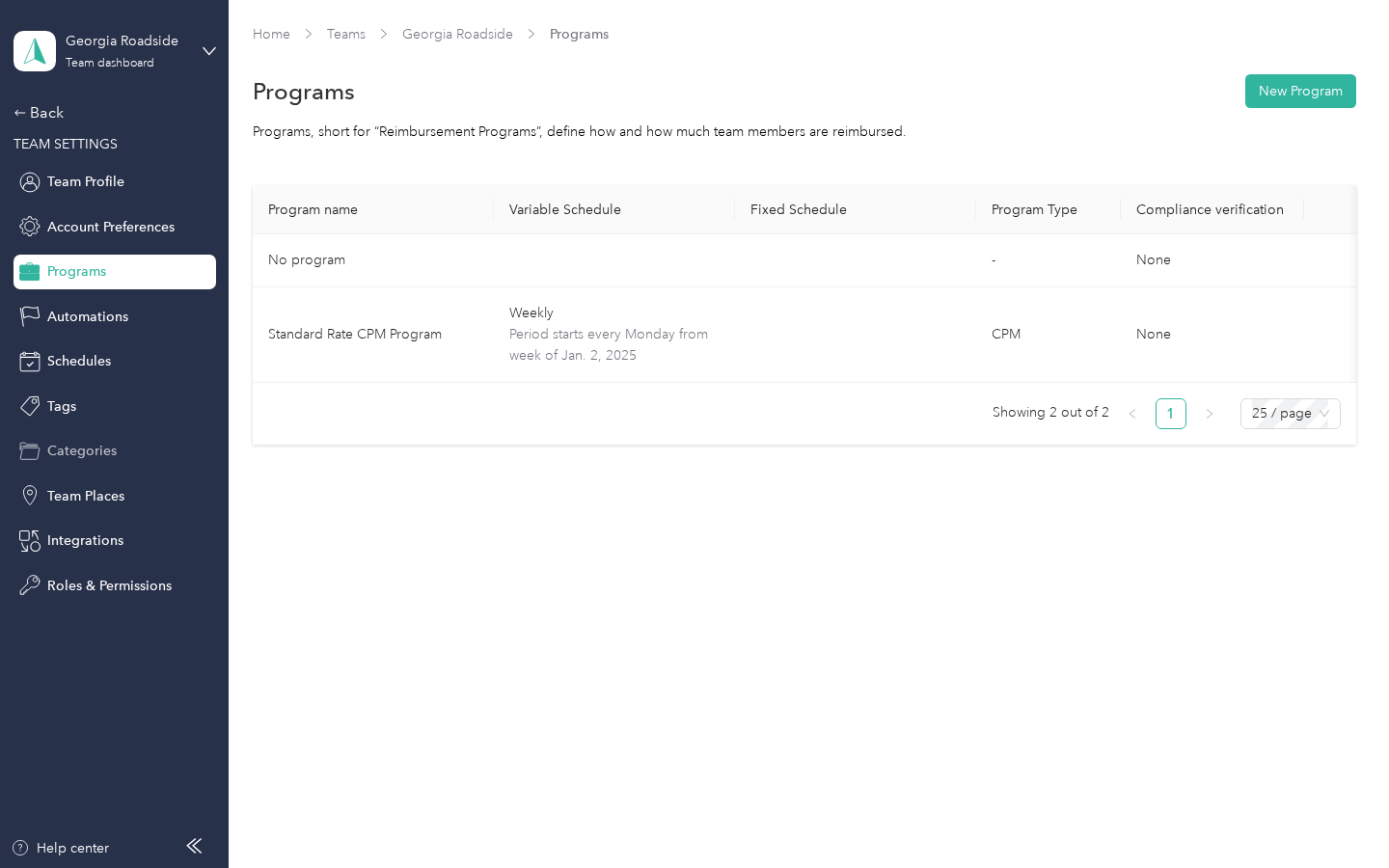 click on "Categories" at bounding box center (115, 451) 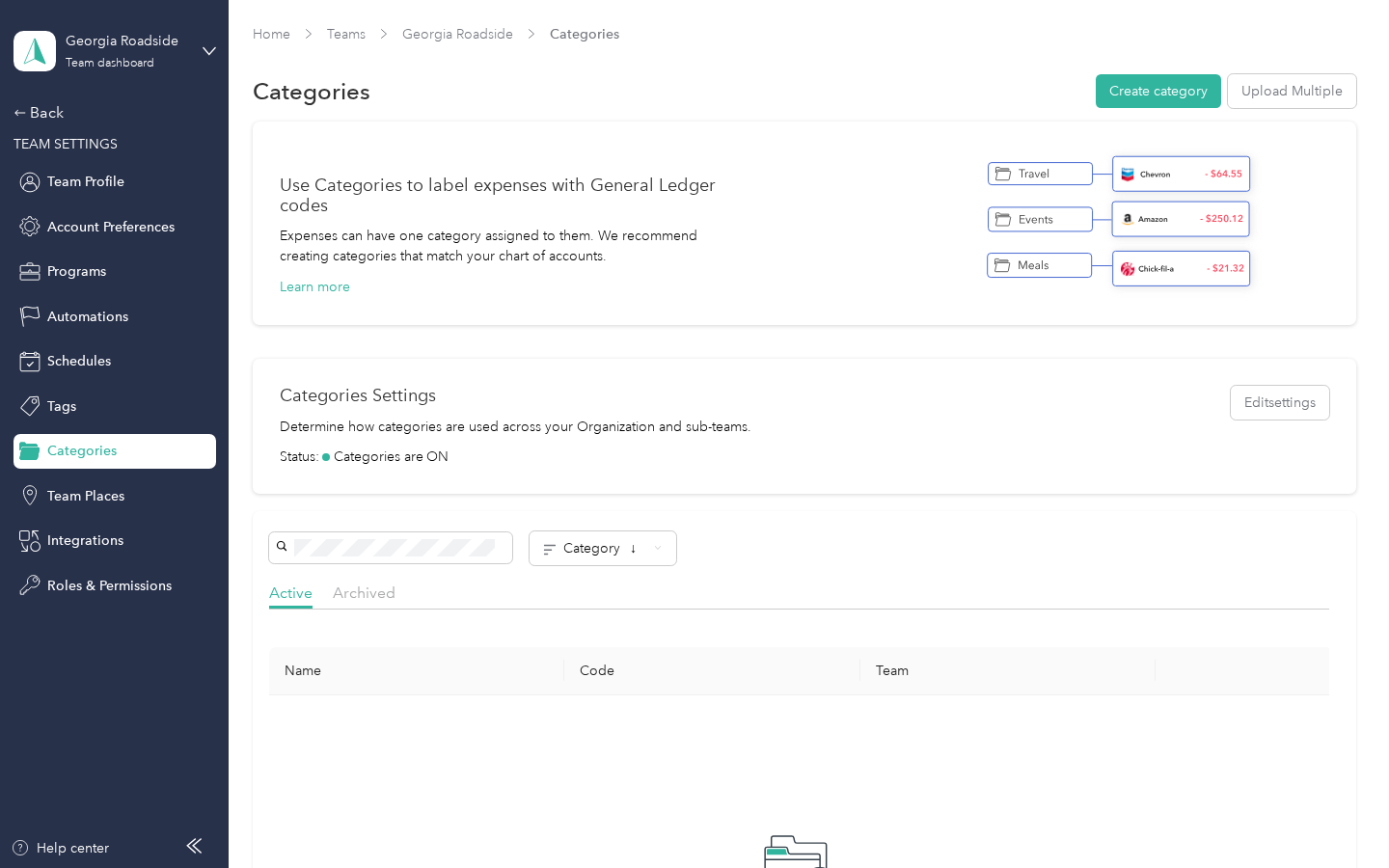 scroll, scrollTop: 0, scrollLeft: 0, axis: both 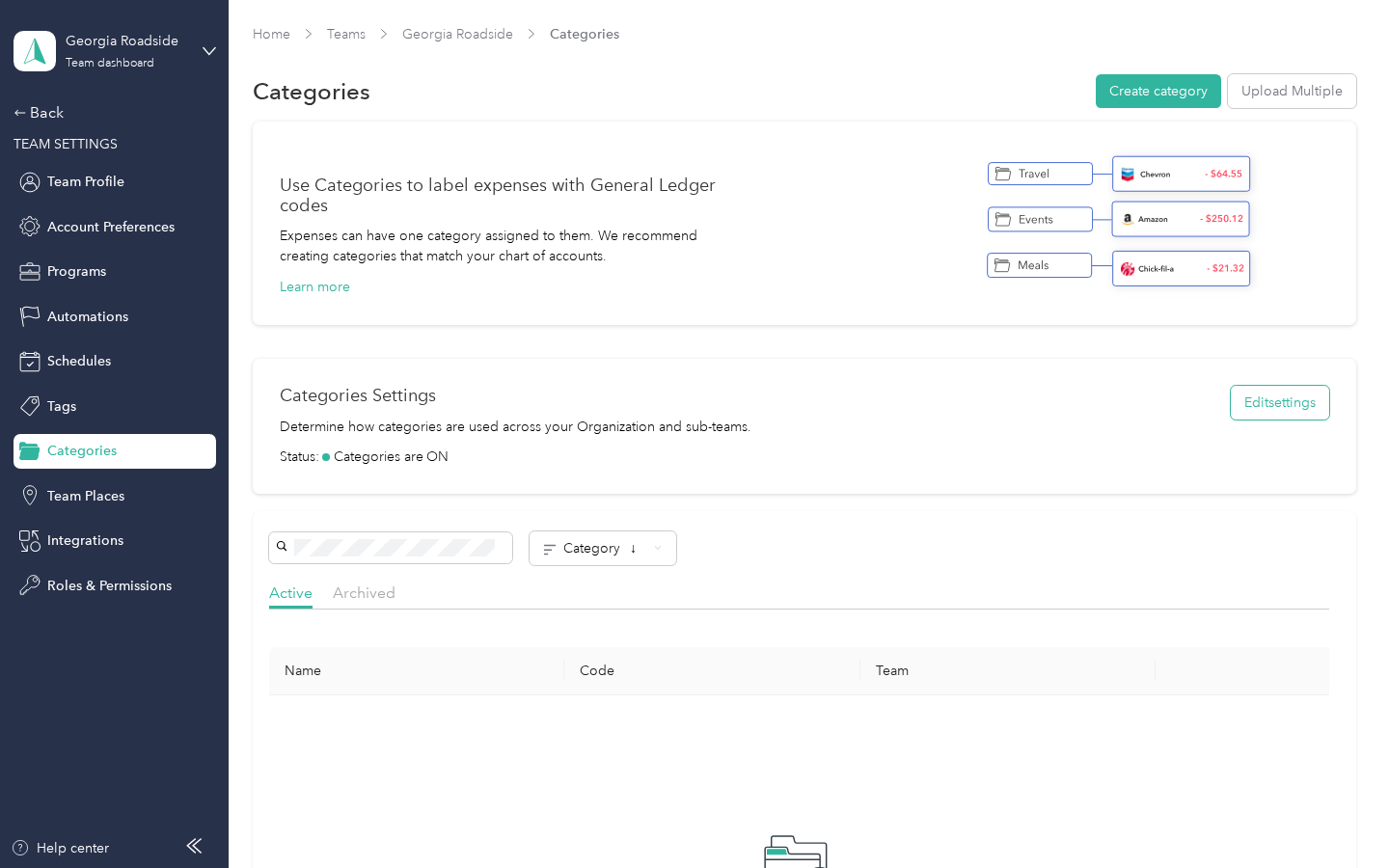 click on "Edit  settings" at bounding box center [1280, 402] 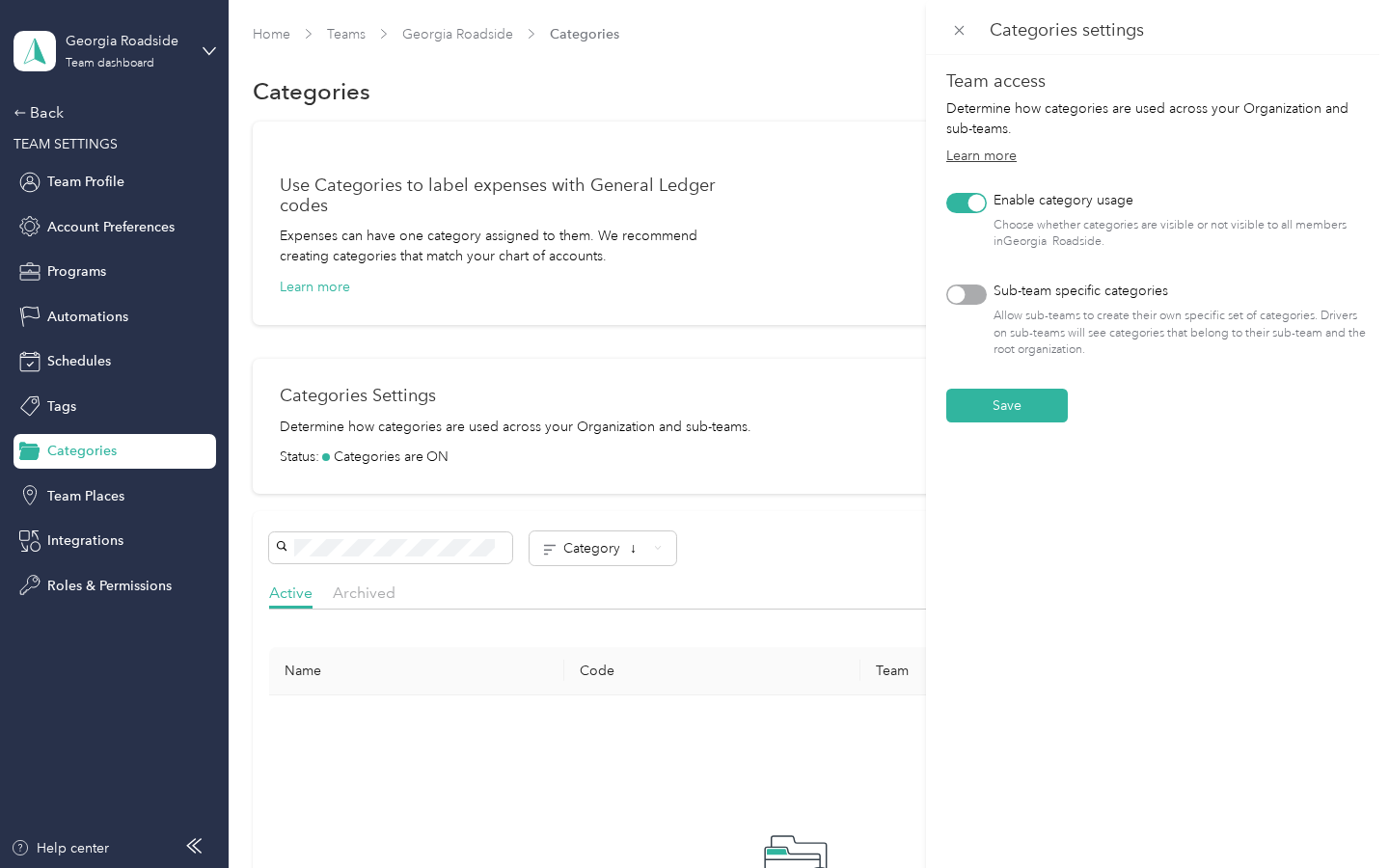 click on "Learn more" at bounding box center (981, 155) 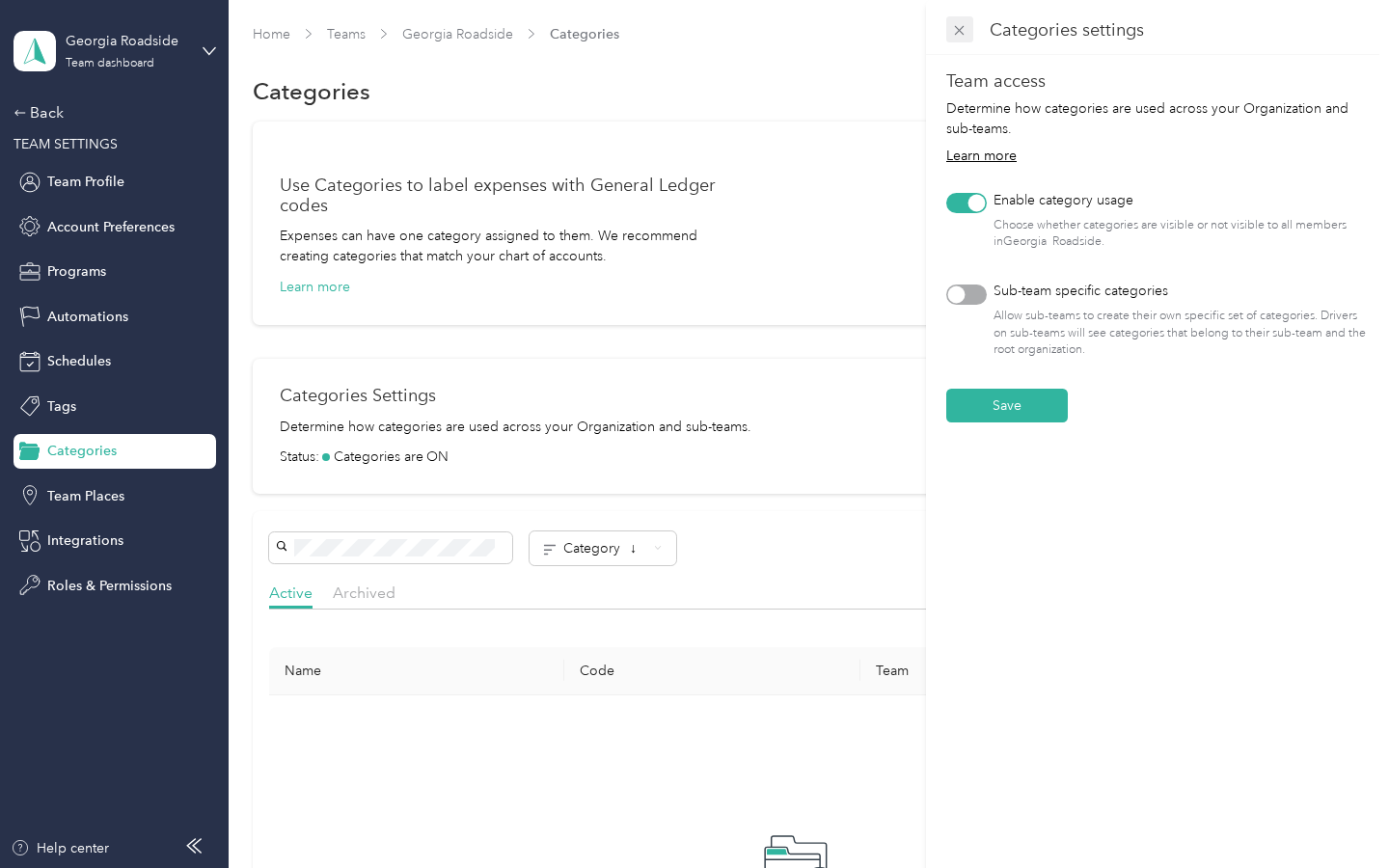 click 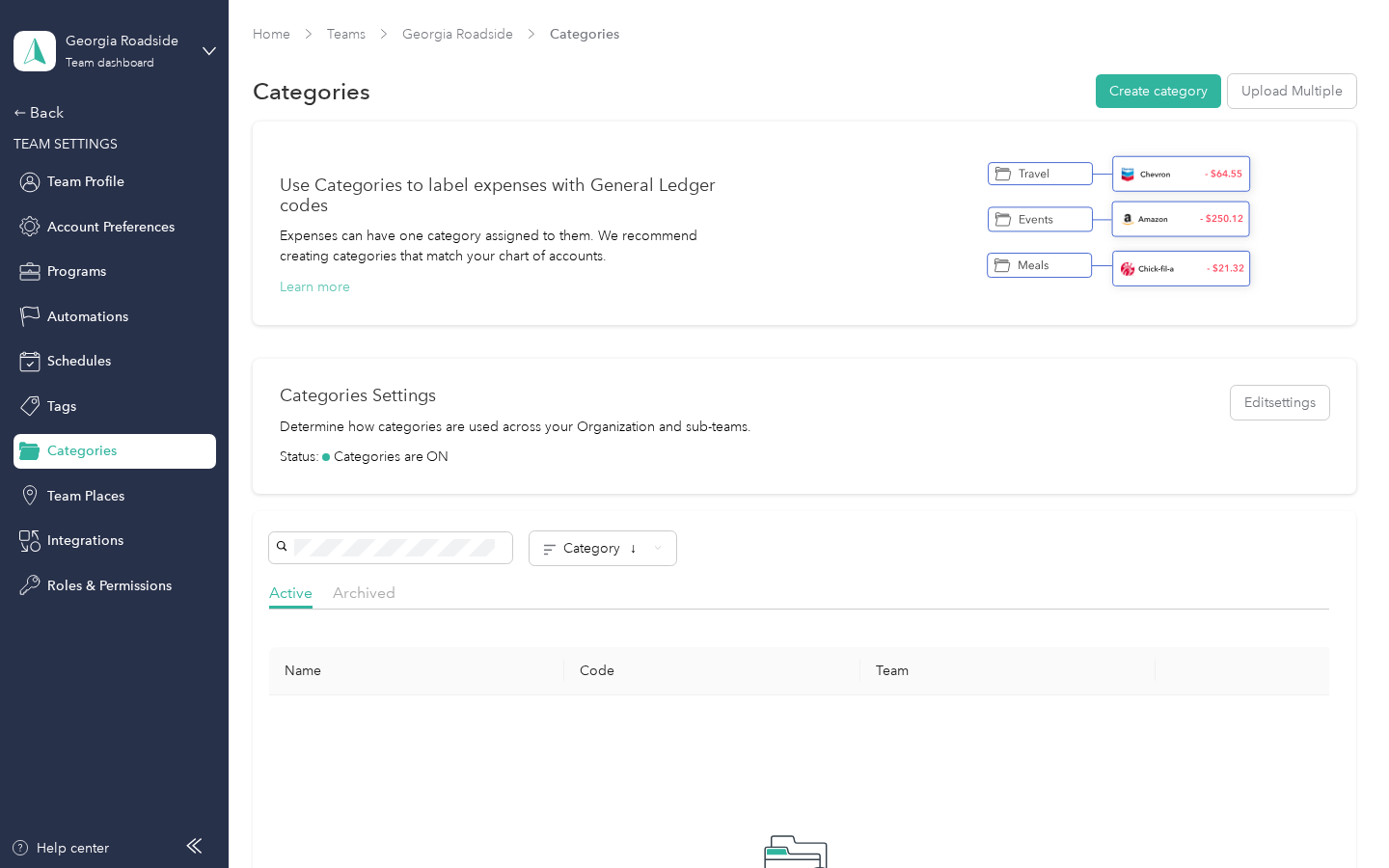 click on "Learn more" at bounding box center [314, 286] 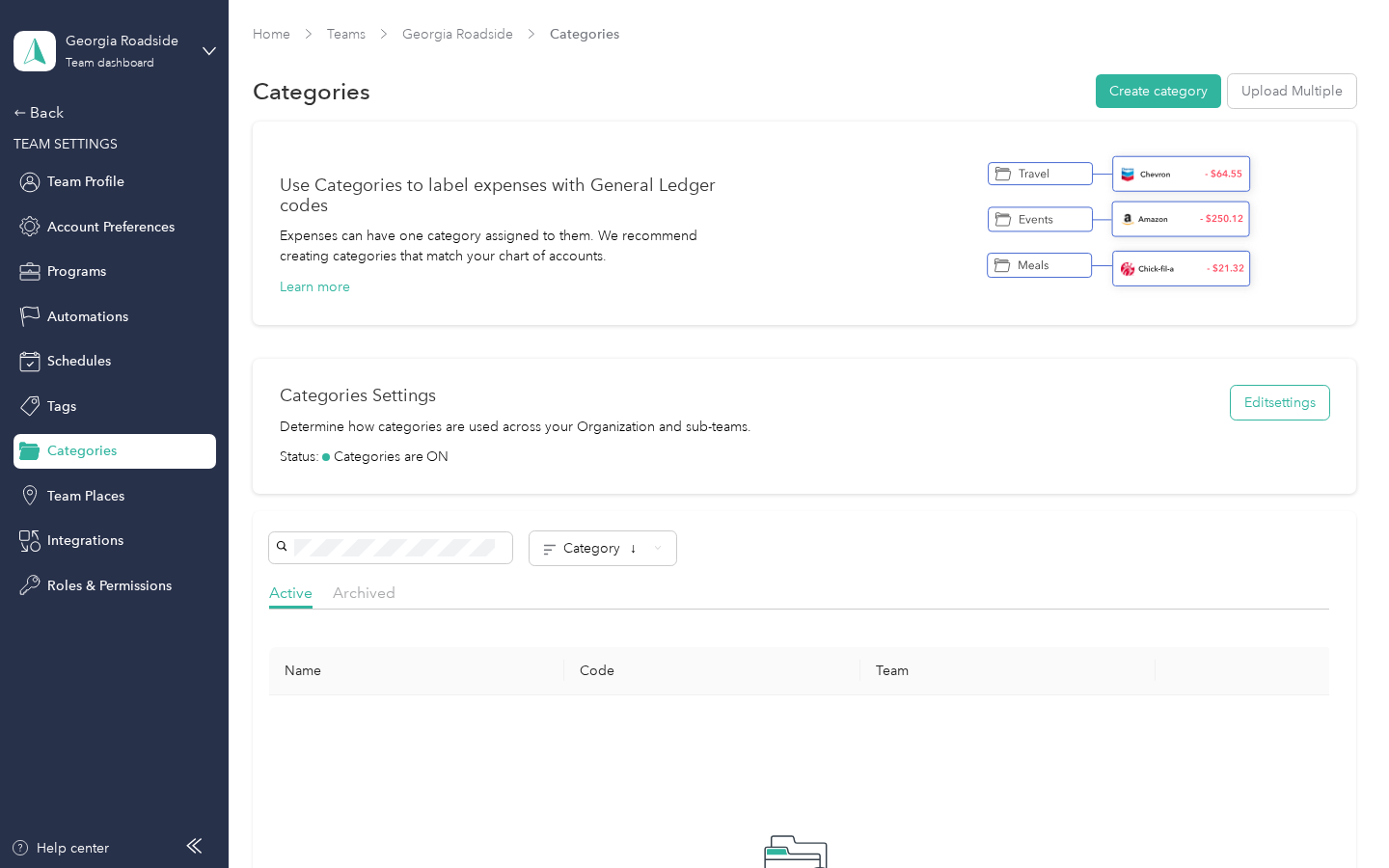 click on "Edit  settings" at bounding box center (1280, 402) 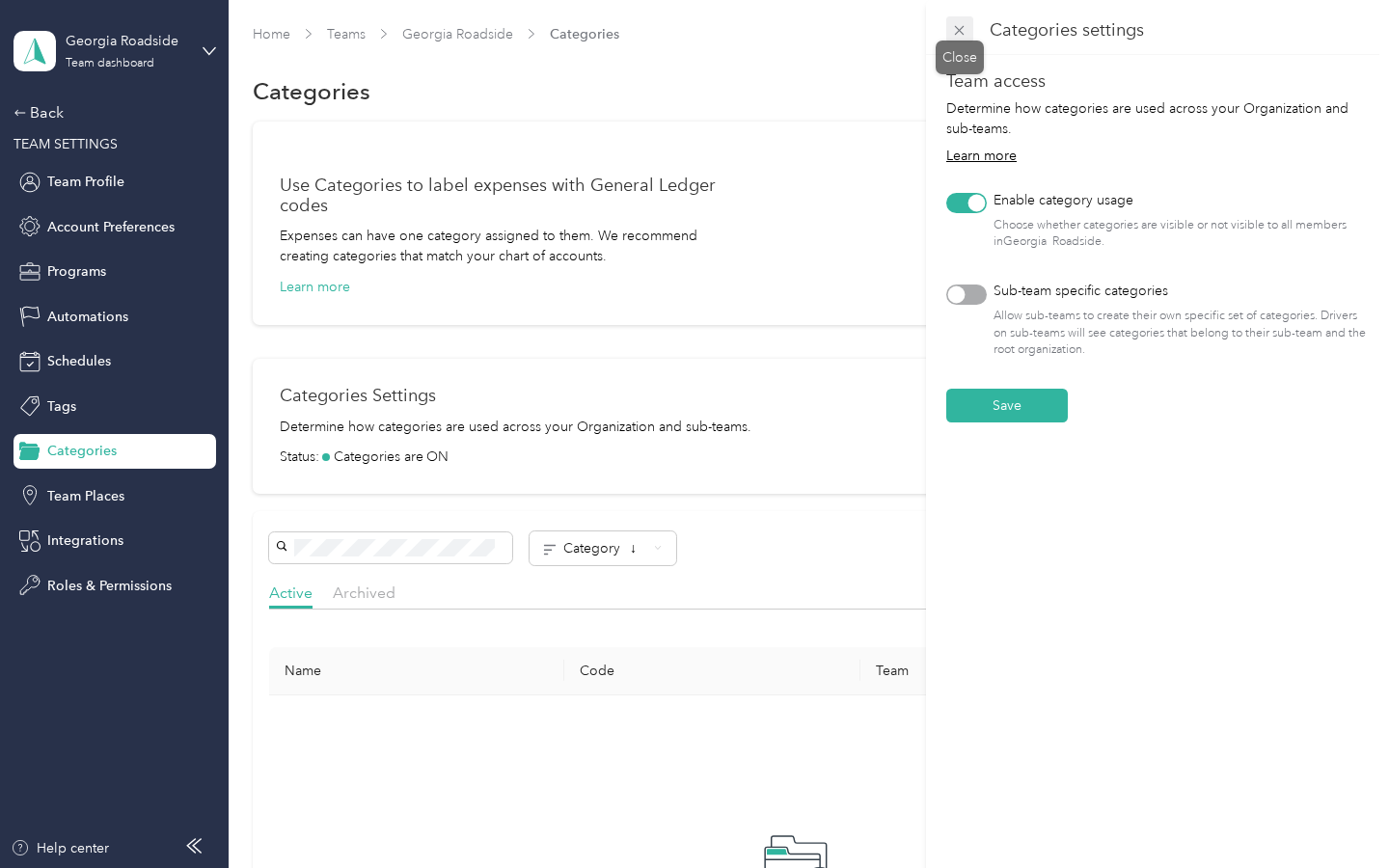 click 